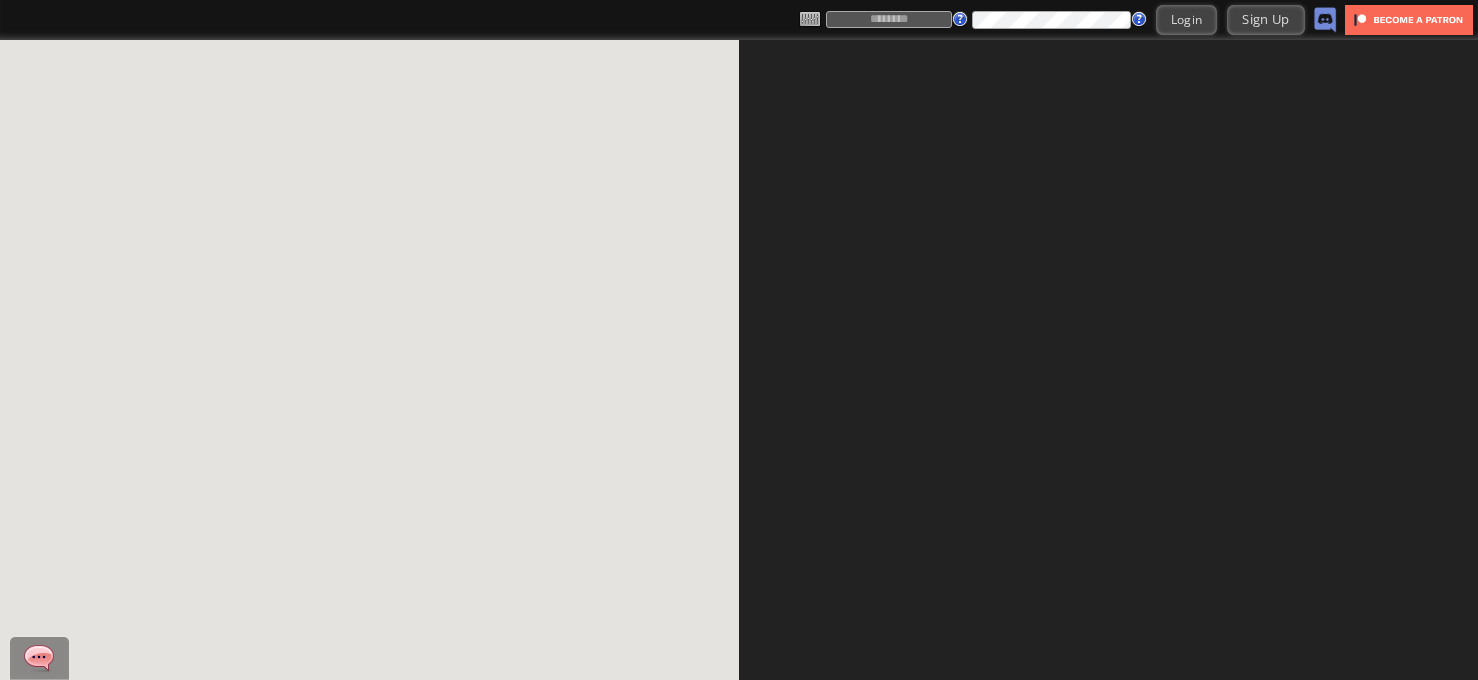 scroll, scrollTop: 0, scrollLeft: 0, axis: both 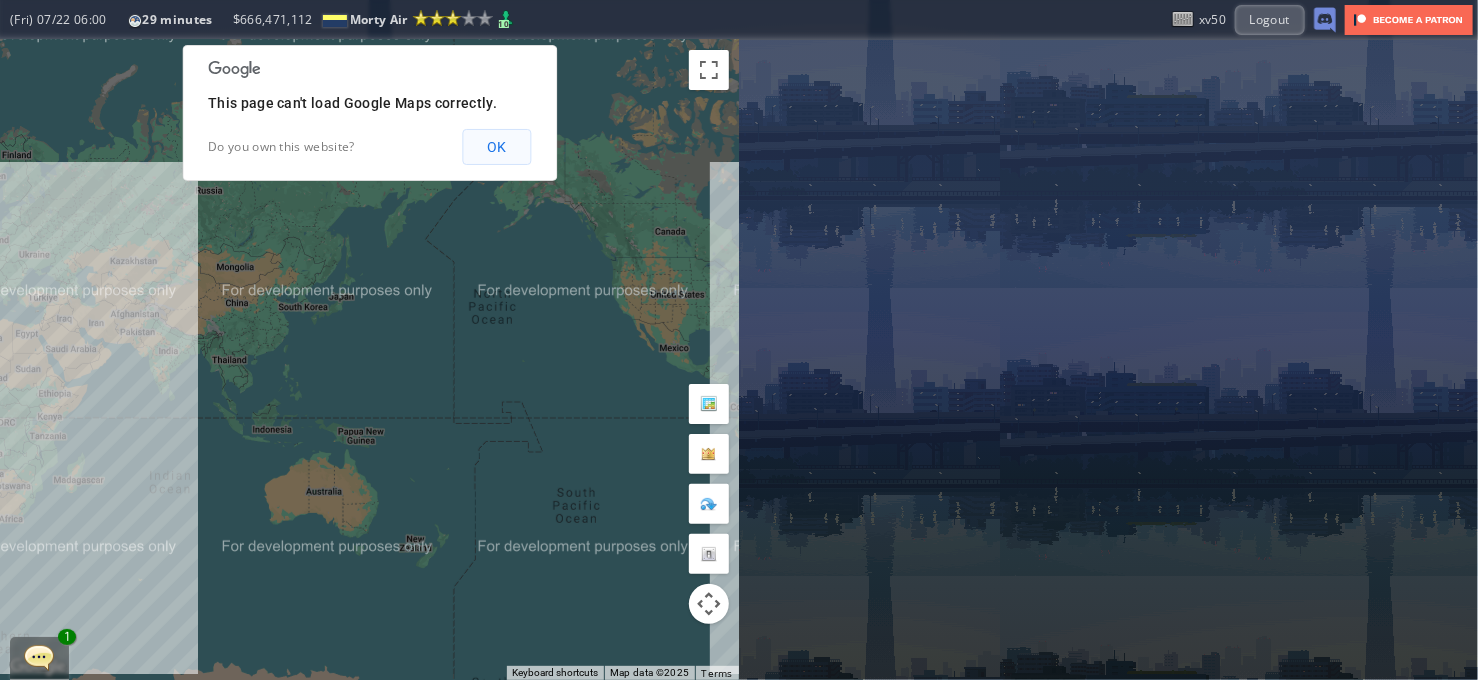click on "Top Transit PAX
Alliance
Other
Animated
Economy
Business
First
week(s) ago
Exit Passenger Map
Influence Heatmap
weeks ago
Impact
Trend
Hide Heatmap Overlay
Top Destinations
Destination
Cap (Freq)
Operators
Exit Airport Flight Map
(Fri) 07/22 06:00
29 minutes
Reputation:  102.34    Lesser International Airline (Next Grade: 125)
(Fri) 07/22 06:00
29 minutes
$ 666,471,112
Morty Air
Reputation: 102.34 (Lesser International Airline) Next Grade: 125
10
Morty Air
$ 666,471,112
10" at bounding box center [739, 340] 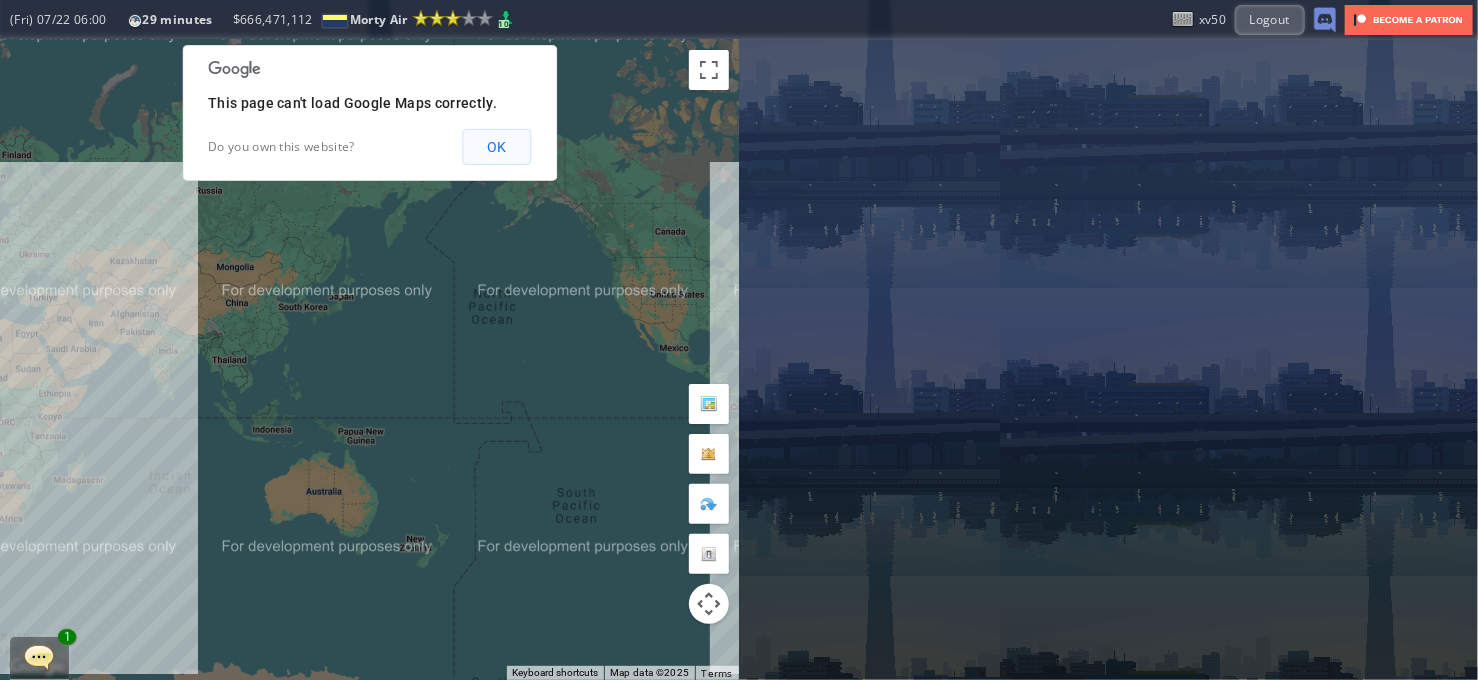 click on "OK" at bounding box center (496, 147) 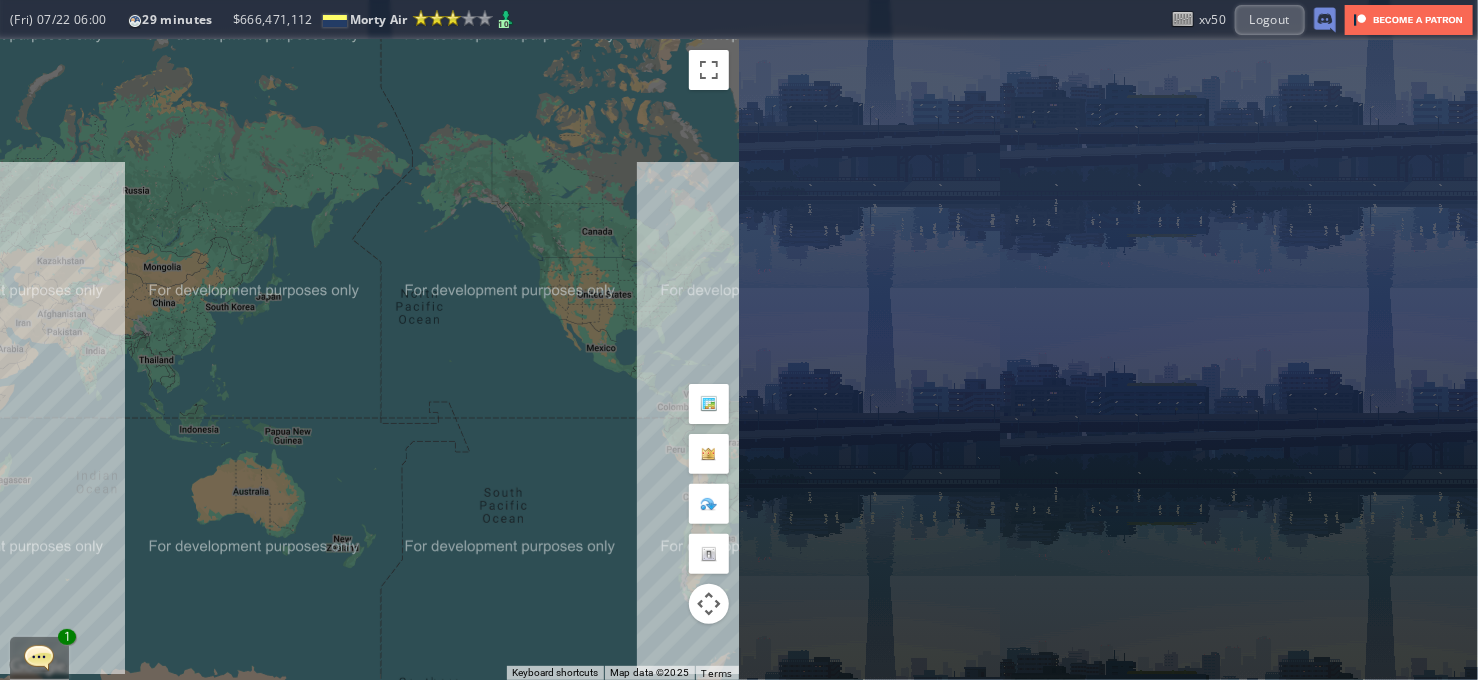 drag, startPoint x: 596, startPoint y: 238, endPoint x: 296, endPoint y: 155, distance: 311.27 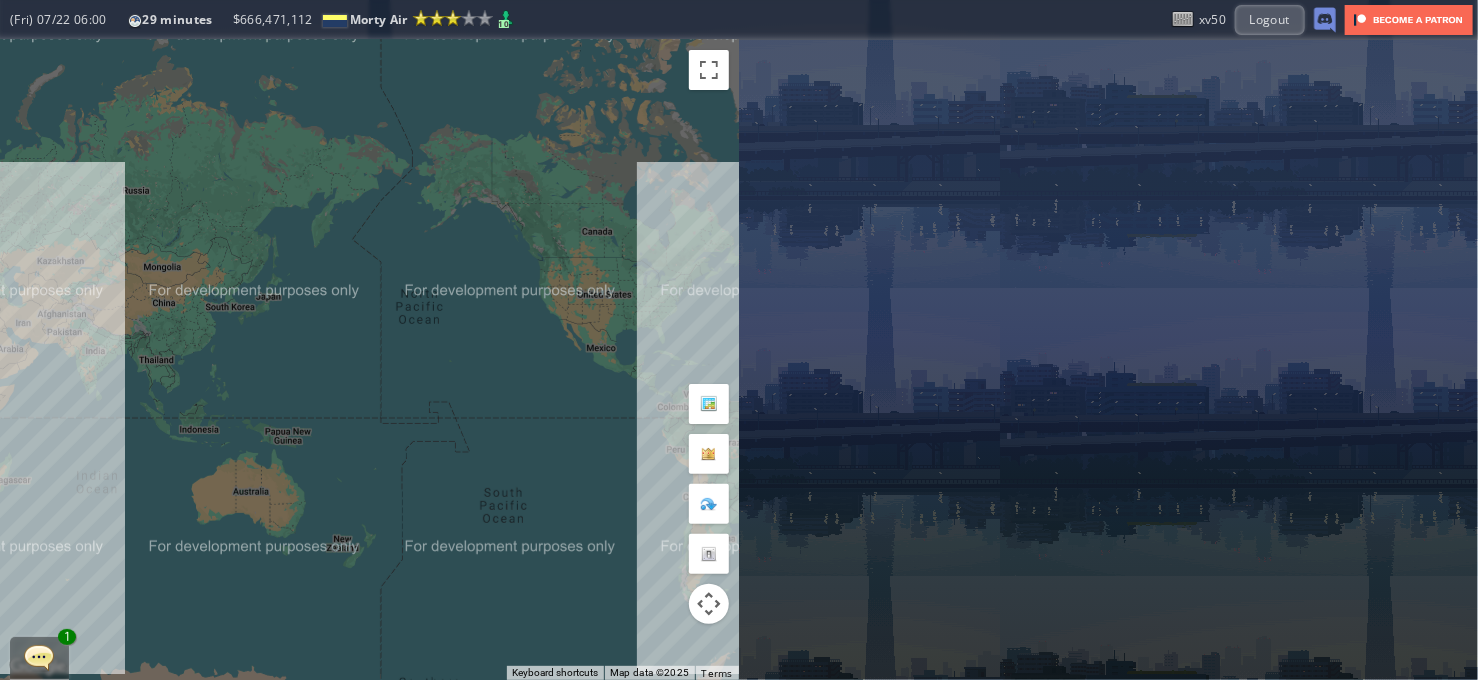 click on "To navigate, press the arrow keys." at bounding box center [369, 360] 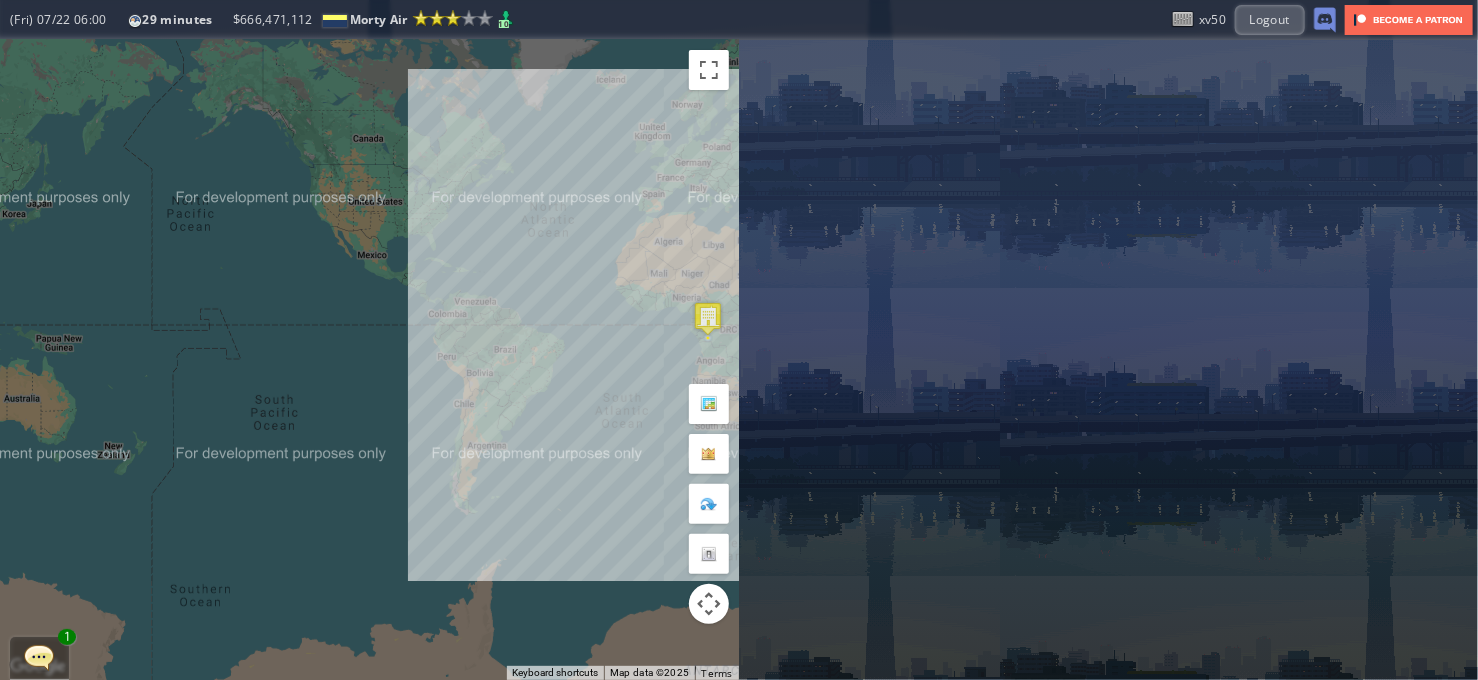 drag, startPoint x: 614, startPoint y: 231, endPoint x: 489, endPoint y: 270, distance: 130.94273 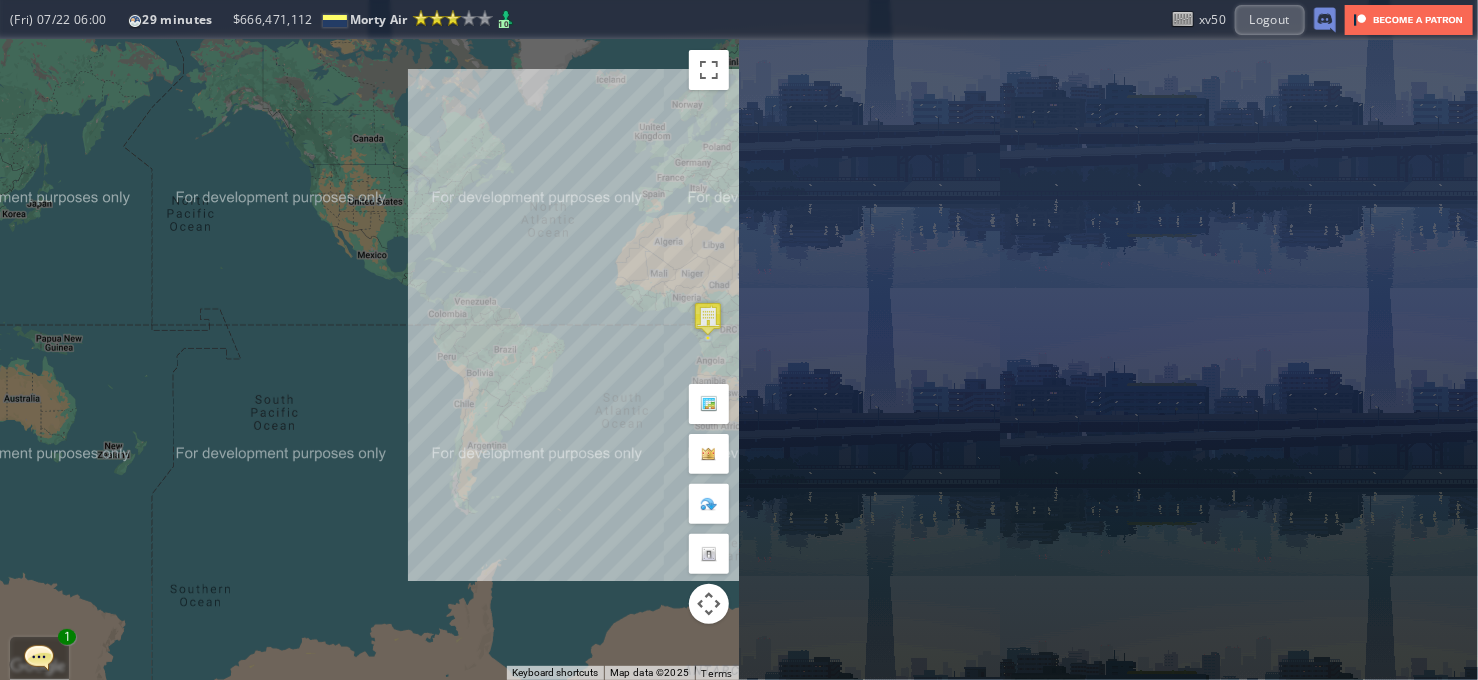 click on "To navigate, press the arrow keys." at bounding box center (369, 360) 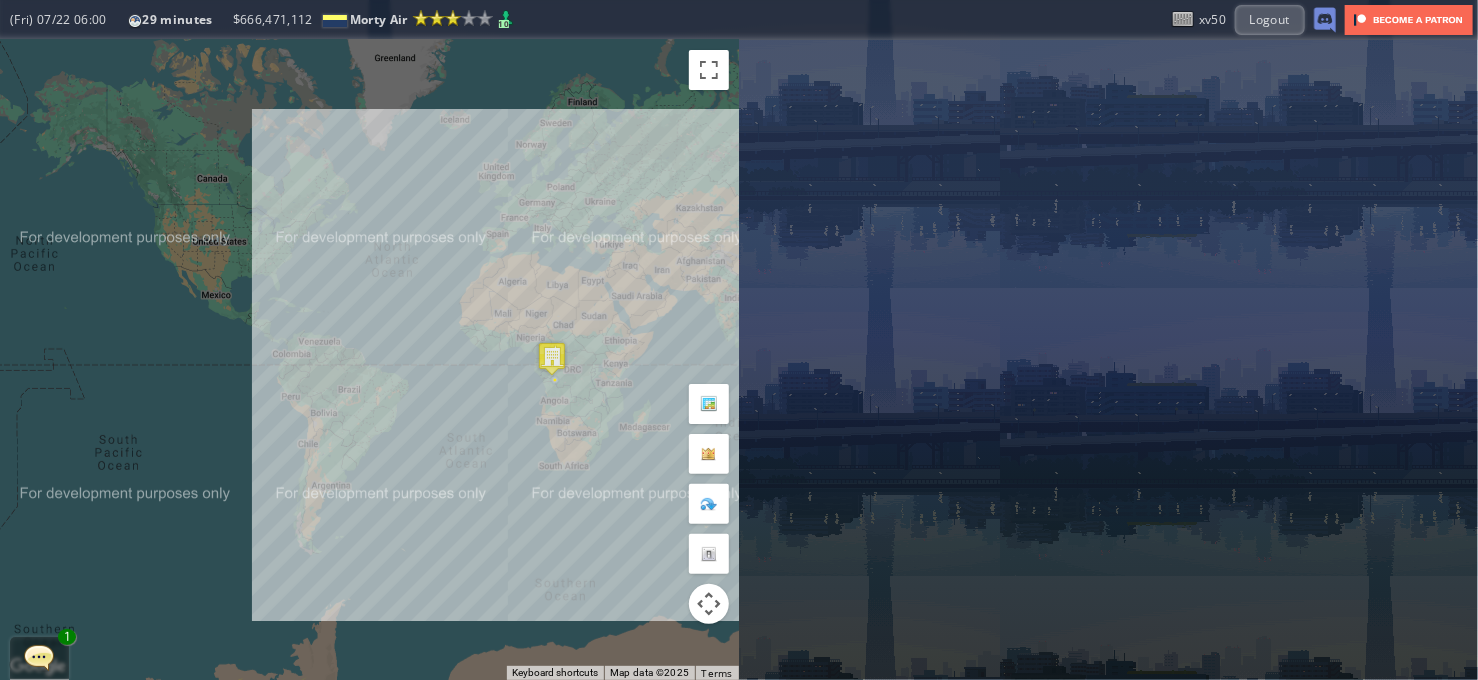click on "To navigate, press the arrow keys." at bounding box center (369, 360) 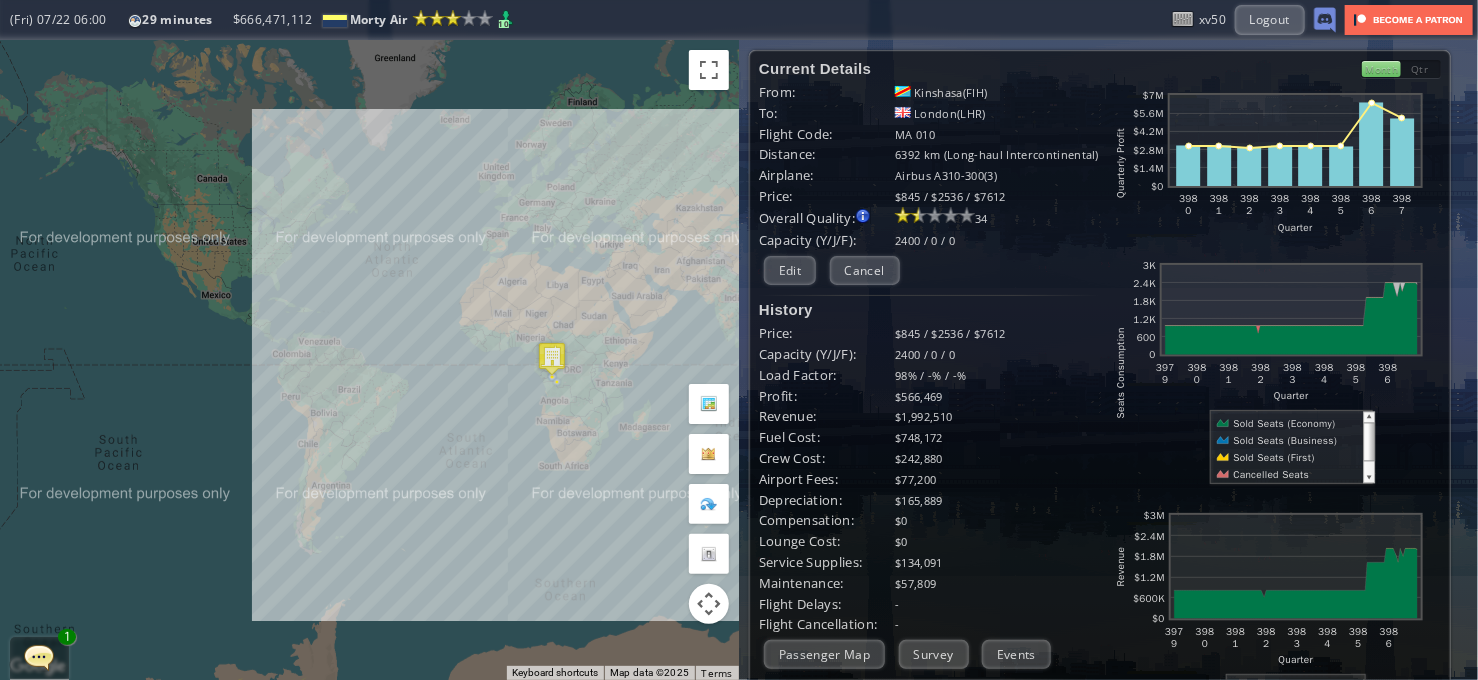 click on "To navigate, press the arrow keys." at bounding box center (369, 360) 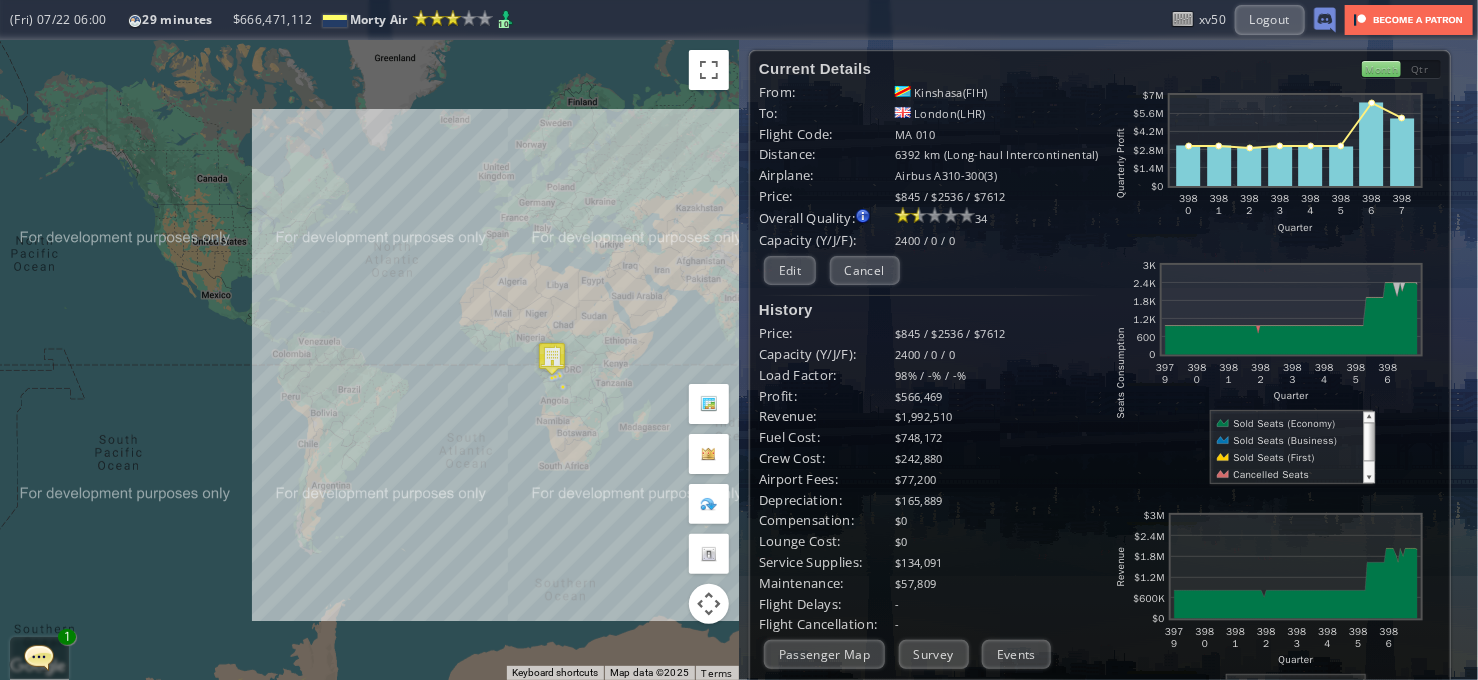 click on "To navigate, press the arrow keys." at bounding box center [369, 360] 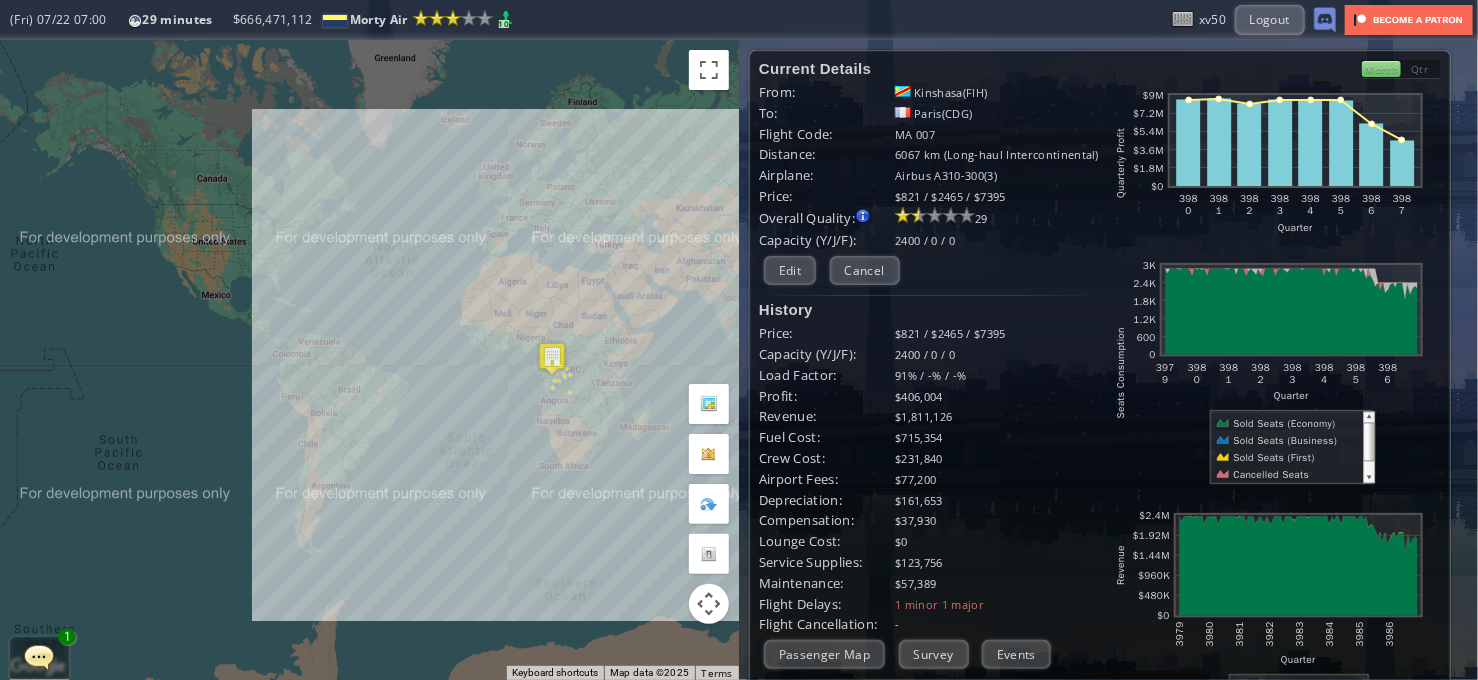 click on "To navigate, press the arrow keys." at bounding box center (369, 360) 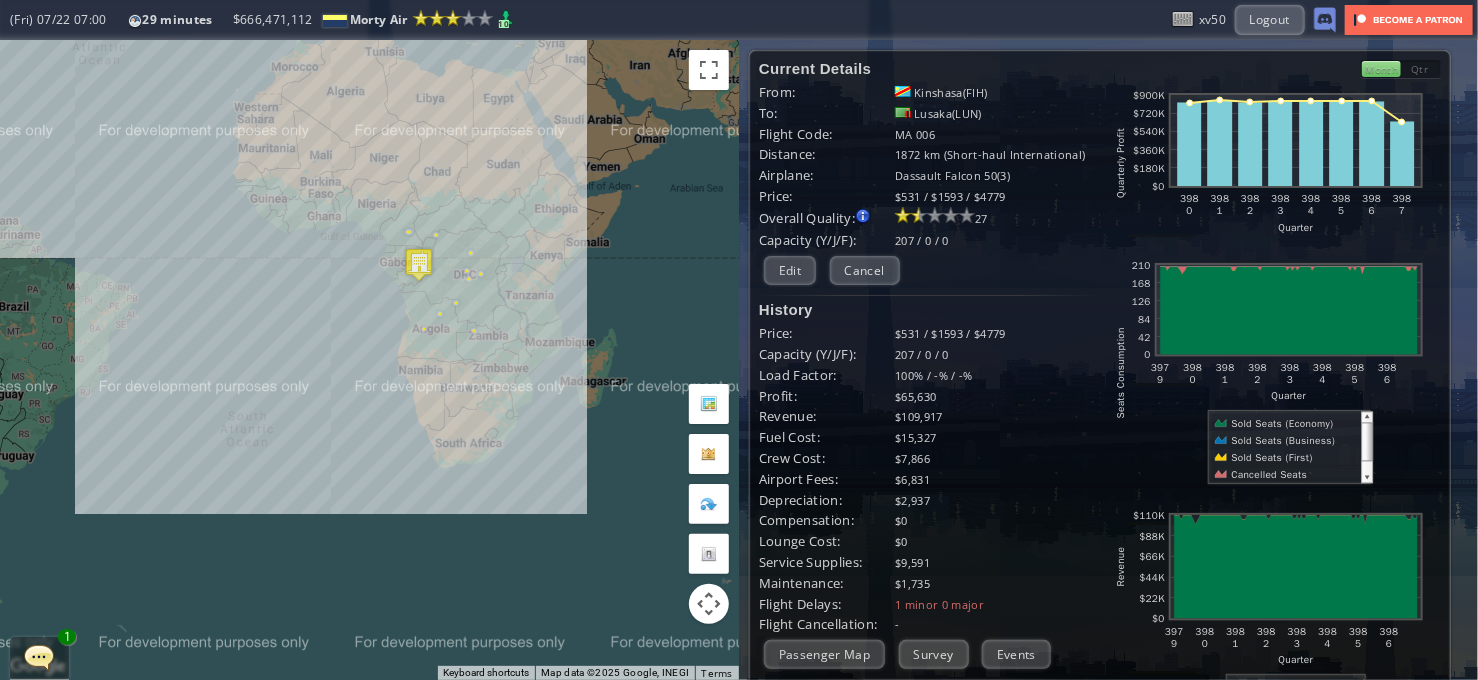 click on "To navigate, press the arrow keys." at bounding box center (369, 360) 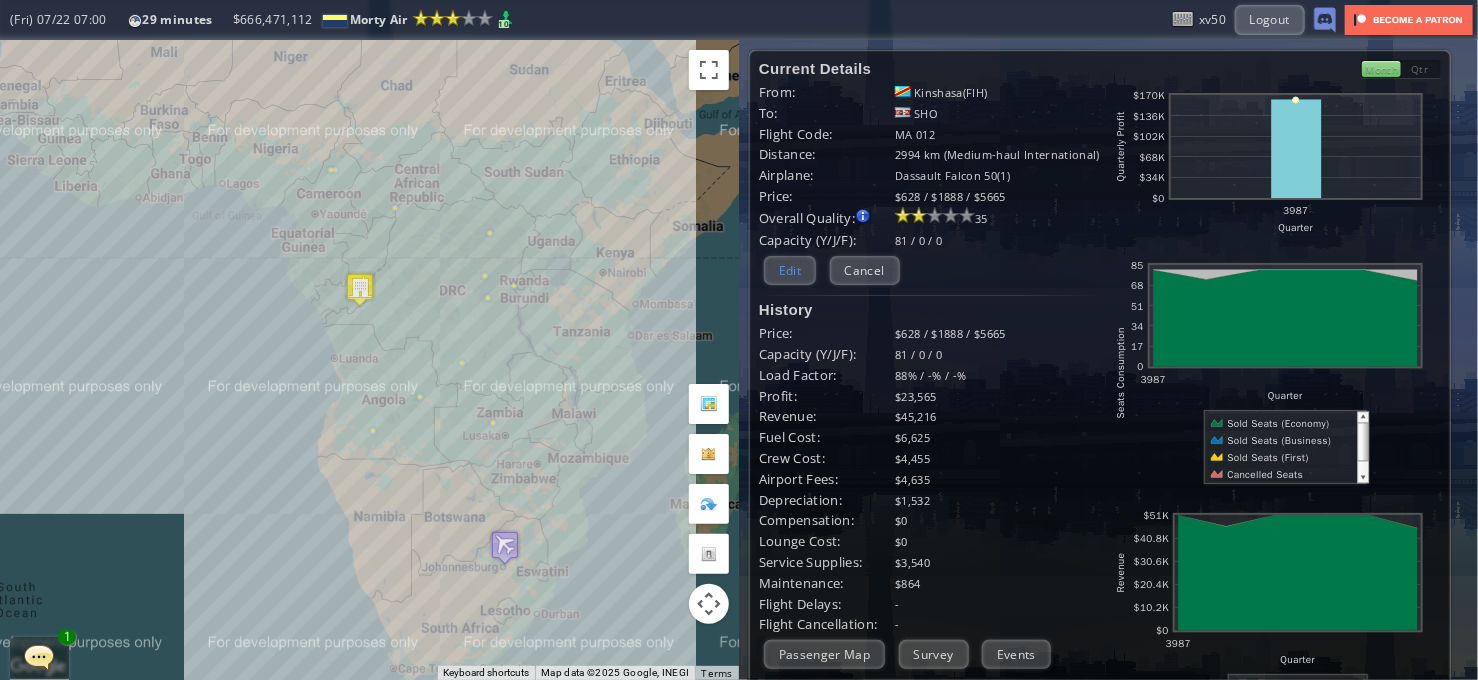 click on "Edit" at bounding box center [790, 270] 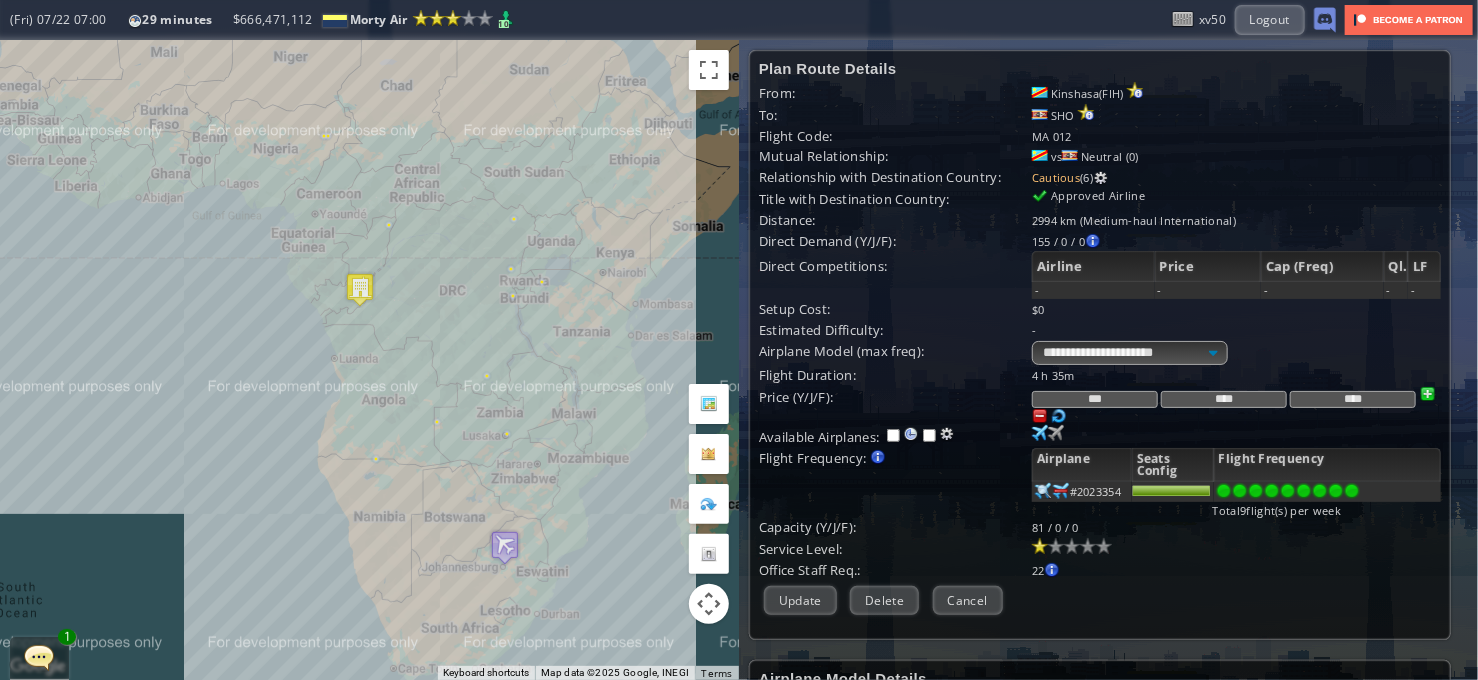 click at bounding box center (1059, 416) 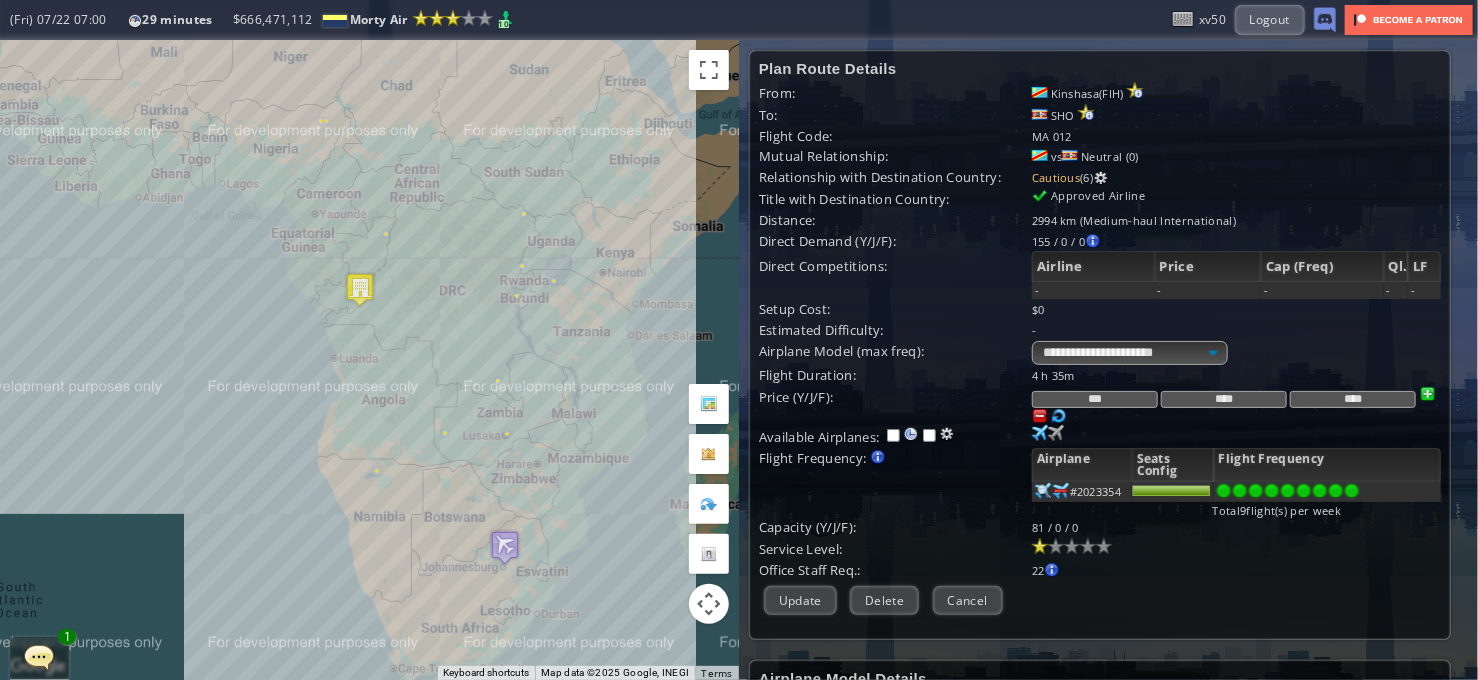 click at bounding box center (1040, 416) 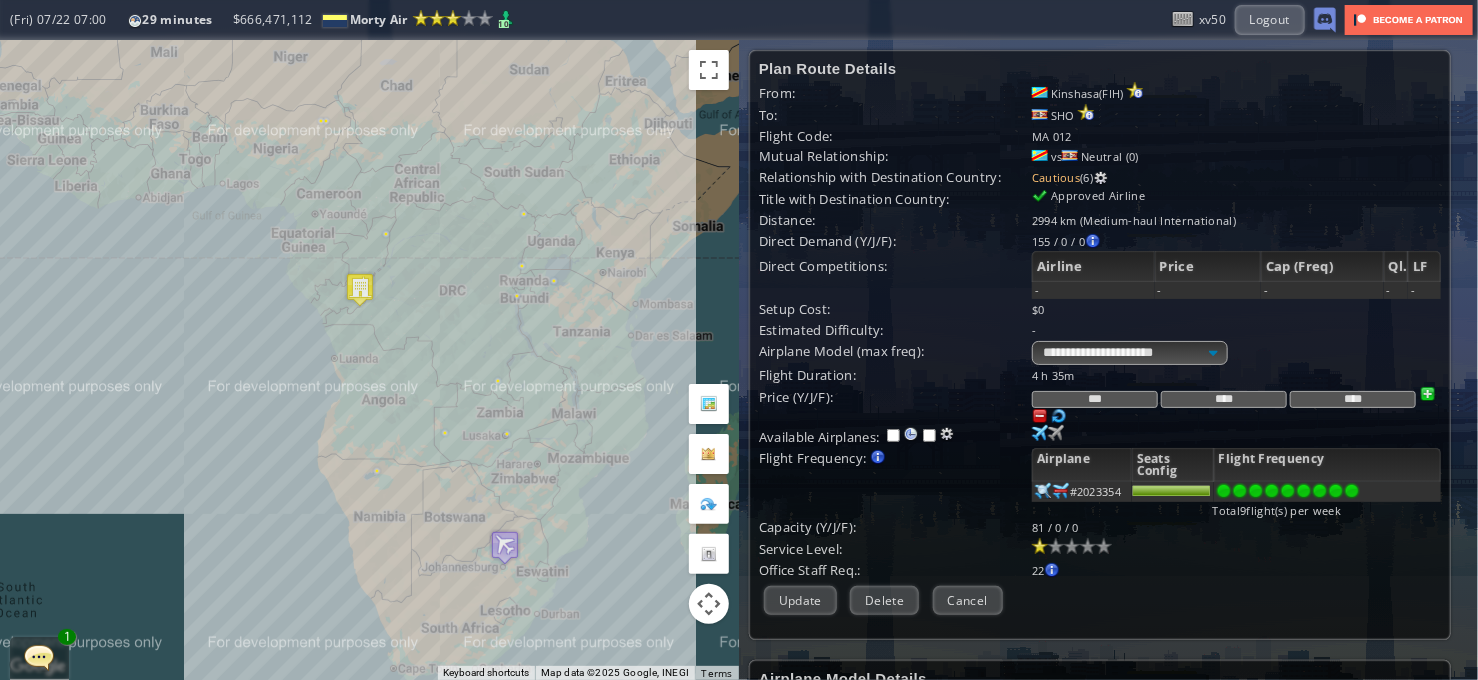 click at bounding box center (1040, 416) 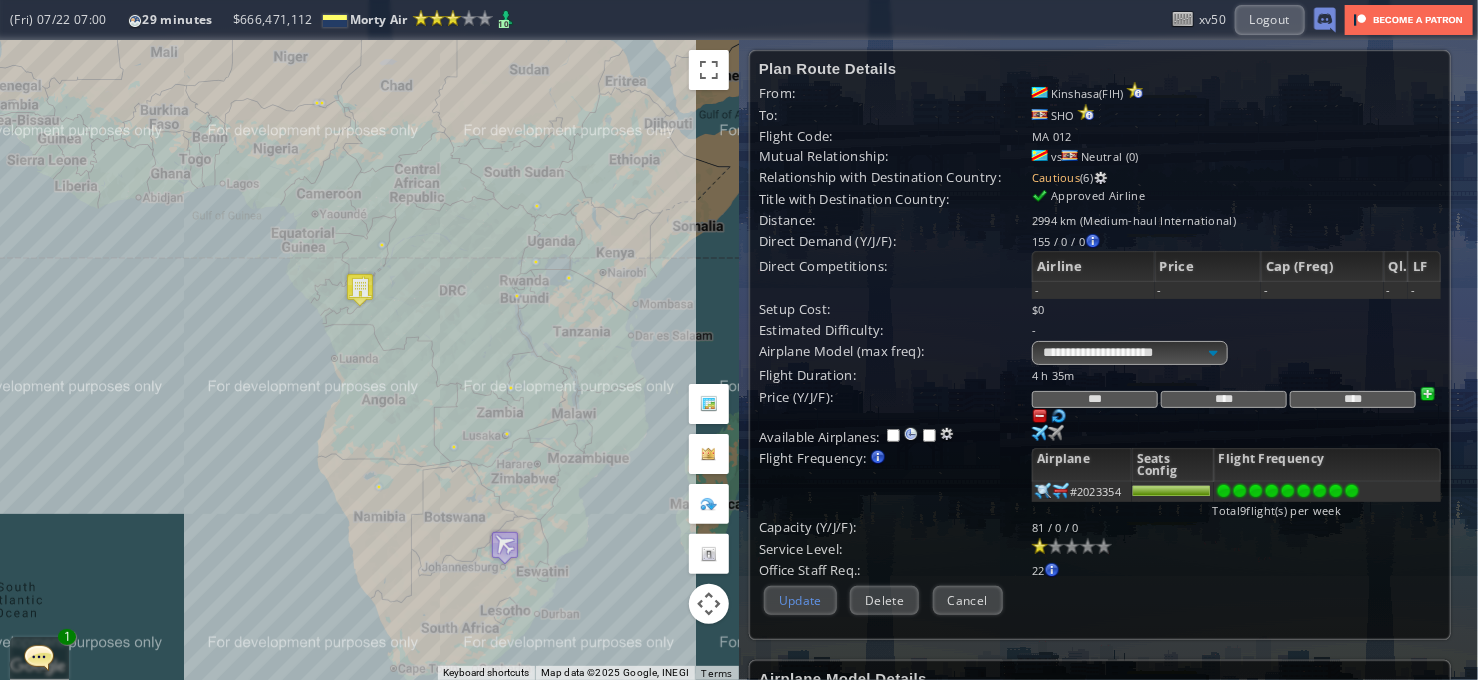 click on "Update" at bounding box center [800, 600] 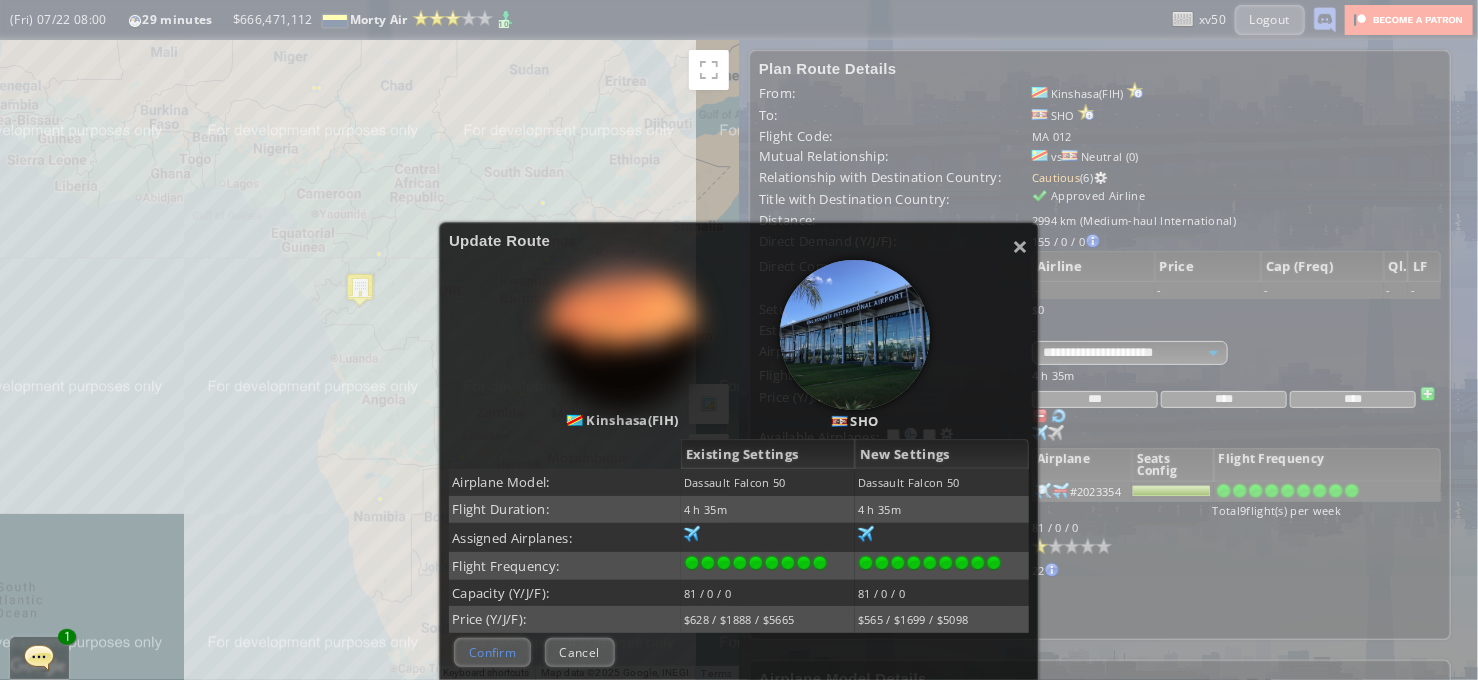 click on "Confirm" at bounding box center [492, 652] 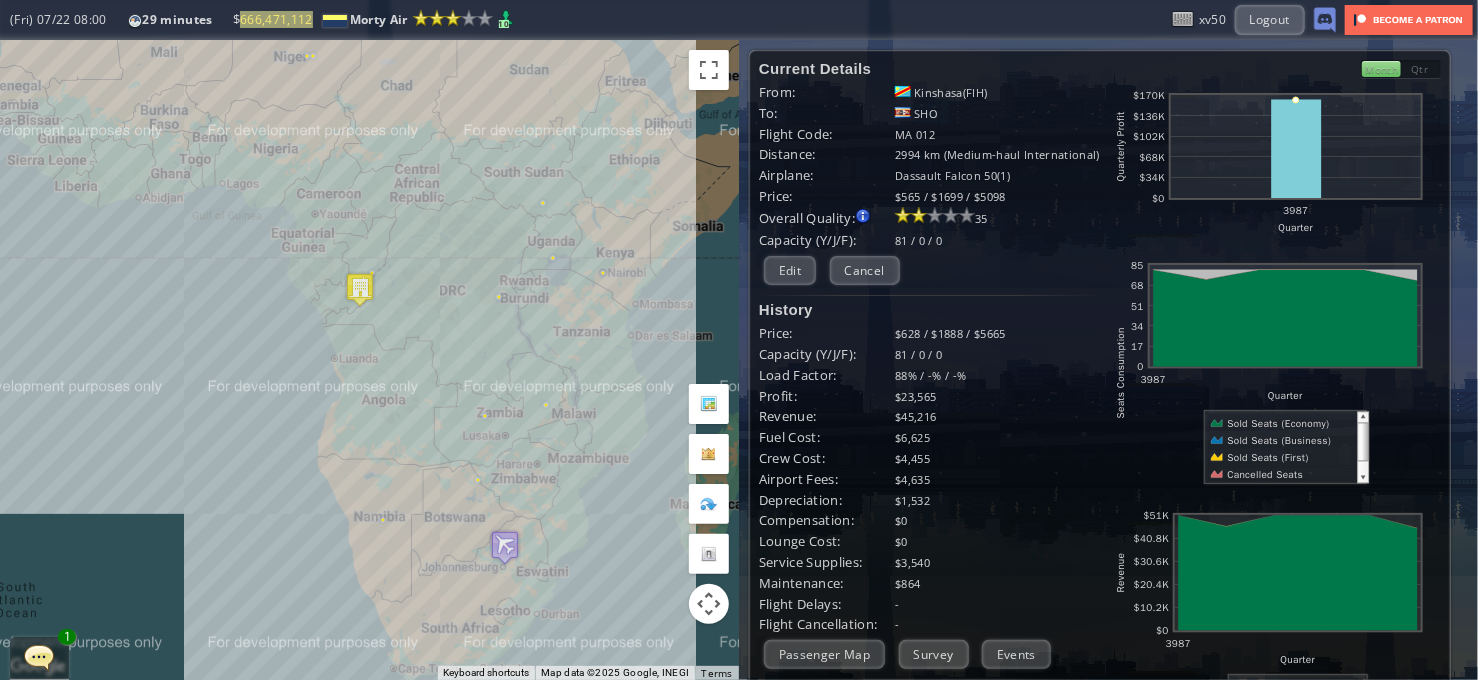 click on "To navigate, press the arrow keys." at bounding box center (369, 360) 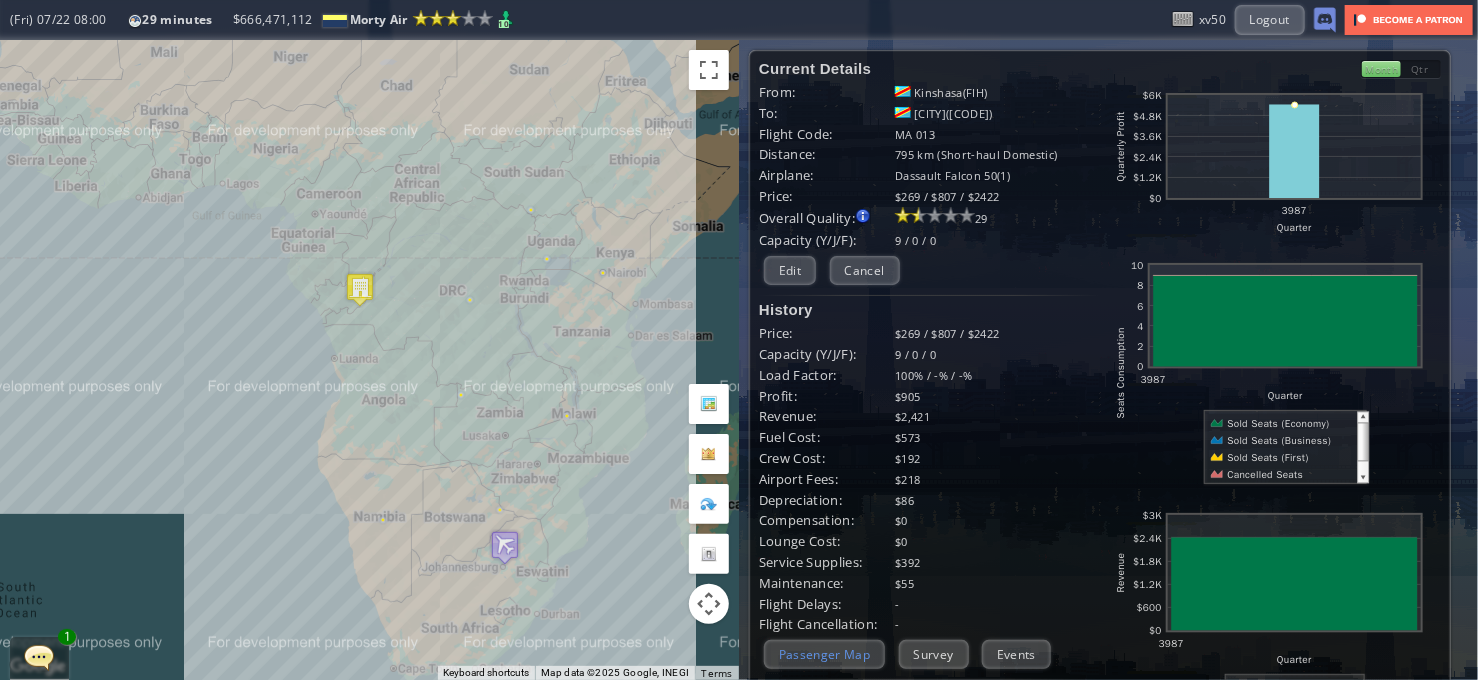 click on "Passenger Map" at bounding box center (824, 654) 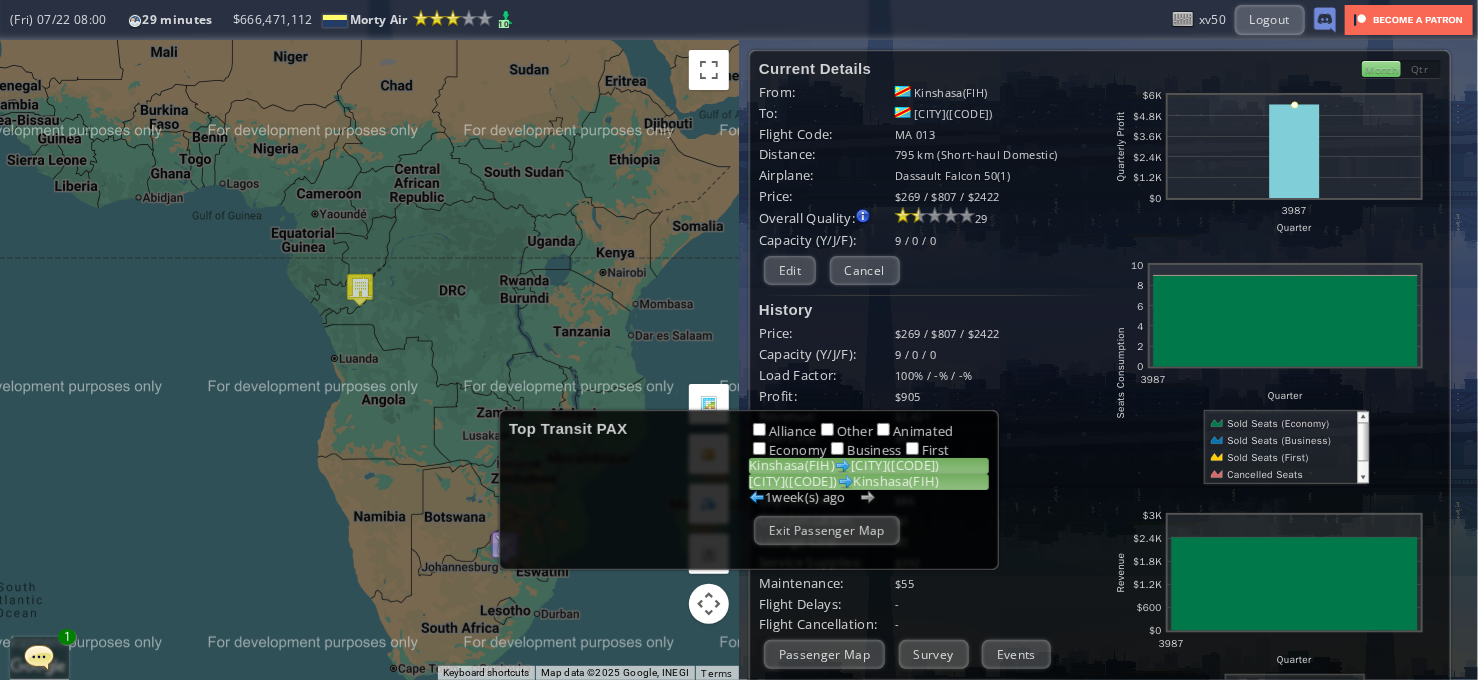 click on "[CITY]([CODE]) [CITY]([CODE])" at bounding box center [869, 482] 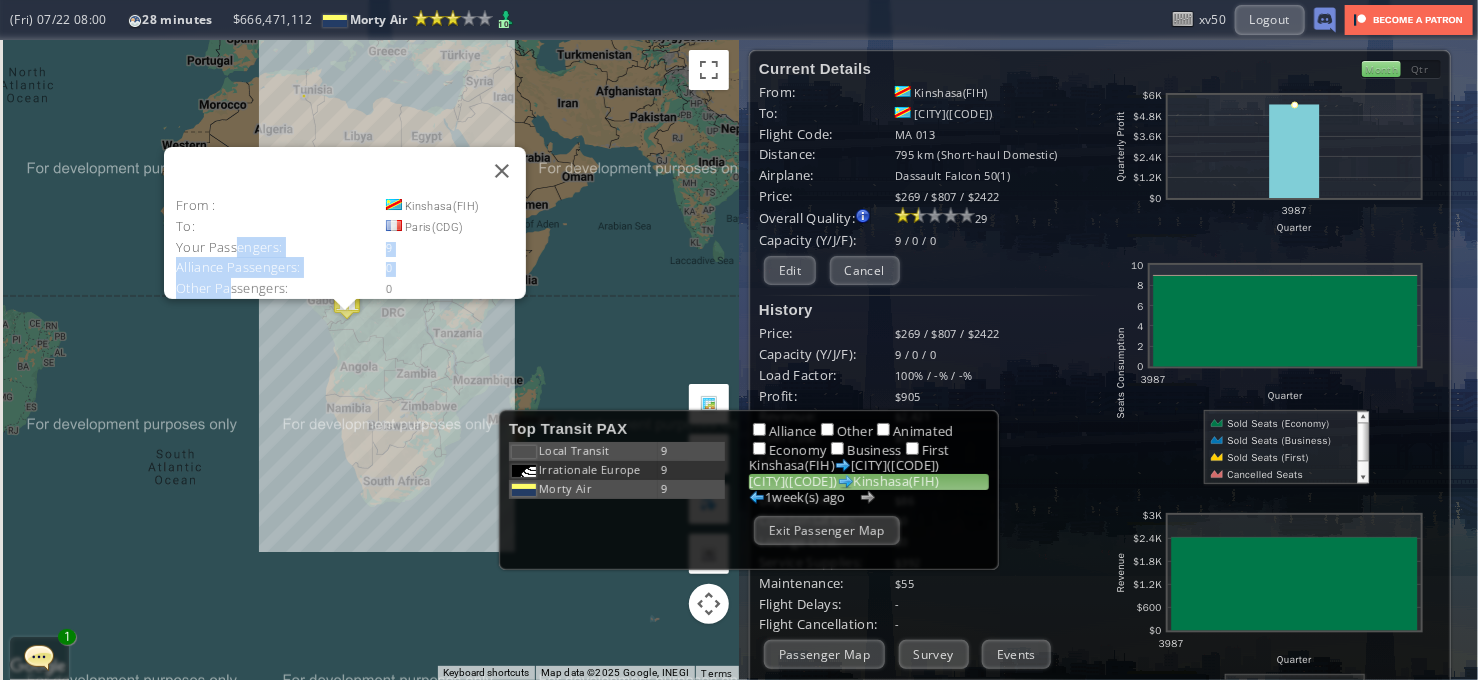 drag, startPoint x: 230, startPoint y: 228, endPoint x: 219, endPoint y: 277, distance: 50.219517 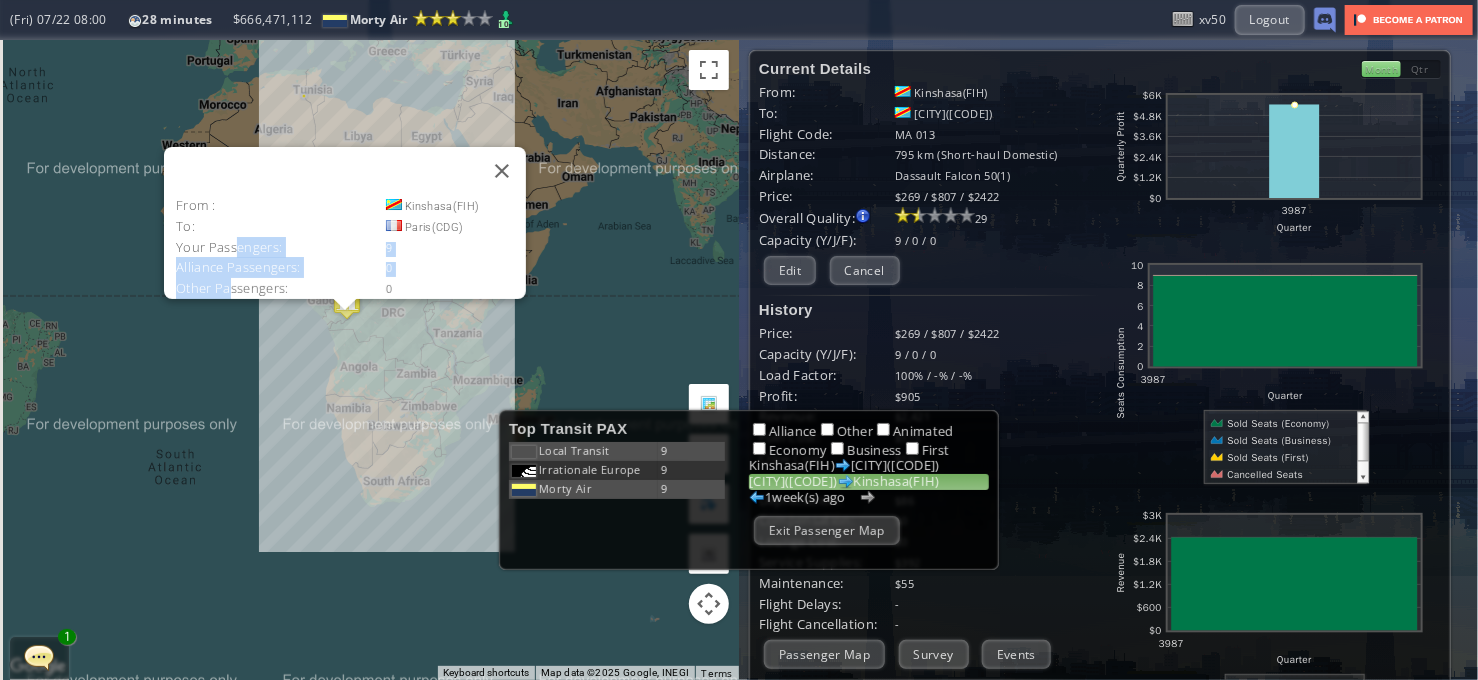 click on "From :
[CITY]([CODE])
To:
[CITY]([CODE])
Your Passengers:
9
Alliance Passengers:
0
Other Passengers:
0" at bounding box center [351, 247] 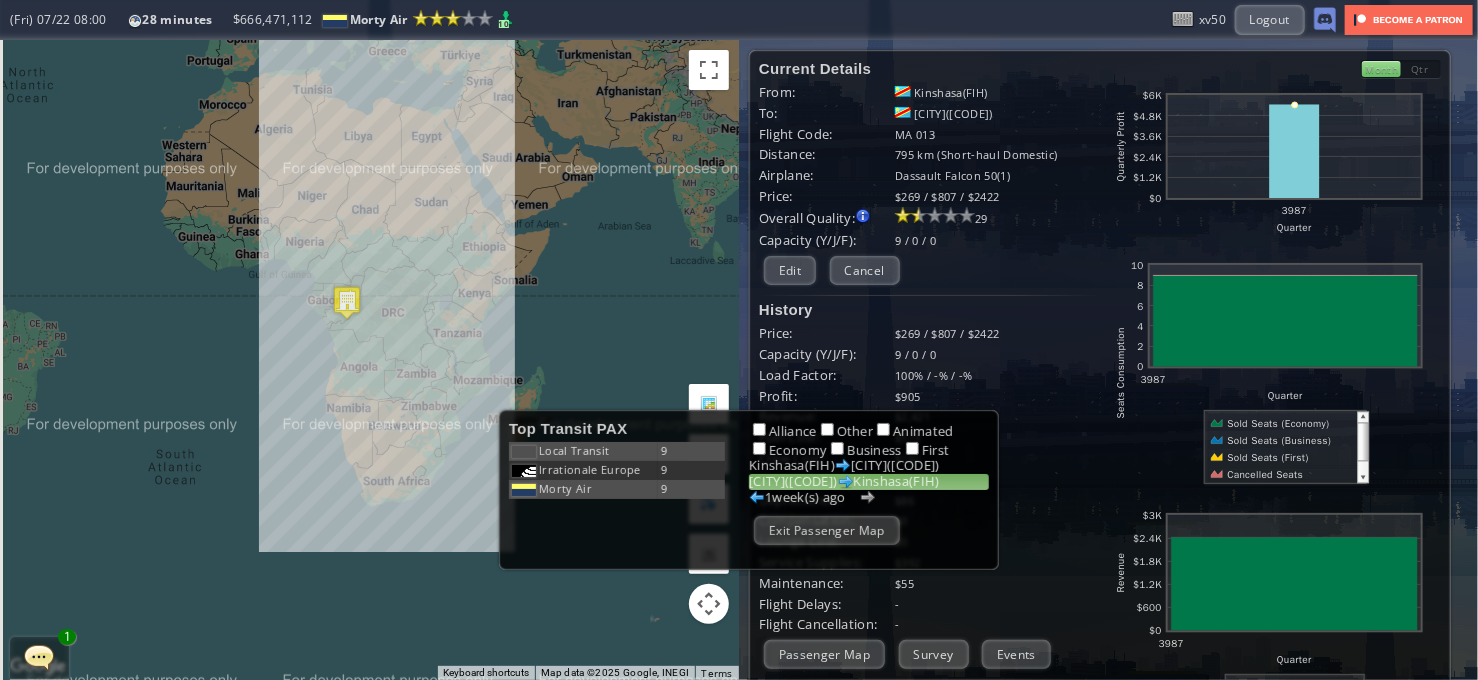 drag, startPoint x: 204, startPoint y: 350, endPoint x: 320, endPoint y: 475, distance: 170.53152 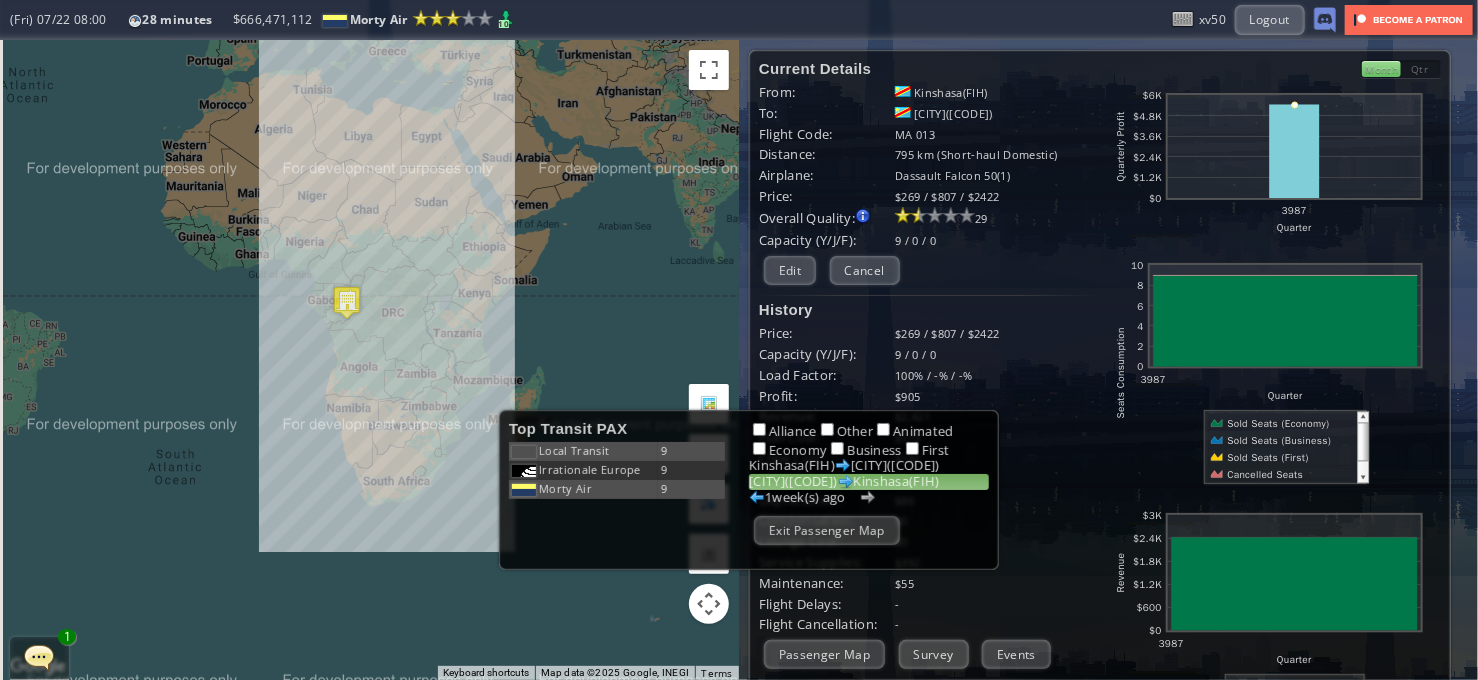 click on "To navigate, press the arrow keys." at bounding box center (369, 360) 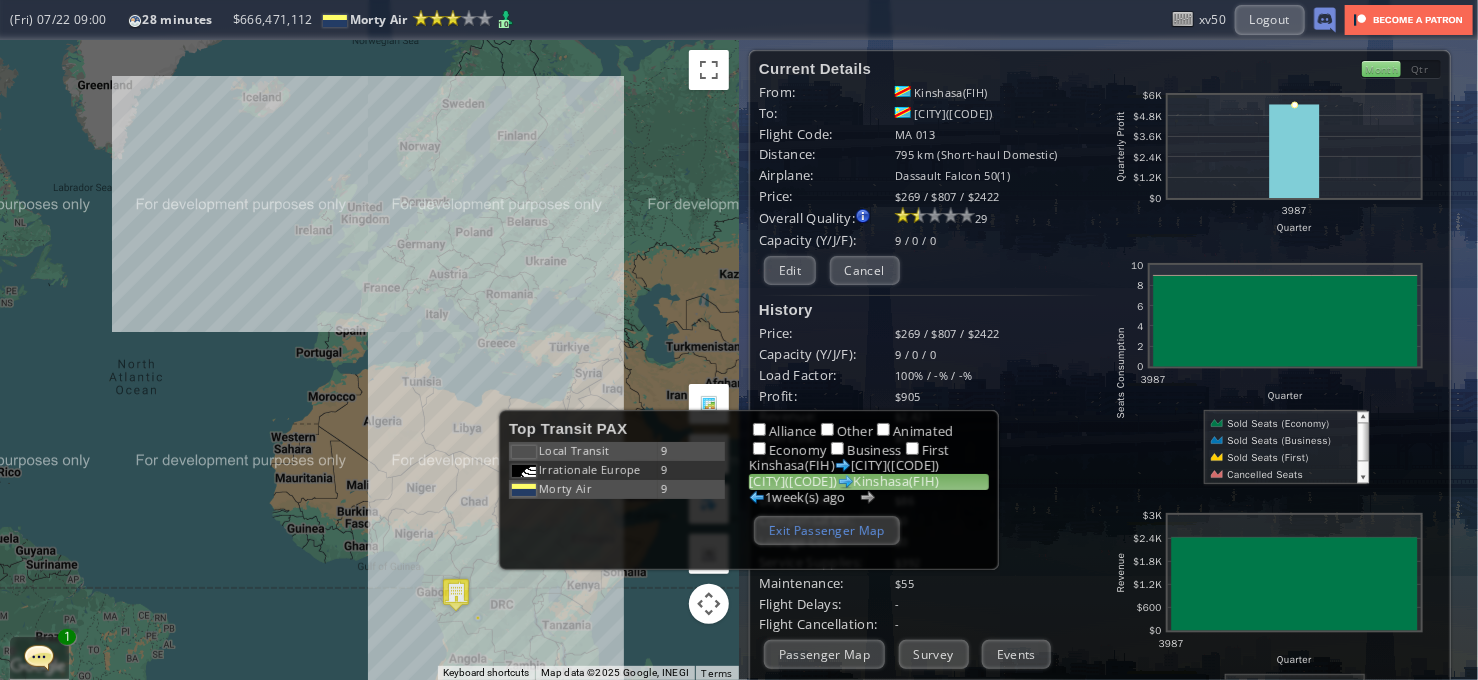click on "Exit Passenger Map" at bounding box center [827, 530] 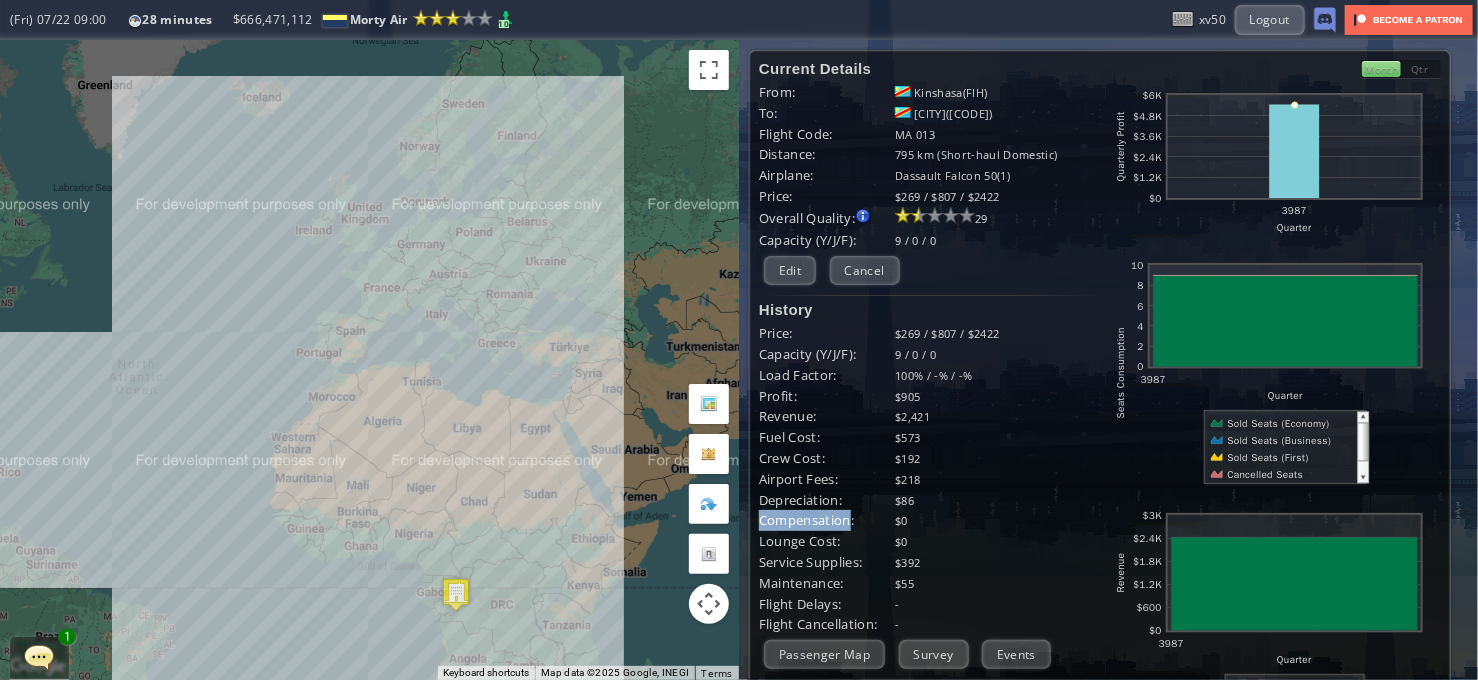 click on "Compensation:" at bounding box center [827, 333] 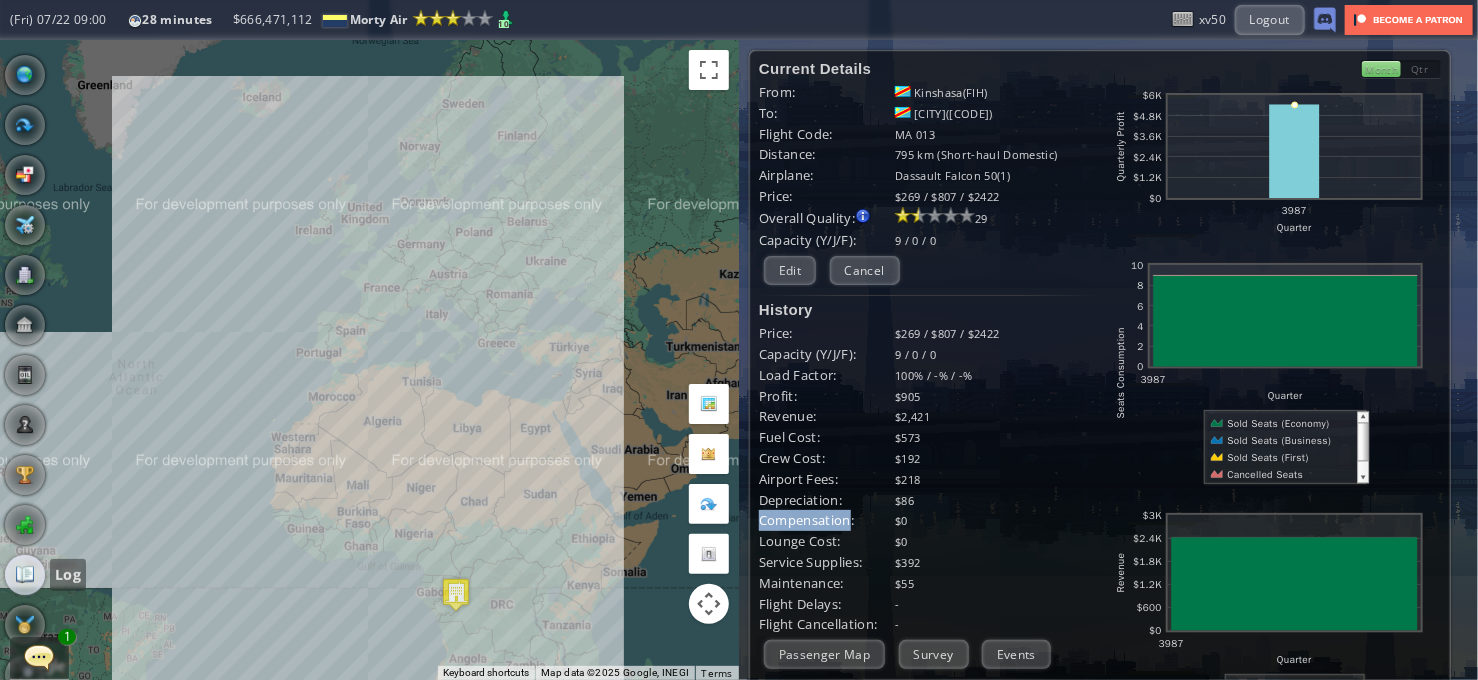 scroll, scrollTop: 80, scrollLeft: 0, axis: vertical 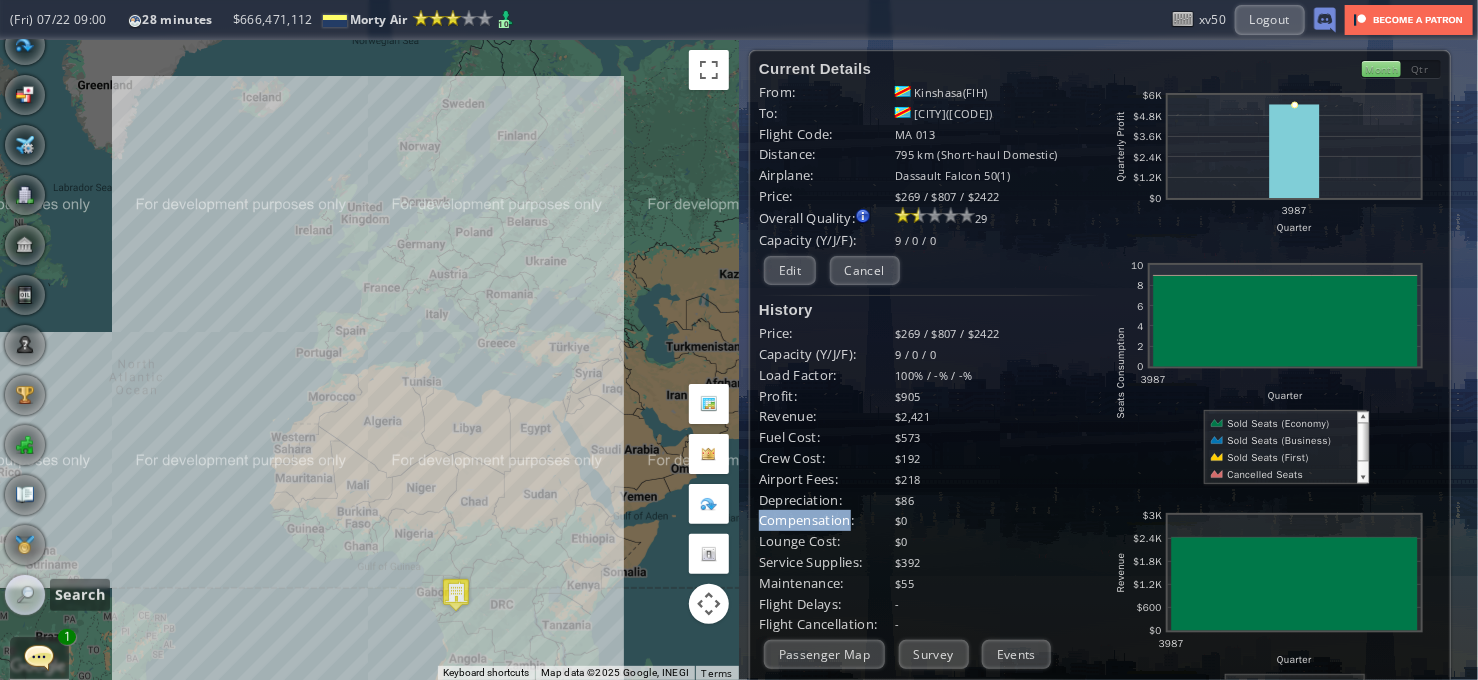 click at bounding box center [25, 595] 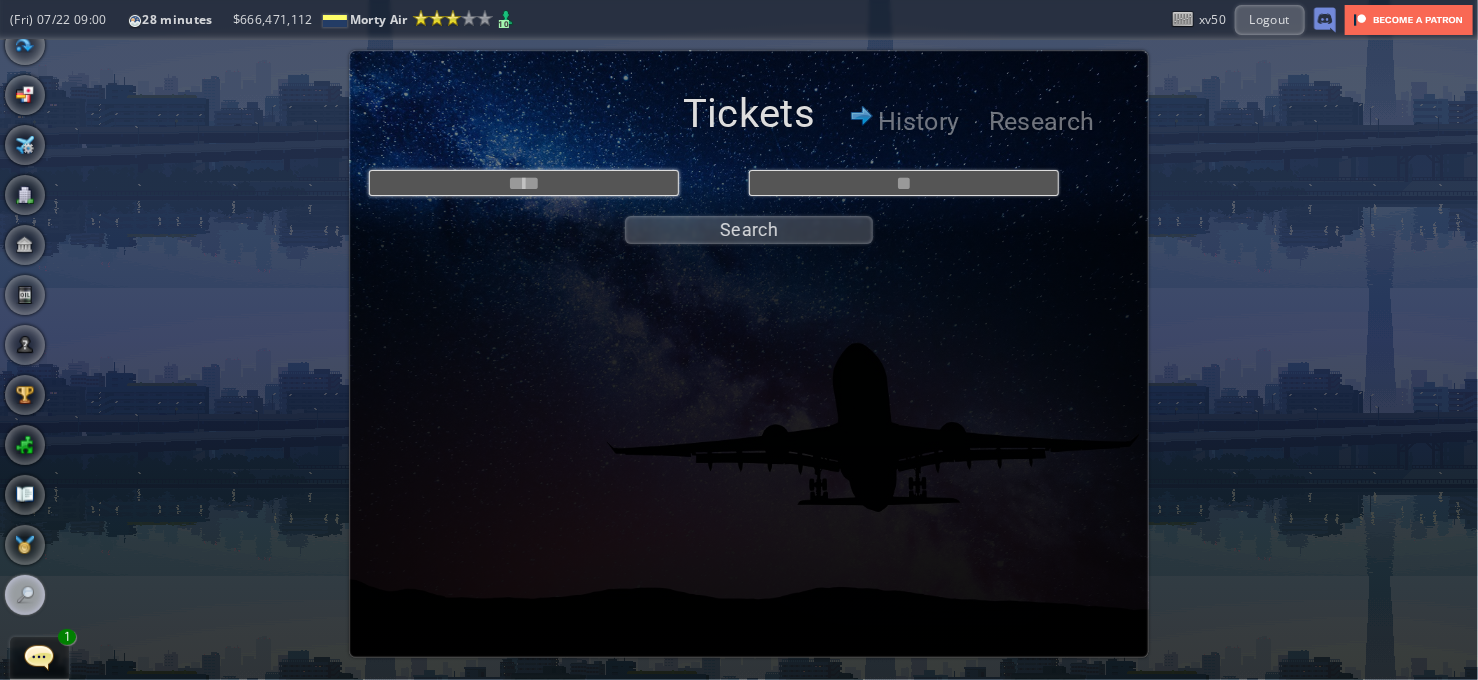 click at bounding box center [524, 183] 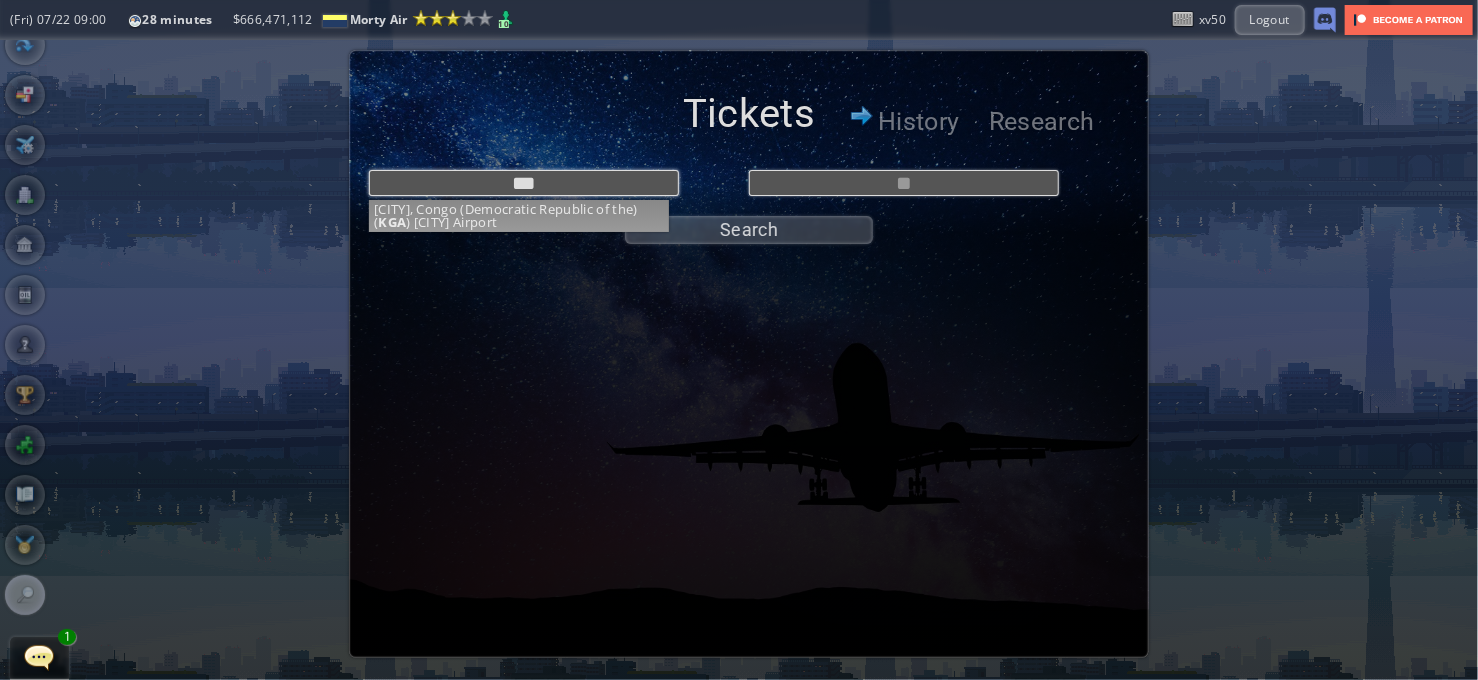 type on "***" 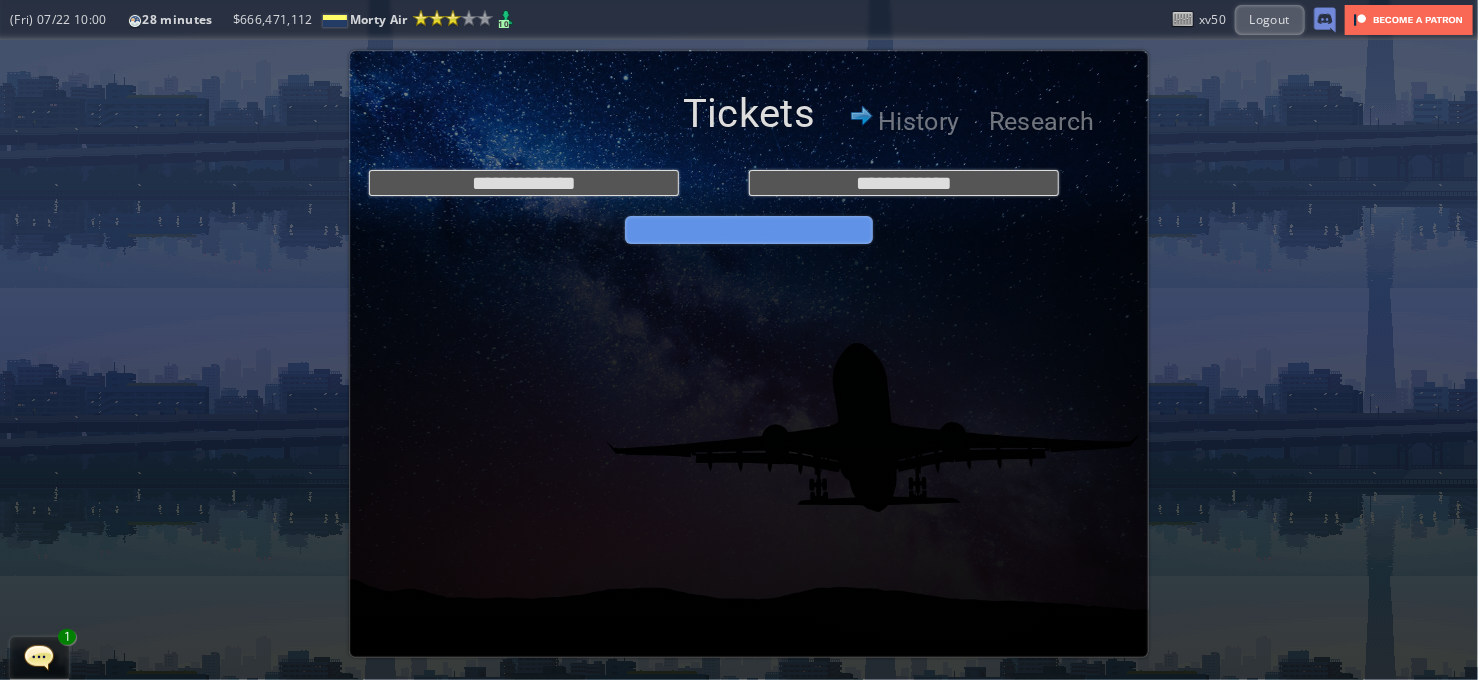 click on "Search" at bounding box center (749, 230) 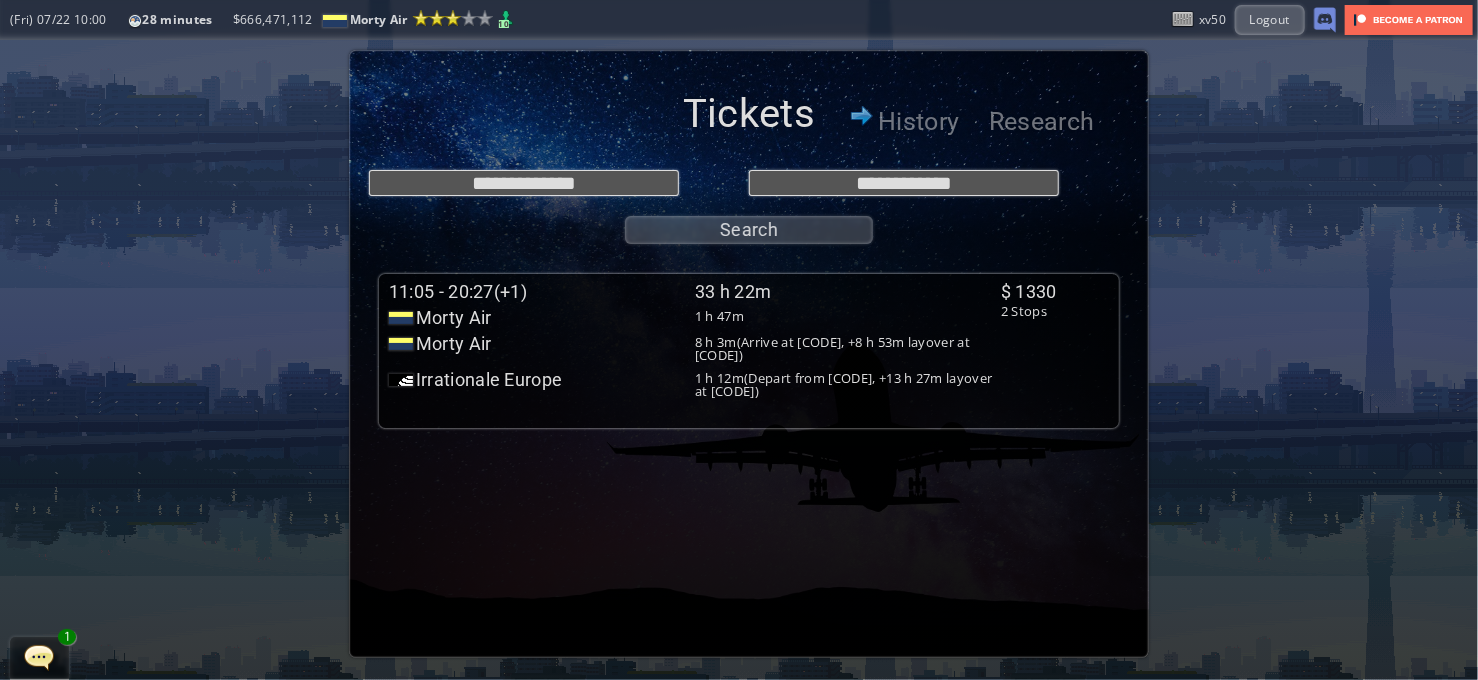 click on "11:05 - 20:27(+1)  33 h 22m   Morty Air  1 h 47m  MA 013 11:05 - 12:52 $269 (economy) Abysmal flight (2.9/10) [CITY]([CODE]) [CITY]([CODE]) Aircraft : Dassault Falcon 50   Morty Air  8 h 3m(Arrive at [CODE], +8 h 53m layover at [CODE])  MA 007 21:45 - 05:48(+1) $821 (economy) Abysmal flight (2.9/10) [CITY]([CODE]) [CITY]([CODE]) Aircraft : Airbus A310-300 Arrive at [CODE]   Irrationale Europe  1 h 12m(Depart from [CODE], +13 h 27m layover at [CODE])  IE 047 19:15(+1) - 20:27(+1) $240 (economy) Good flight (6.2/10) [CITY]([CODE]) [CITY]([CODE]) Aircraft : Airbus A321neoLR Depart from [CODE]" at bounding box center [695, 346] 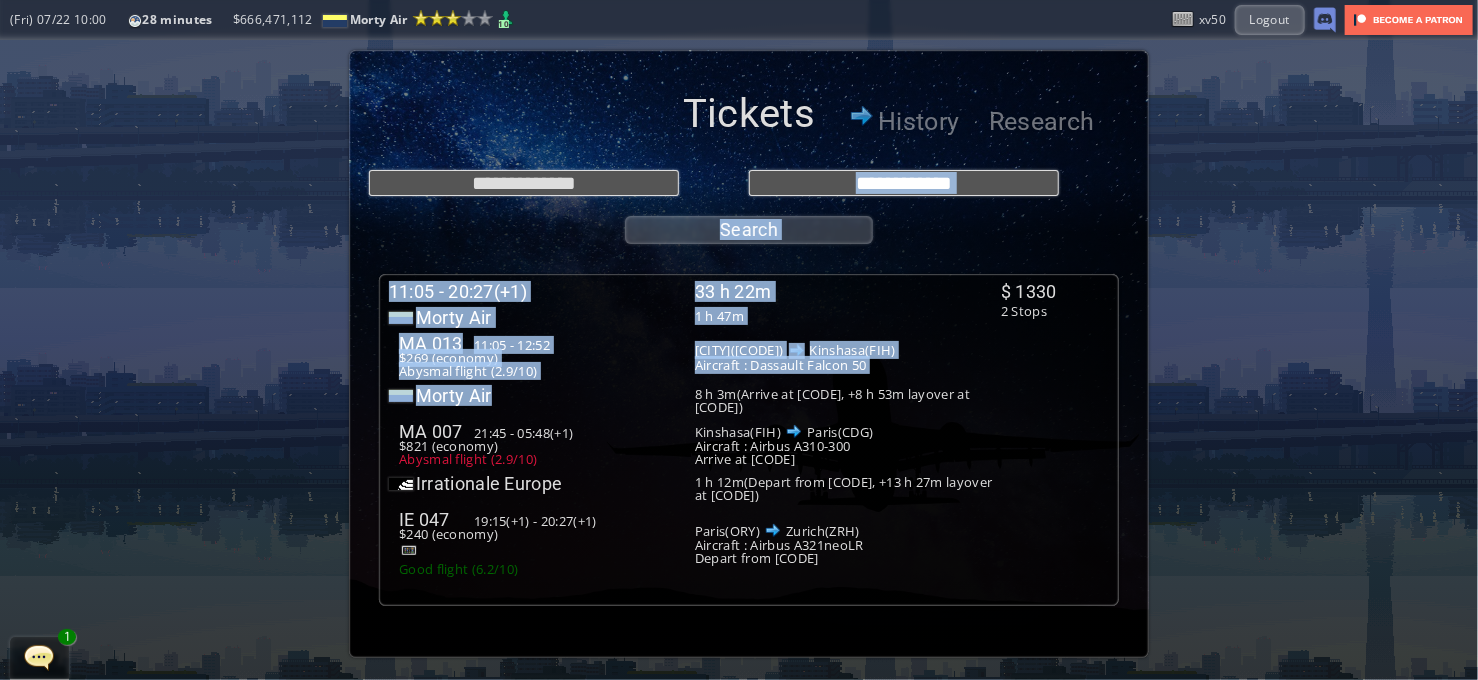 drag, startPoint x: 594, startPoint y: 389, endPoint x: 589, endPoint y: 186, distance: 203.06157 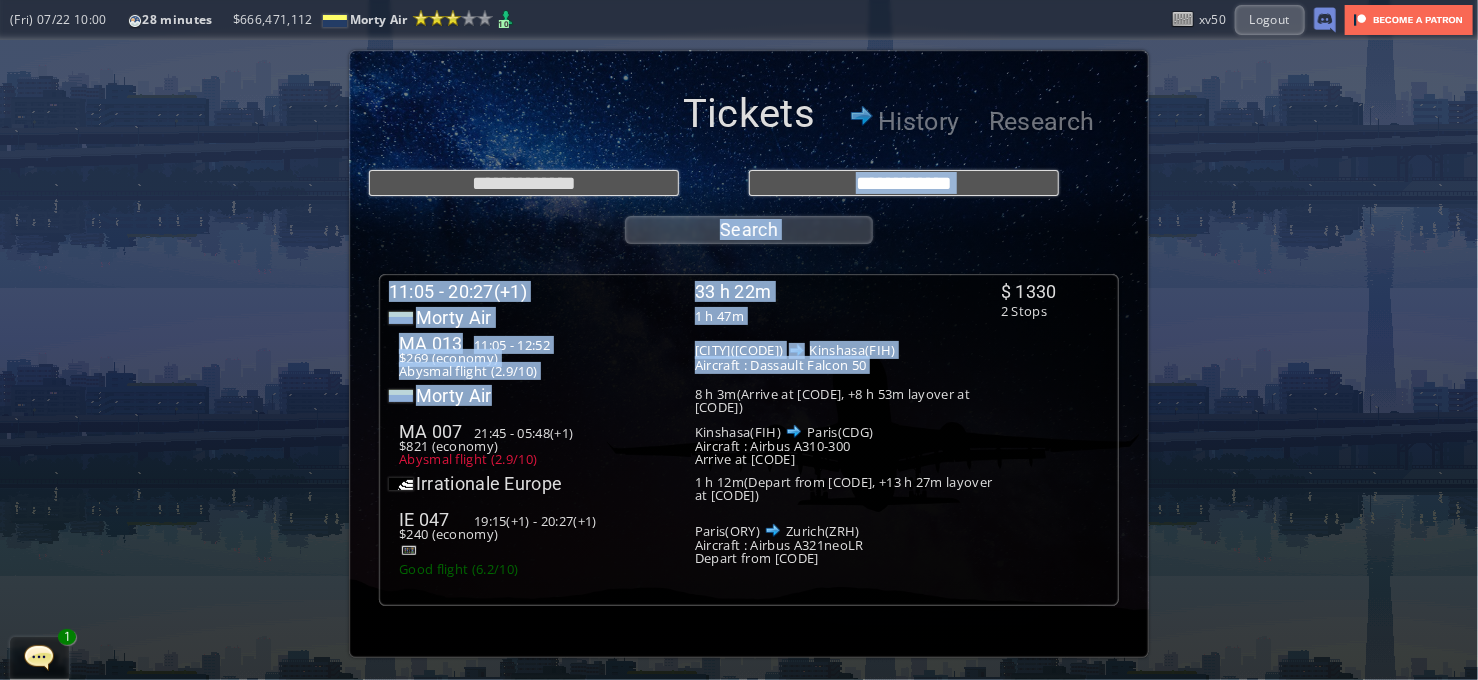click on "**********" at bounding box center [749, 354] 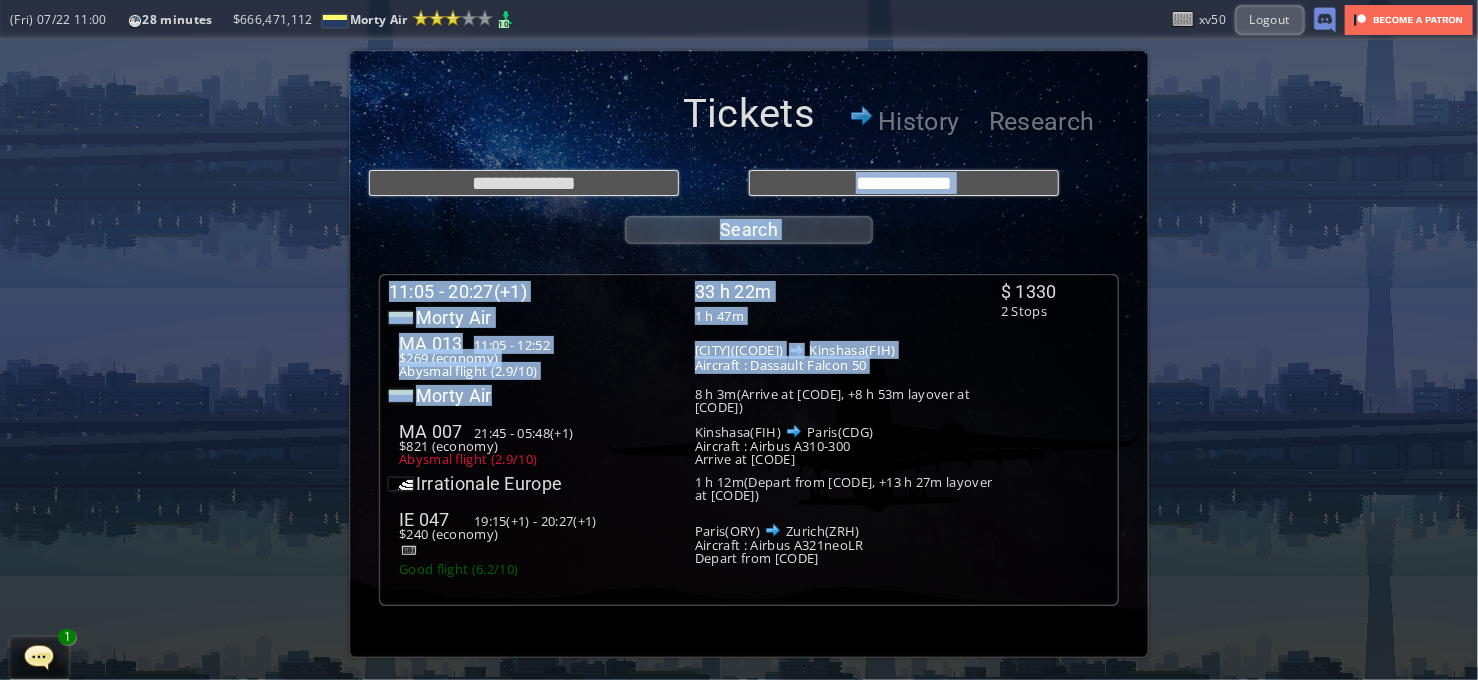 click on "**********" at bounding box center [749, 202] 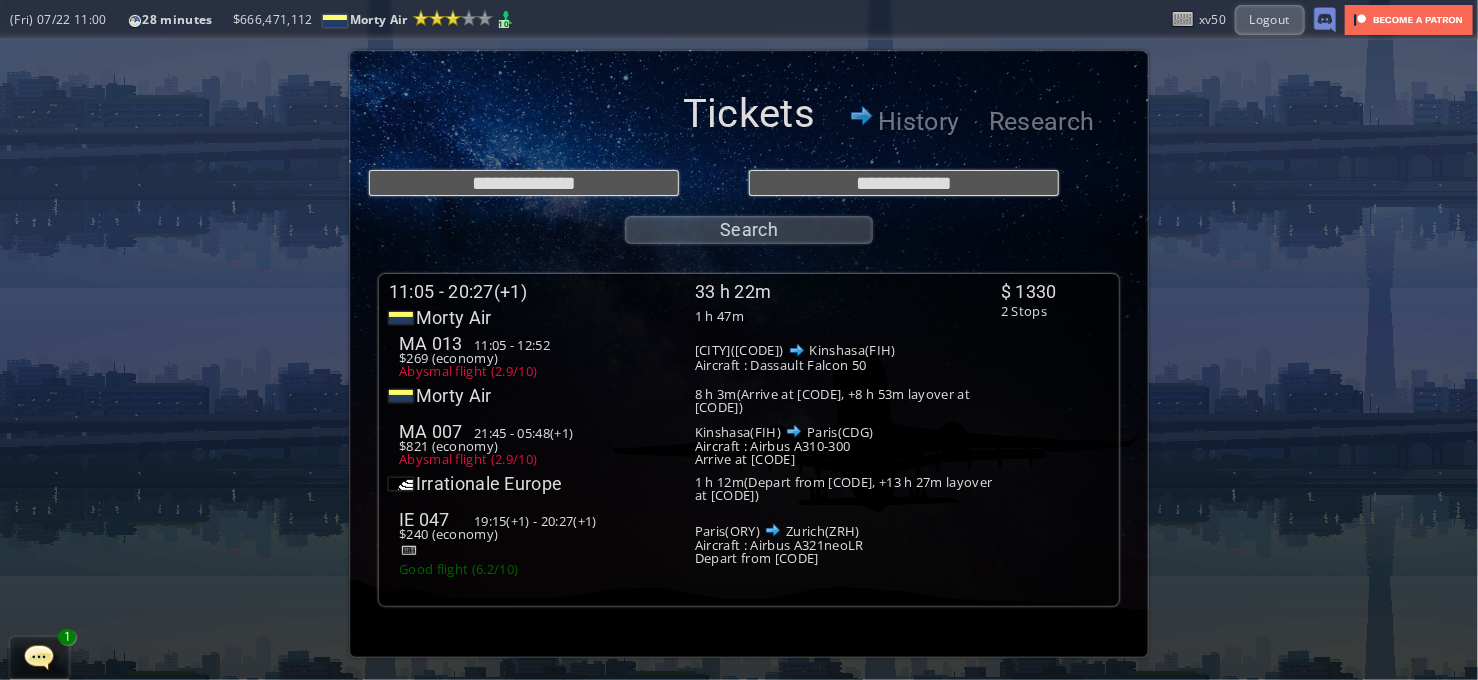 click on "11:05 - 20:27(+1)" at bounding box center [542, 292] 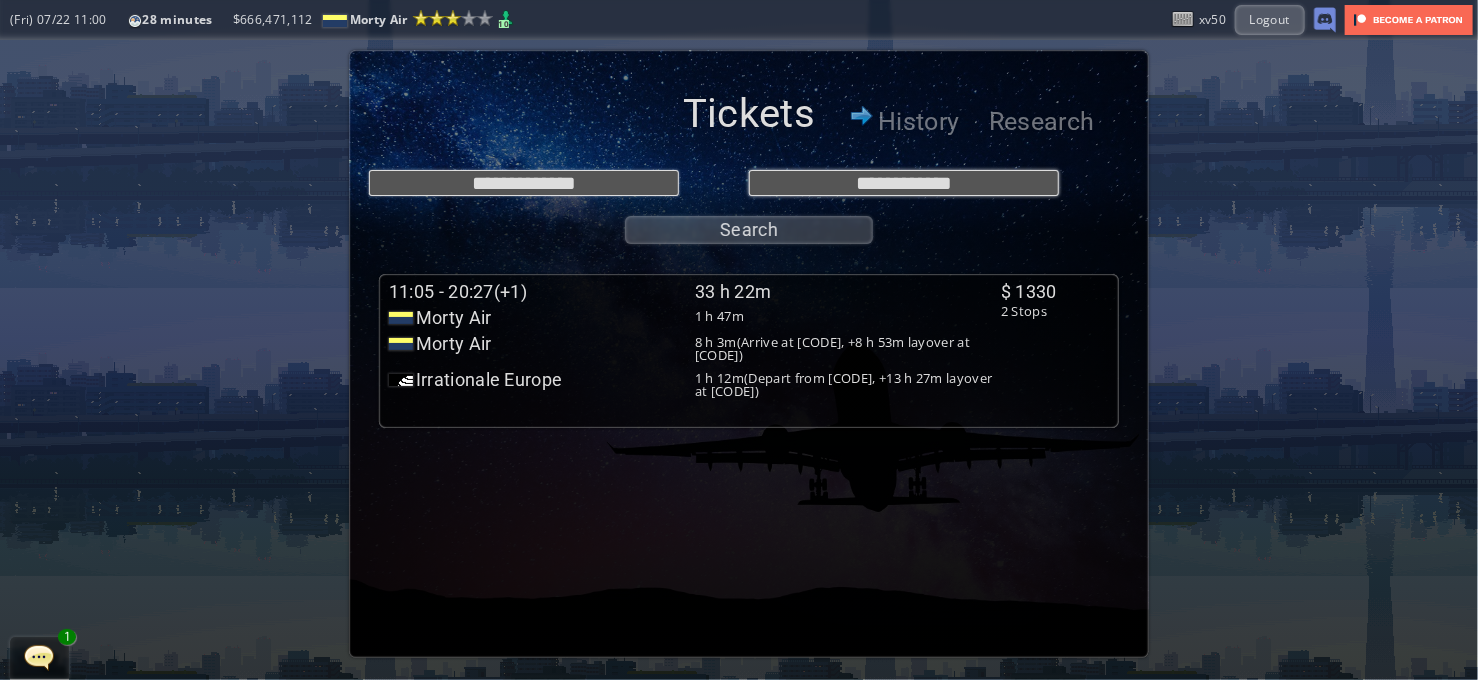 click on "**********" at bounding box center [904, 183] 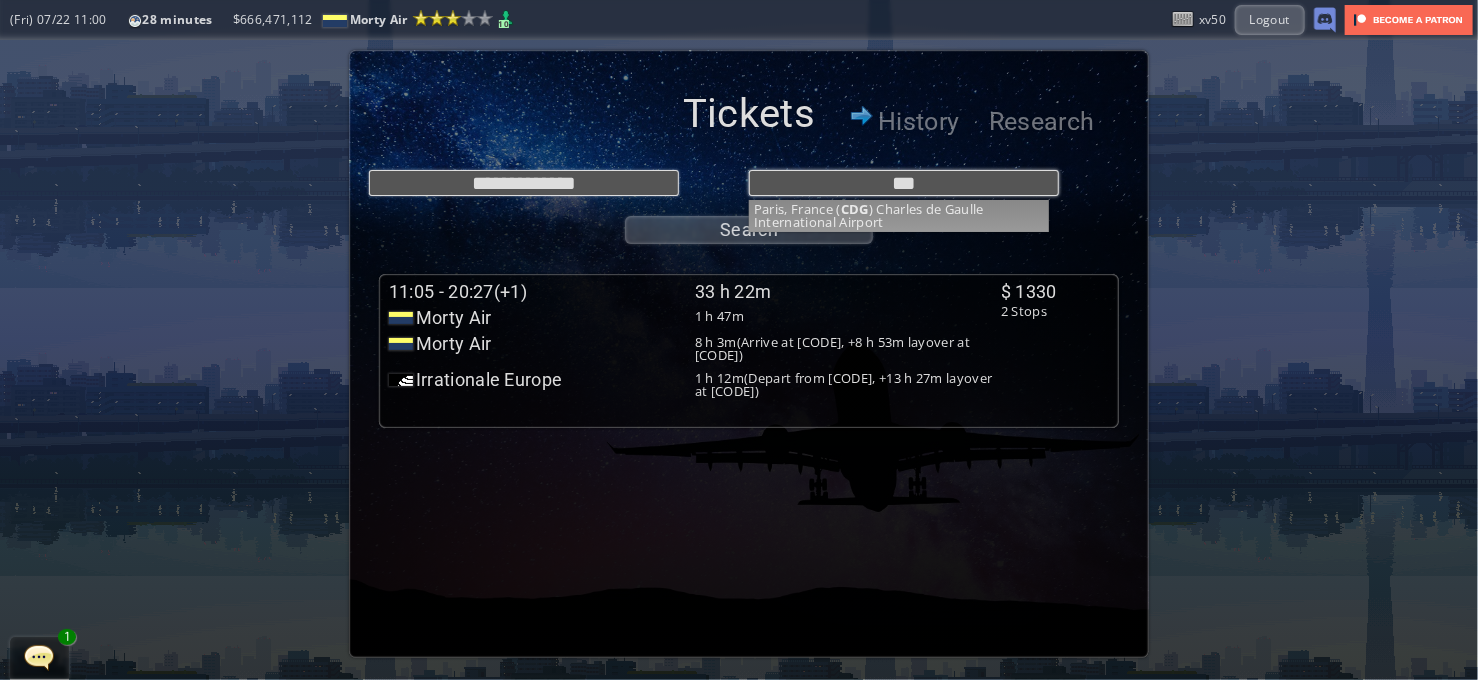 type on "***" 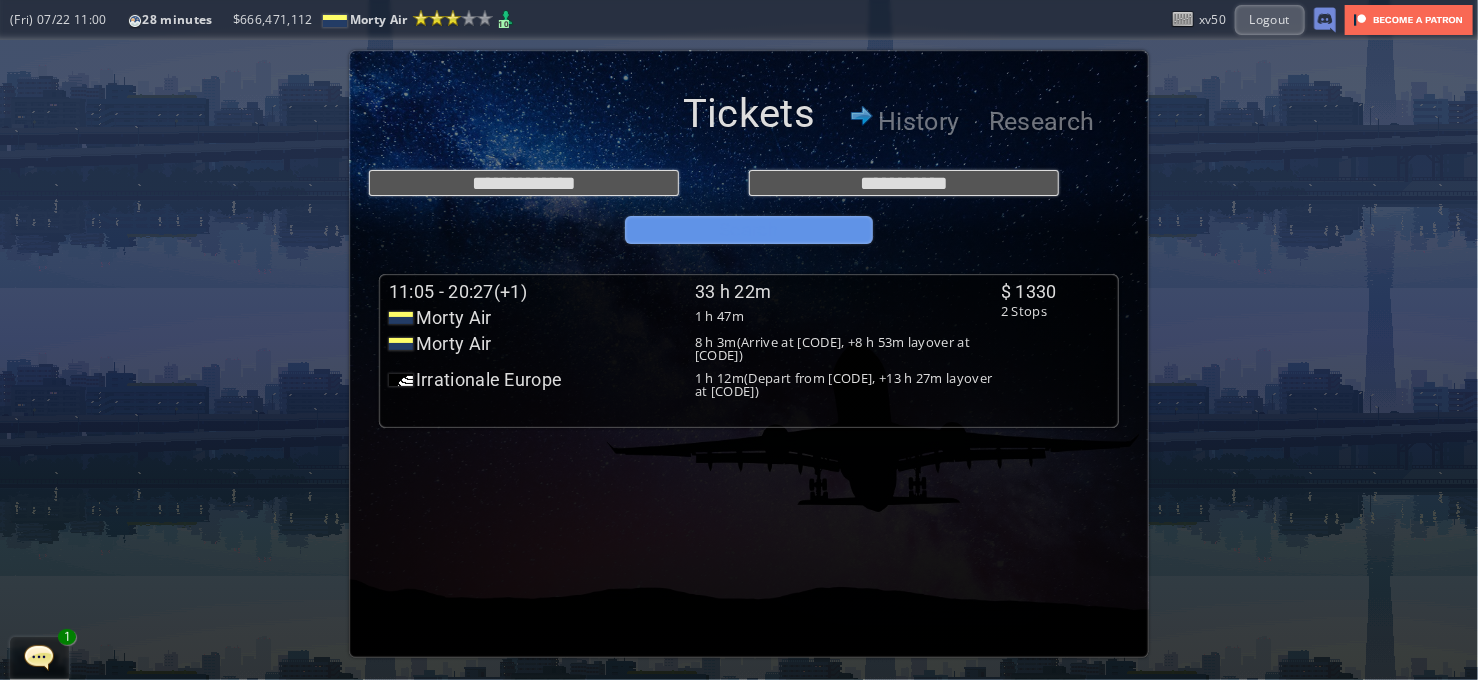 click on "Search" at bounding box center [749, 230] 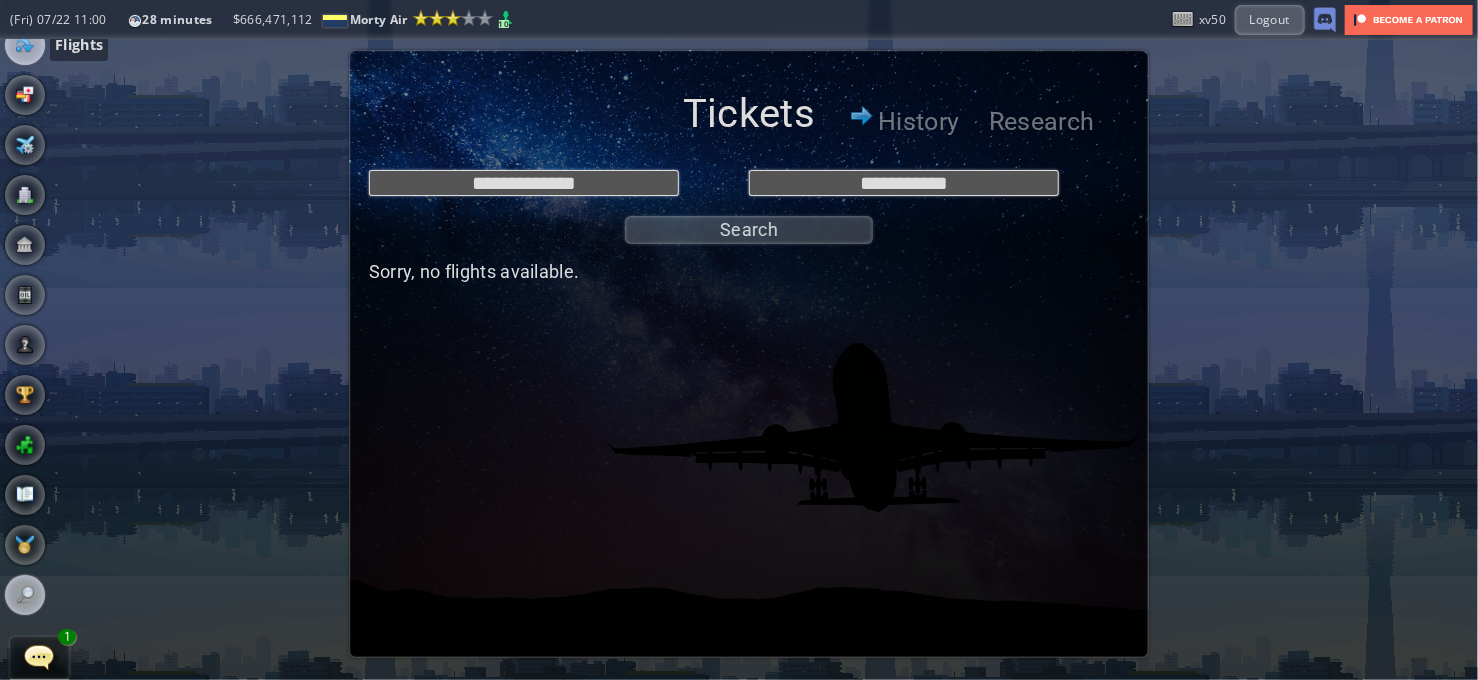scroll, scrollTop: 0, scrollLeft: 0, axis: both 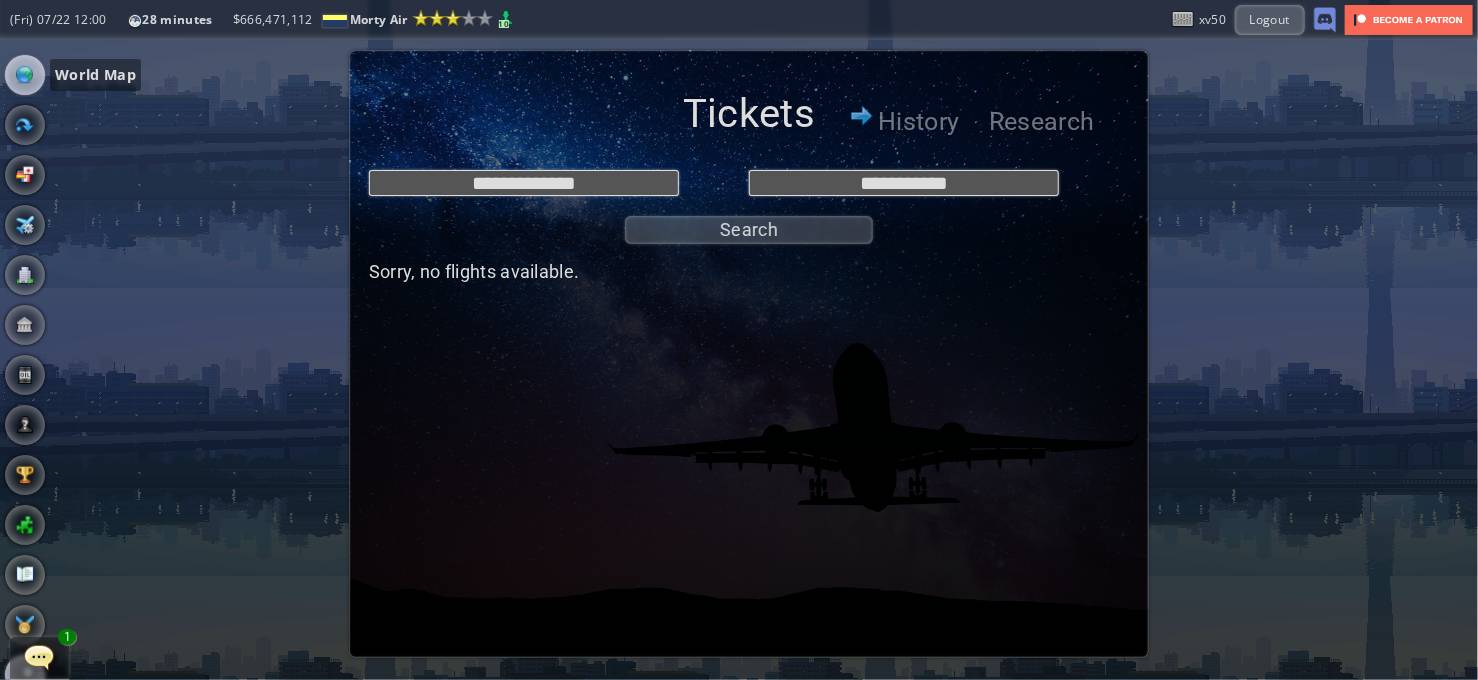 click at bounding box center [25, 75] 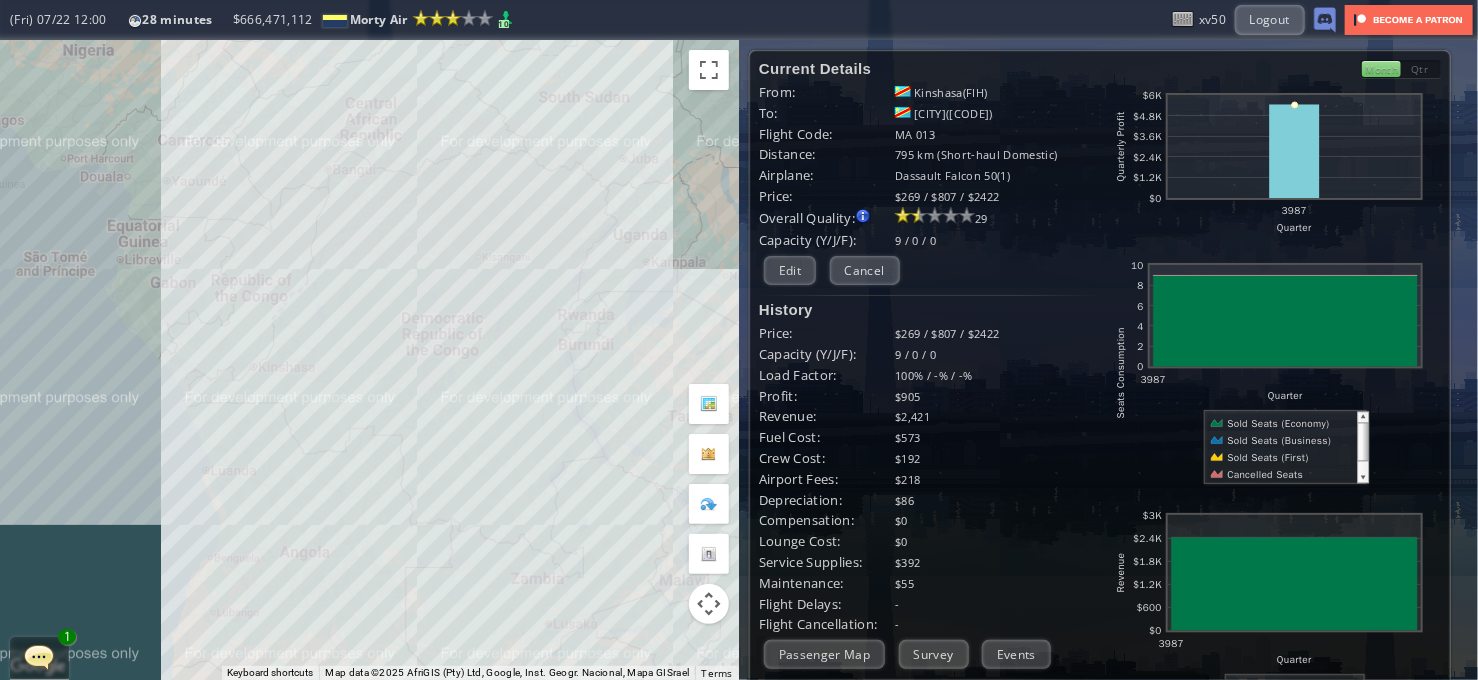 click on "To navigate, press the arrow keys." at bounding box center [369, 360] 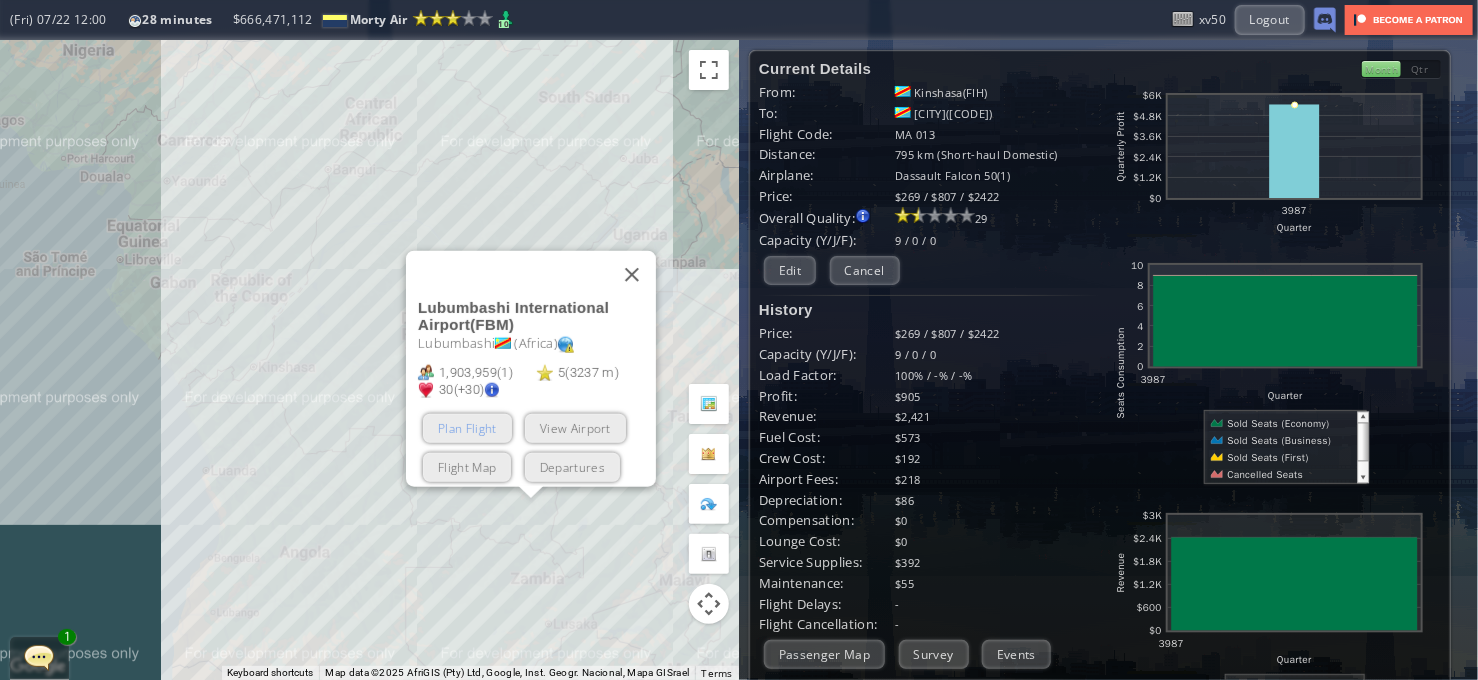 click on "Plan Flight" at bounding box center [467, 428] 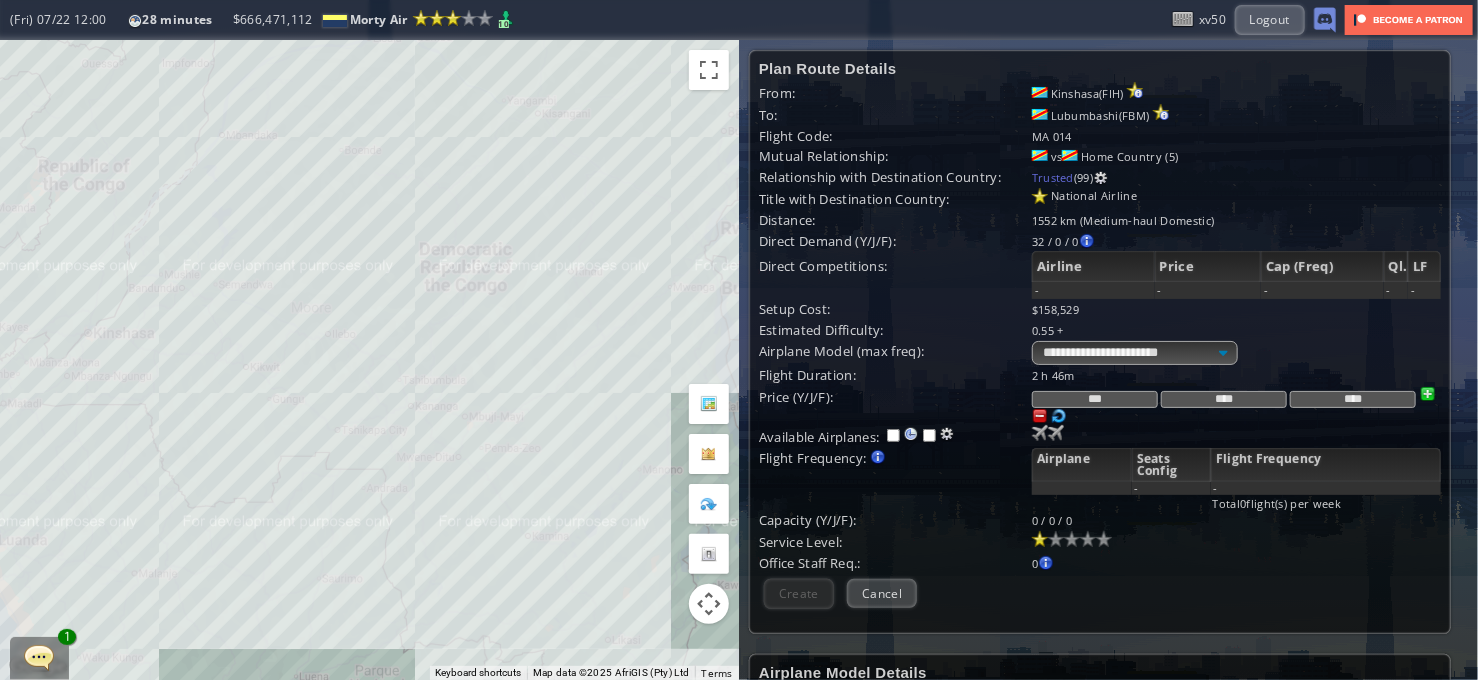 click on "To navigate, press the arrow keys." at bounding box center (369, 360) 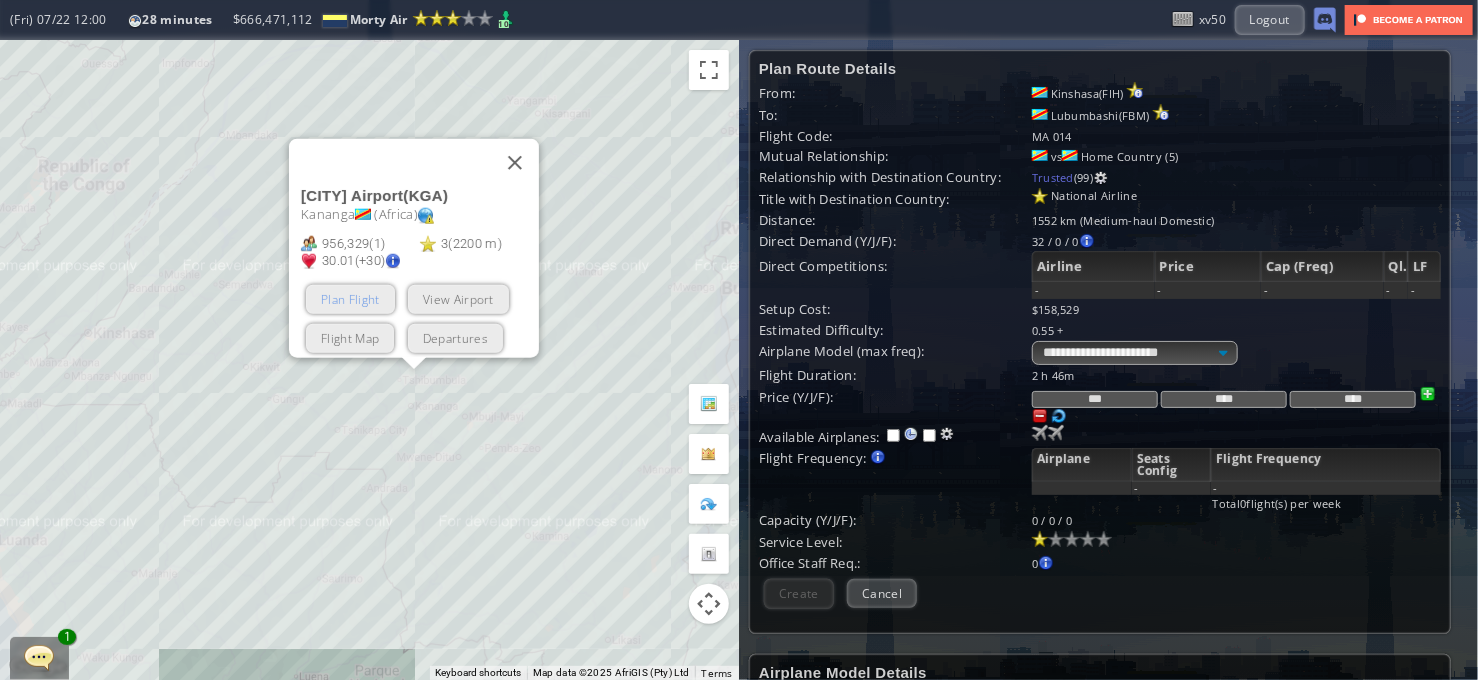 drag, startPoint x: 395, startPoint y: 303, endPoint x: 370, endPoint y: 290, distance: 28.178005 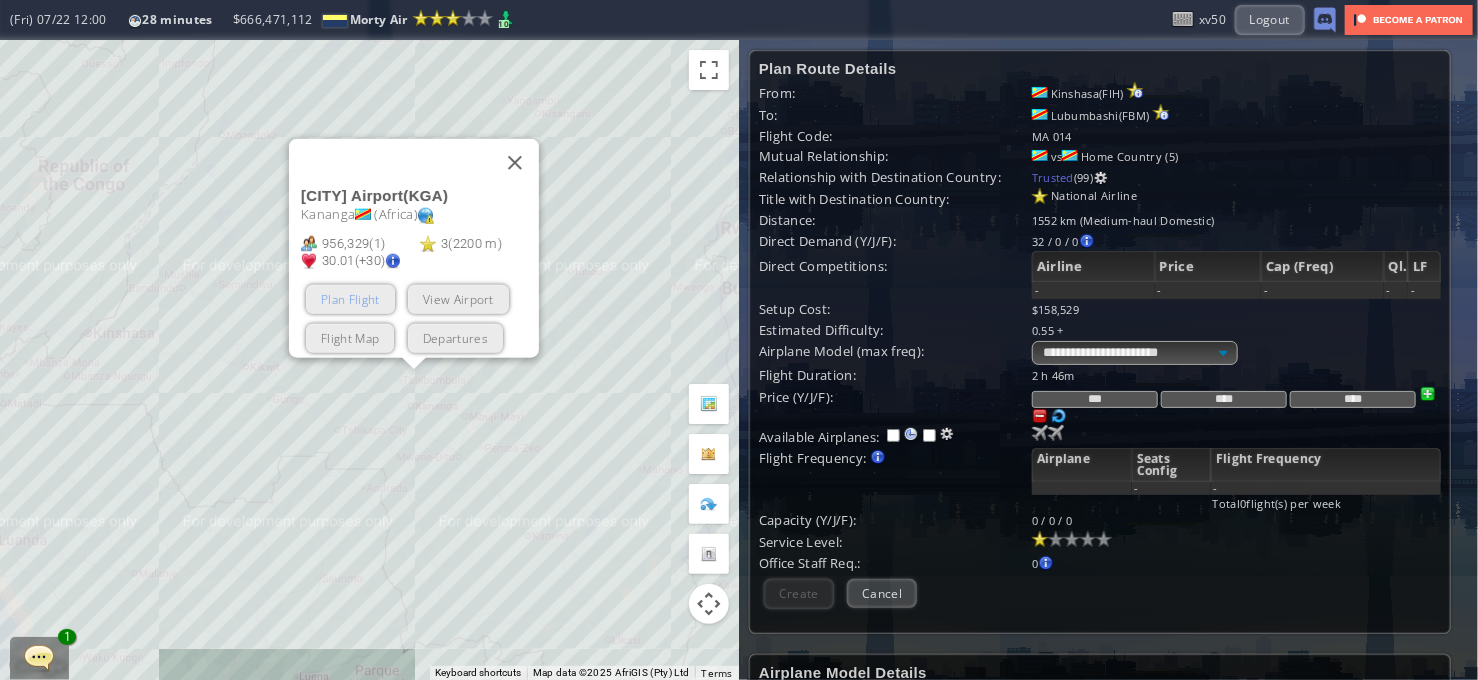 click on "Plan Flight
View Airport
Flight Map
Departures" at bounding box center [420, 319] 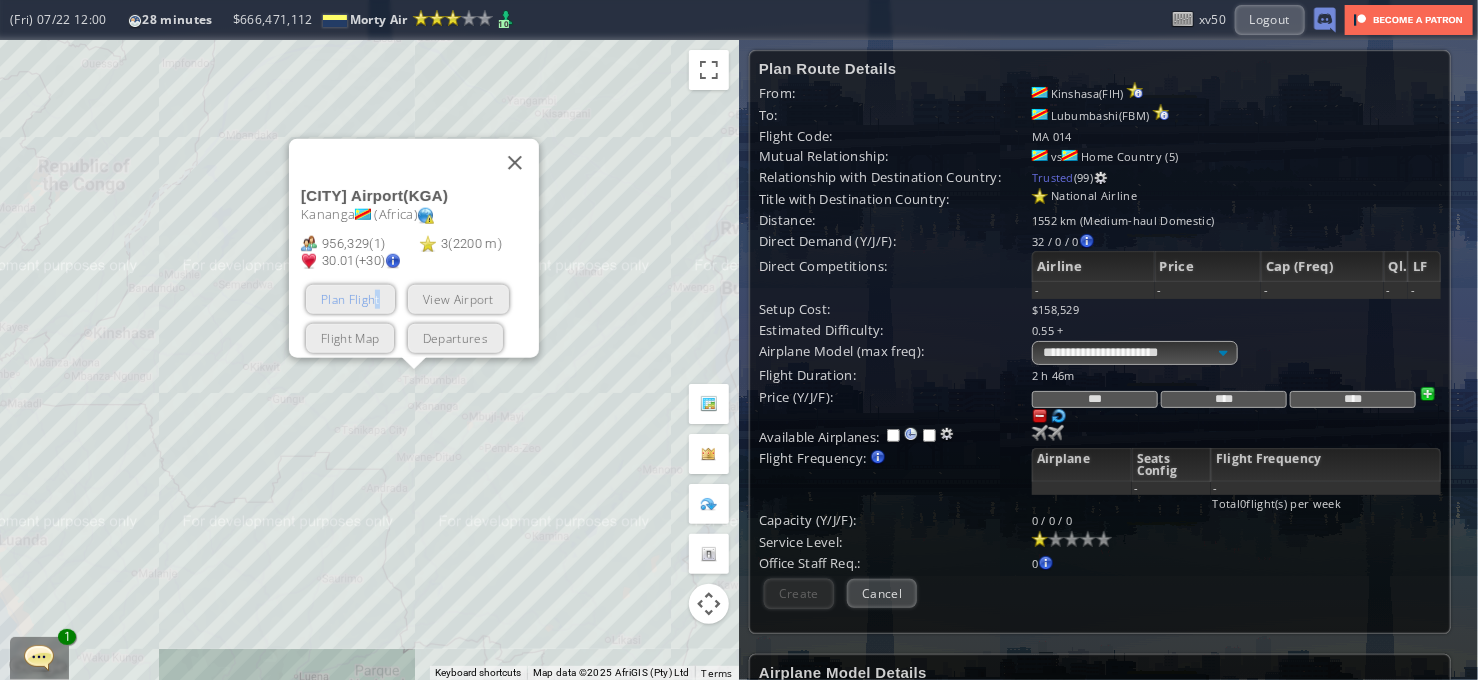 click on "Plan Flight" at bounding box center [350, 299] 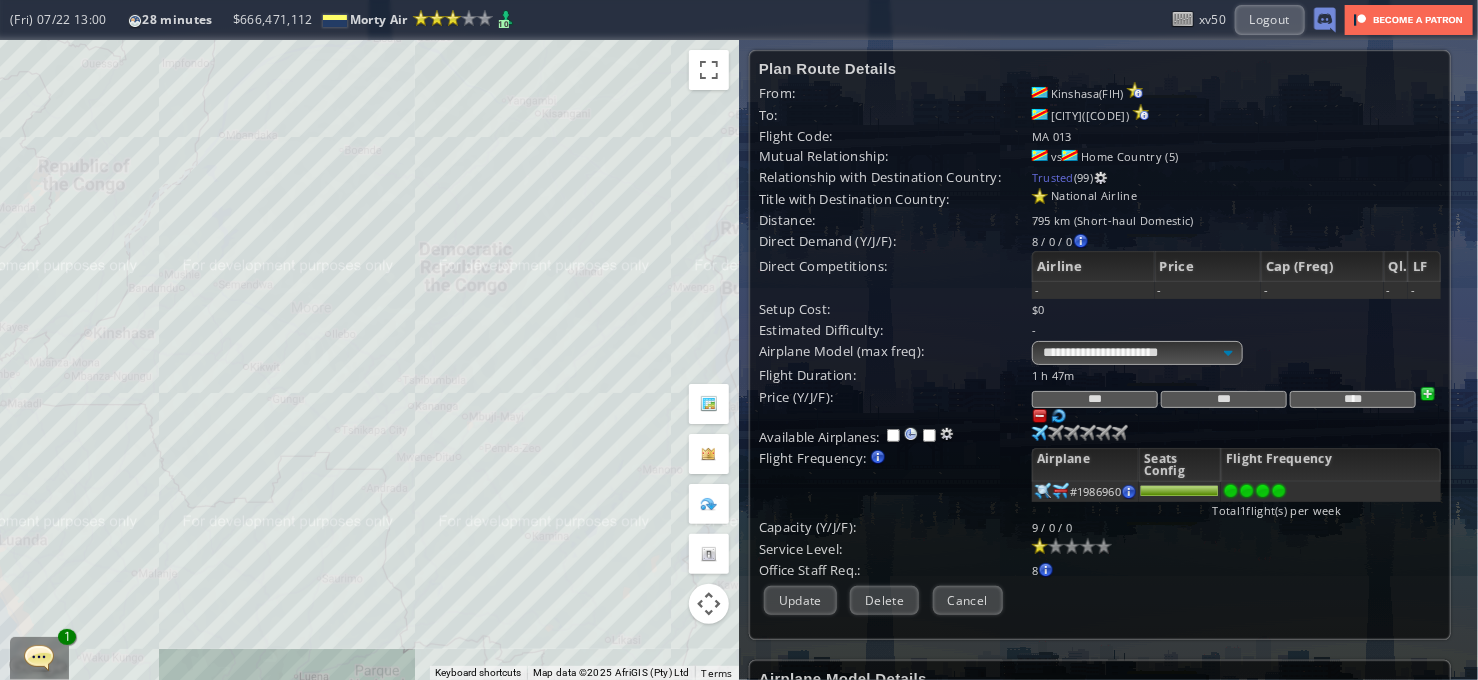 click at bounding box center [1279, 491] 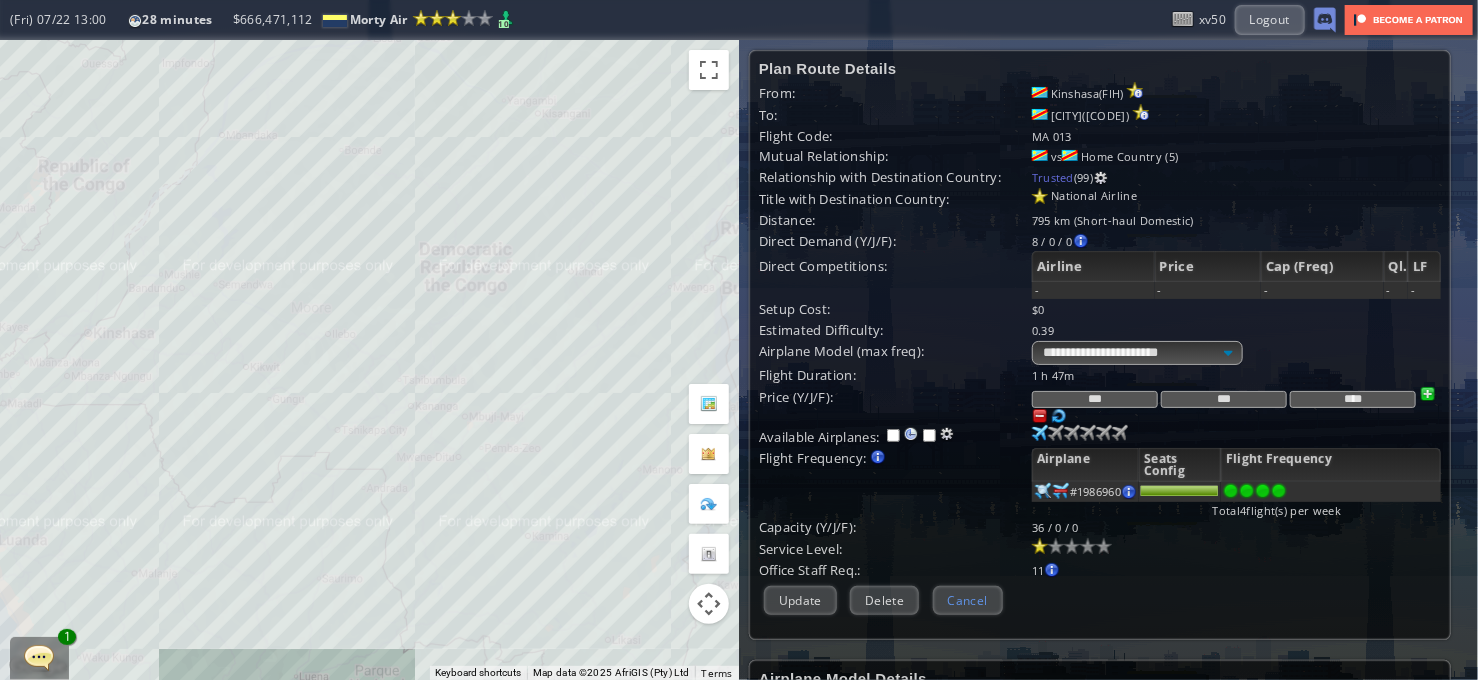 click on "Cancel" at bounding box center (968, 600) 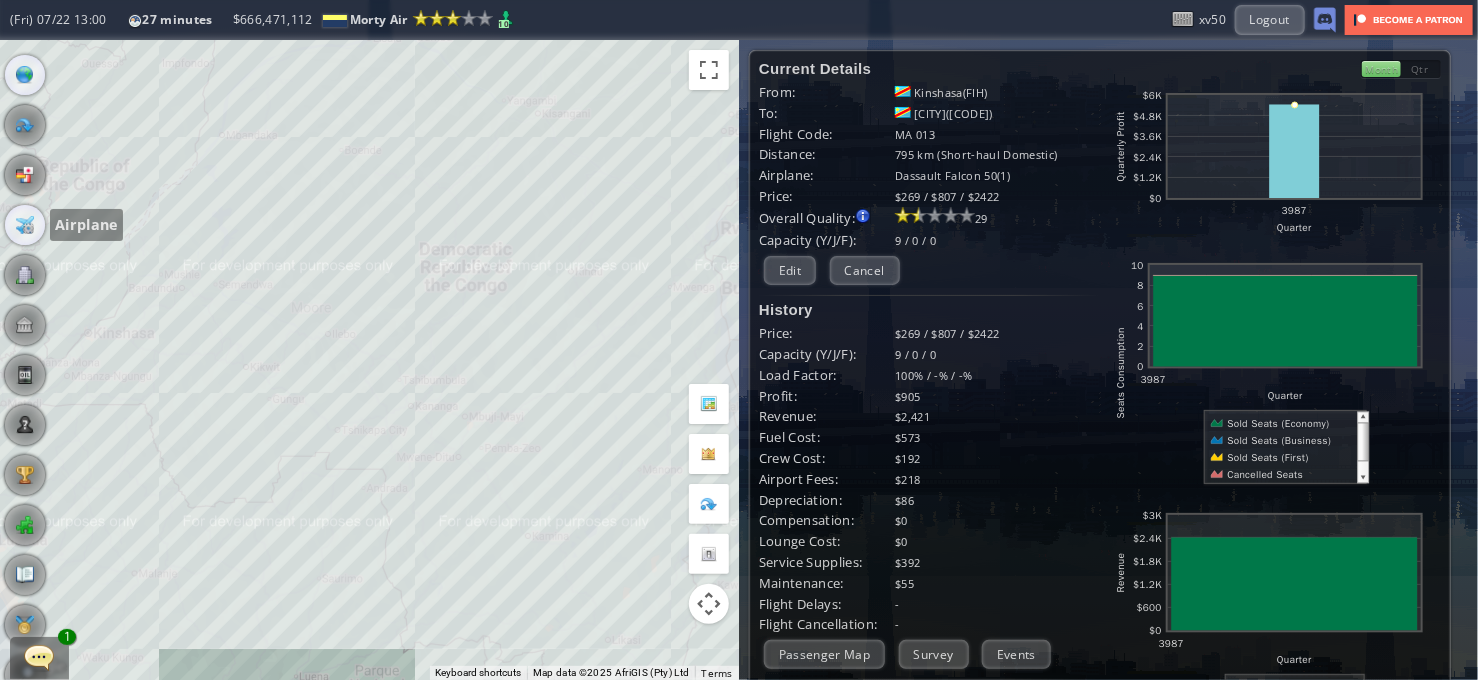 click at bounding box center [25, 225] 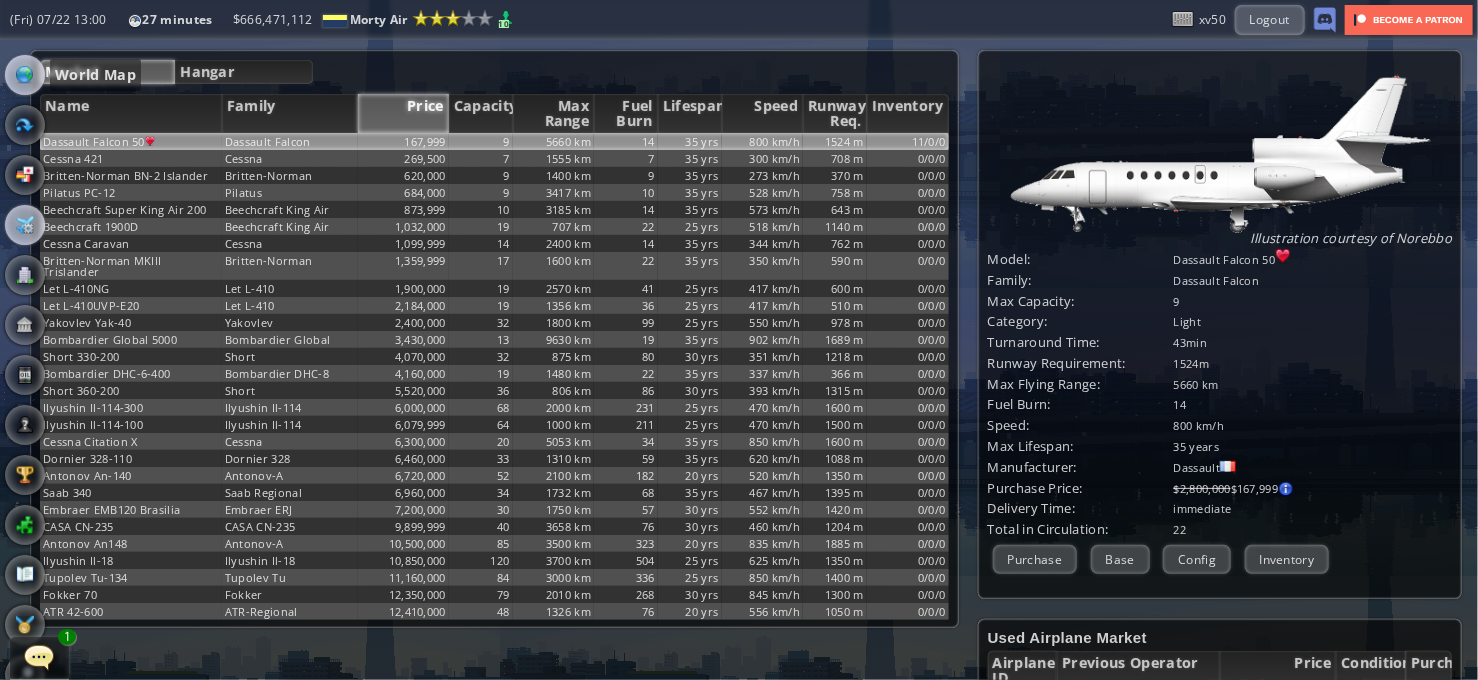 click at bounding box center [25, 75] 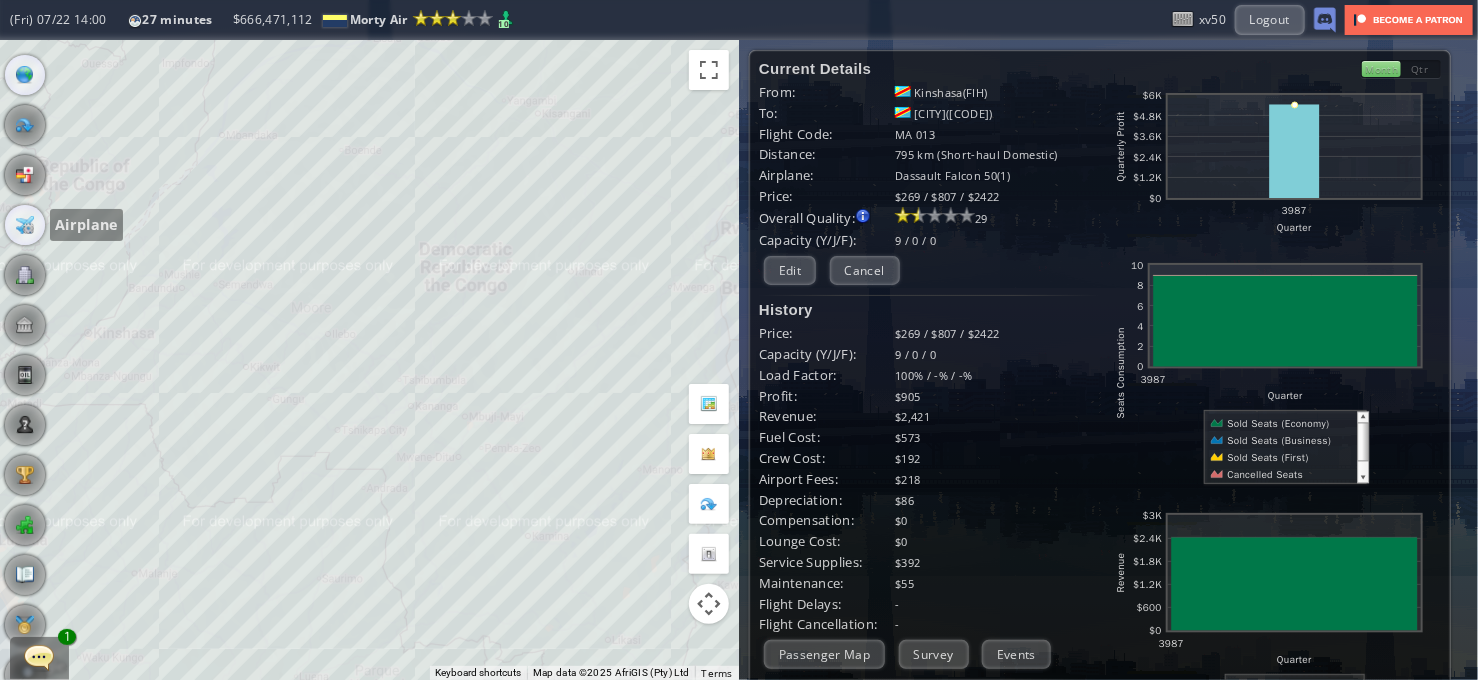 click at bounding box center [25, 225] 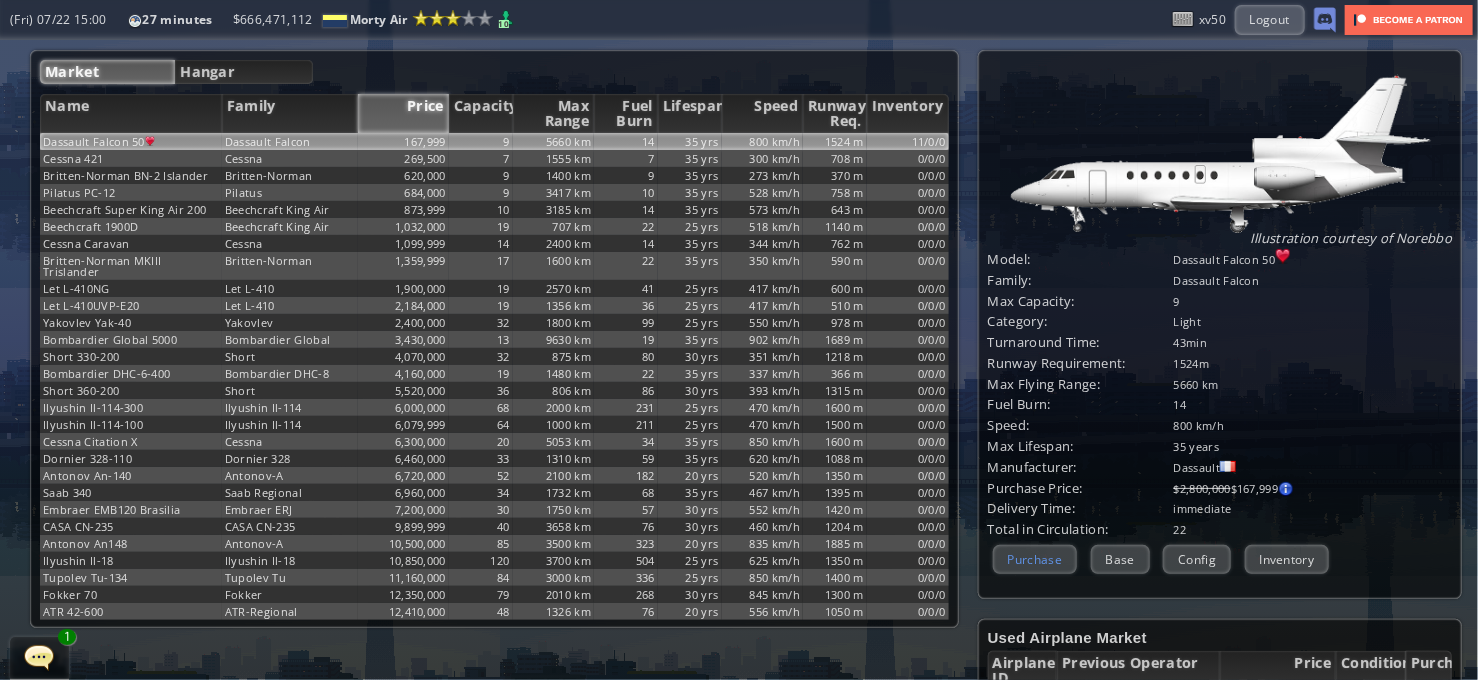 click on "Purchase" at bounding box center [1035, 559] 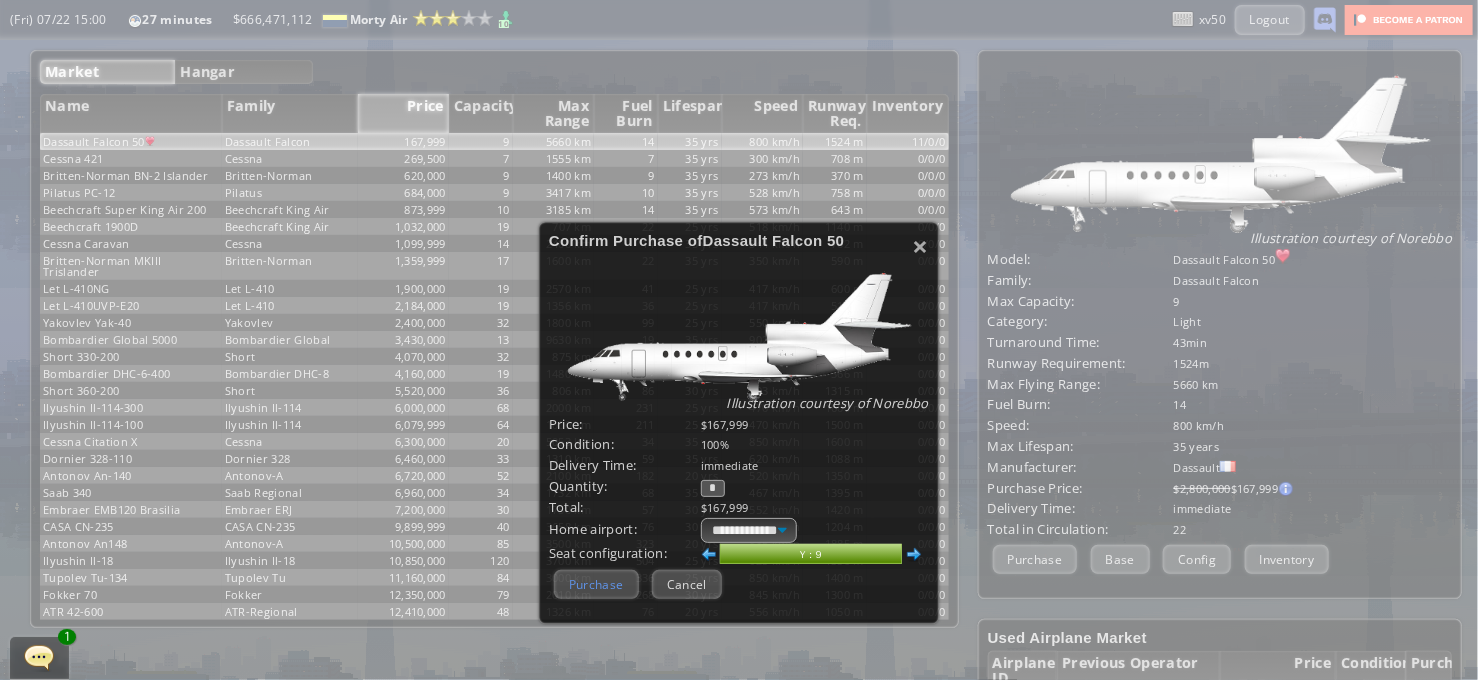 click on "Purchase" at bounding box center (596, 584) 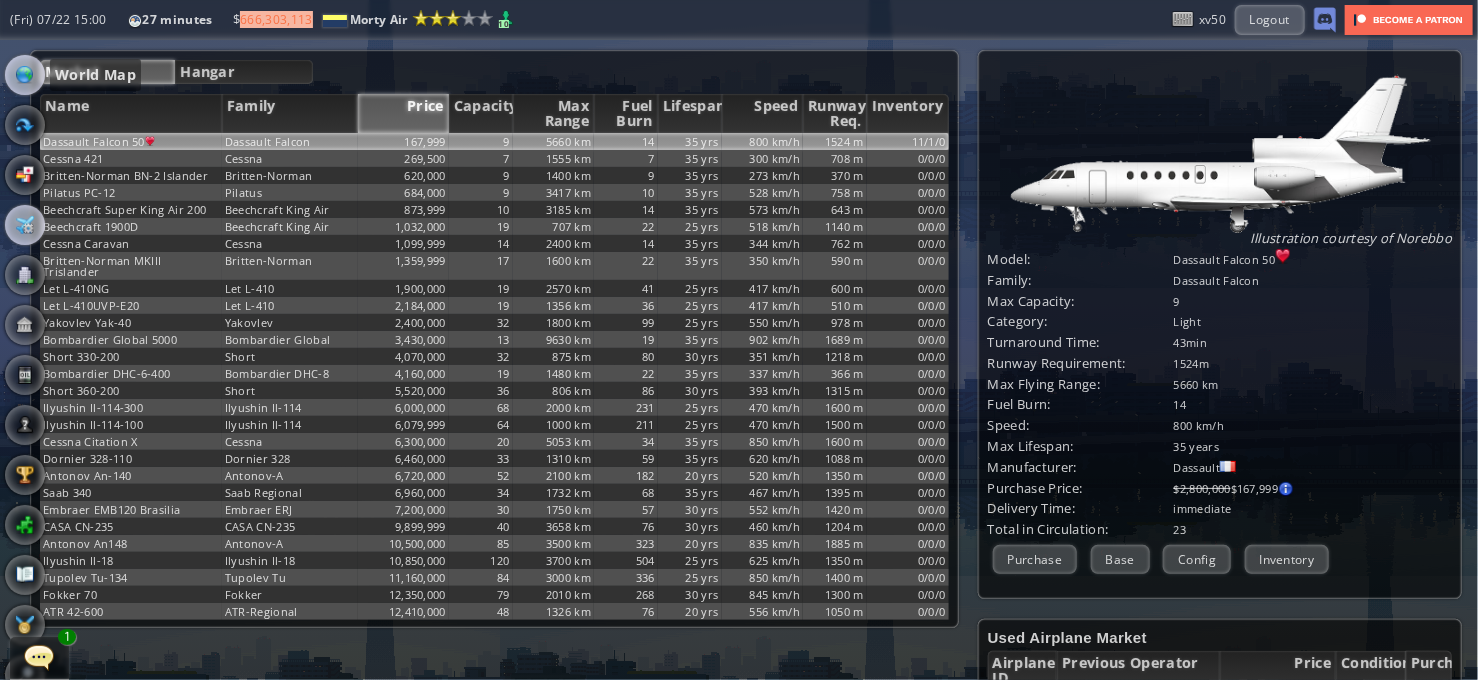 click at bounding box center (25, 75) 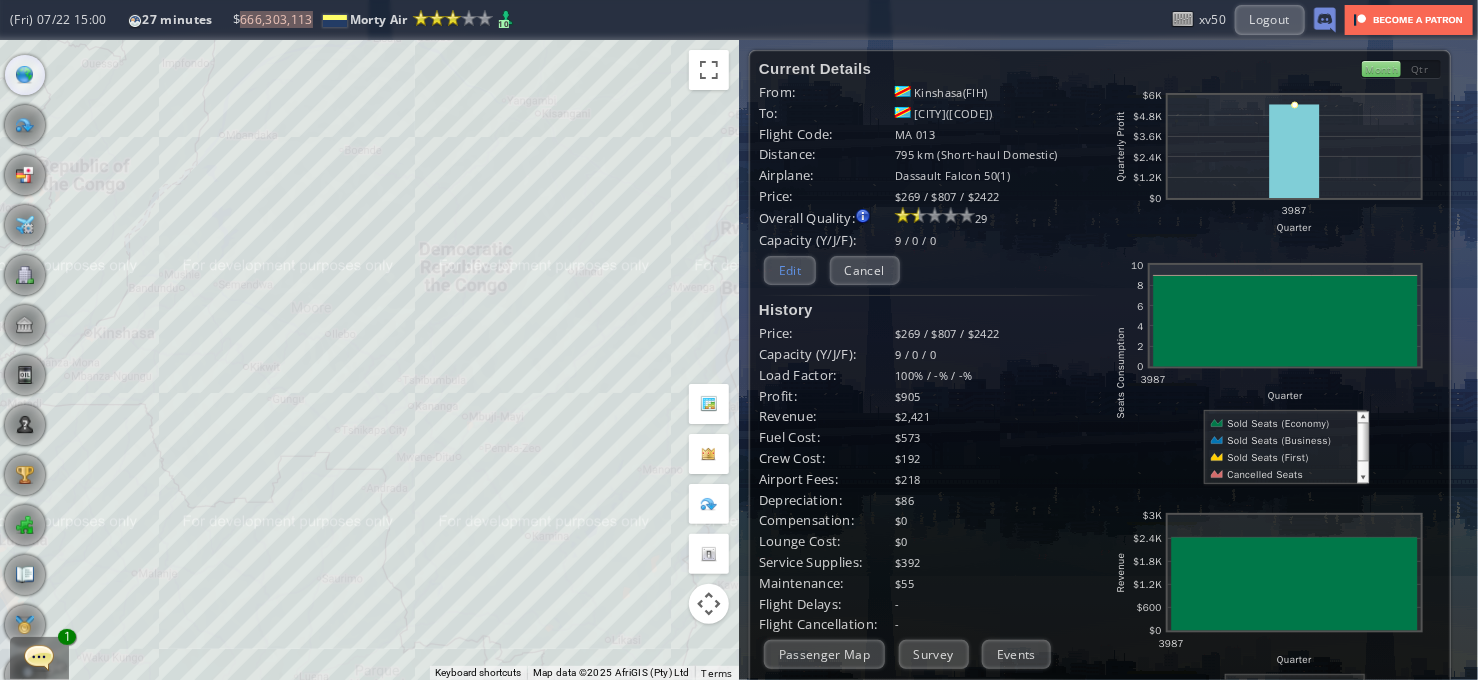 click on "Edit" at bounding box center [790, 270] 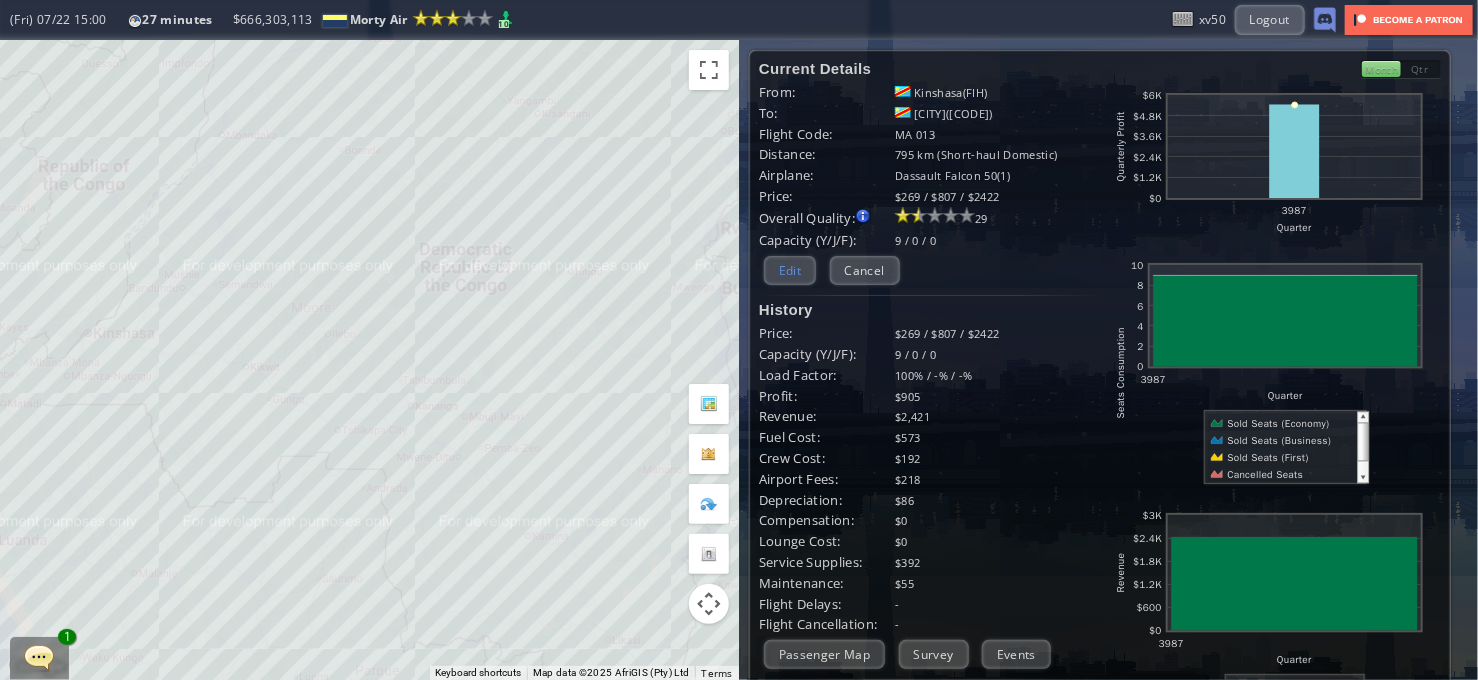 click on "Edit" at bounding box center [790, 270] 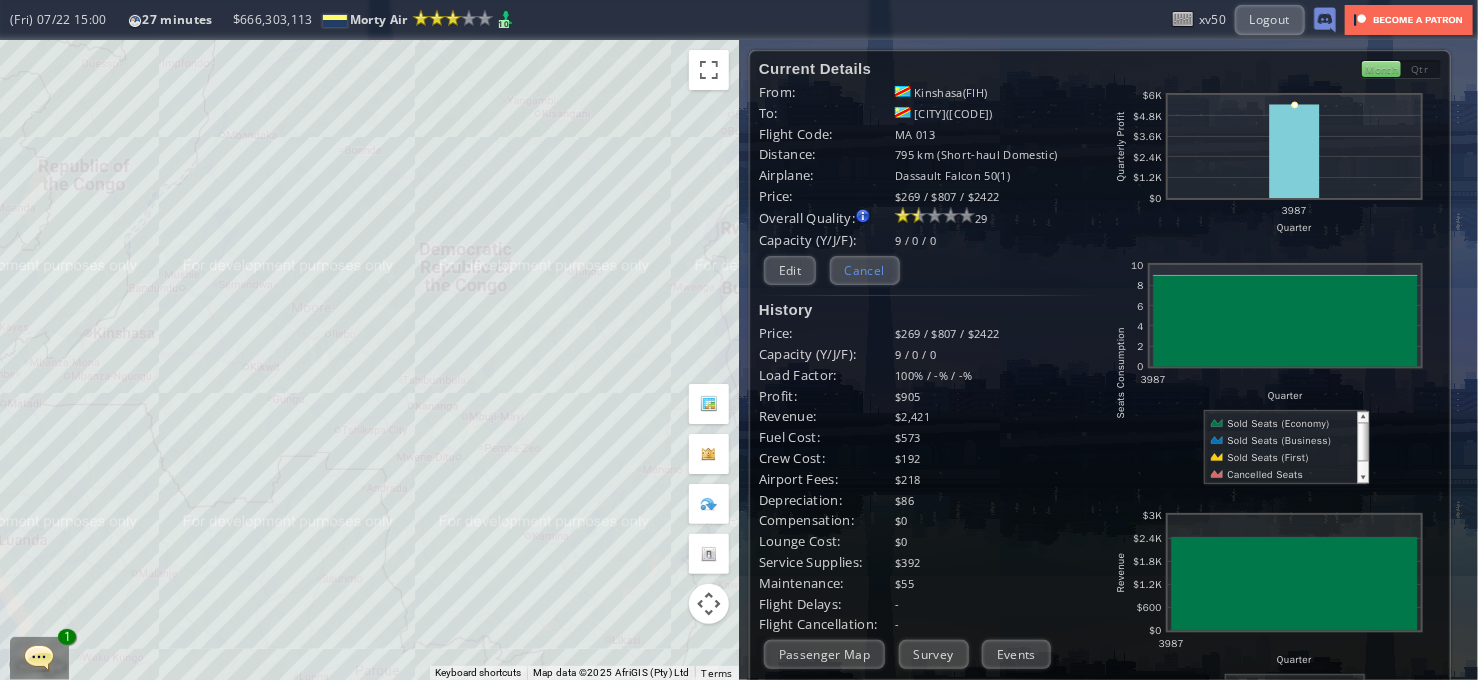 click on "Cancel" at bounding box center [865, 270] 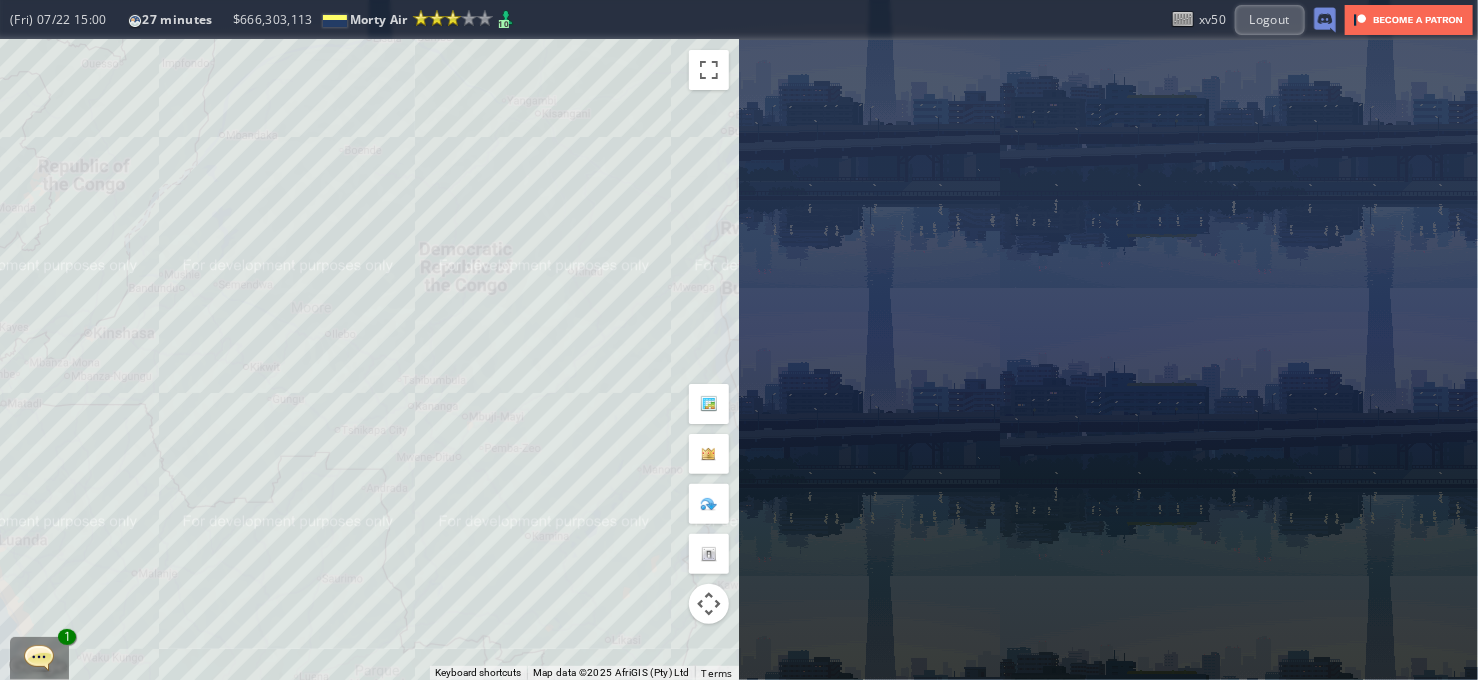 click on "To navigate, press the arrow keys." at bounding box center [369, 360] 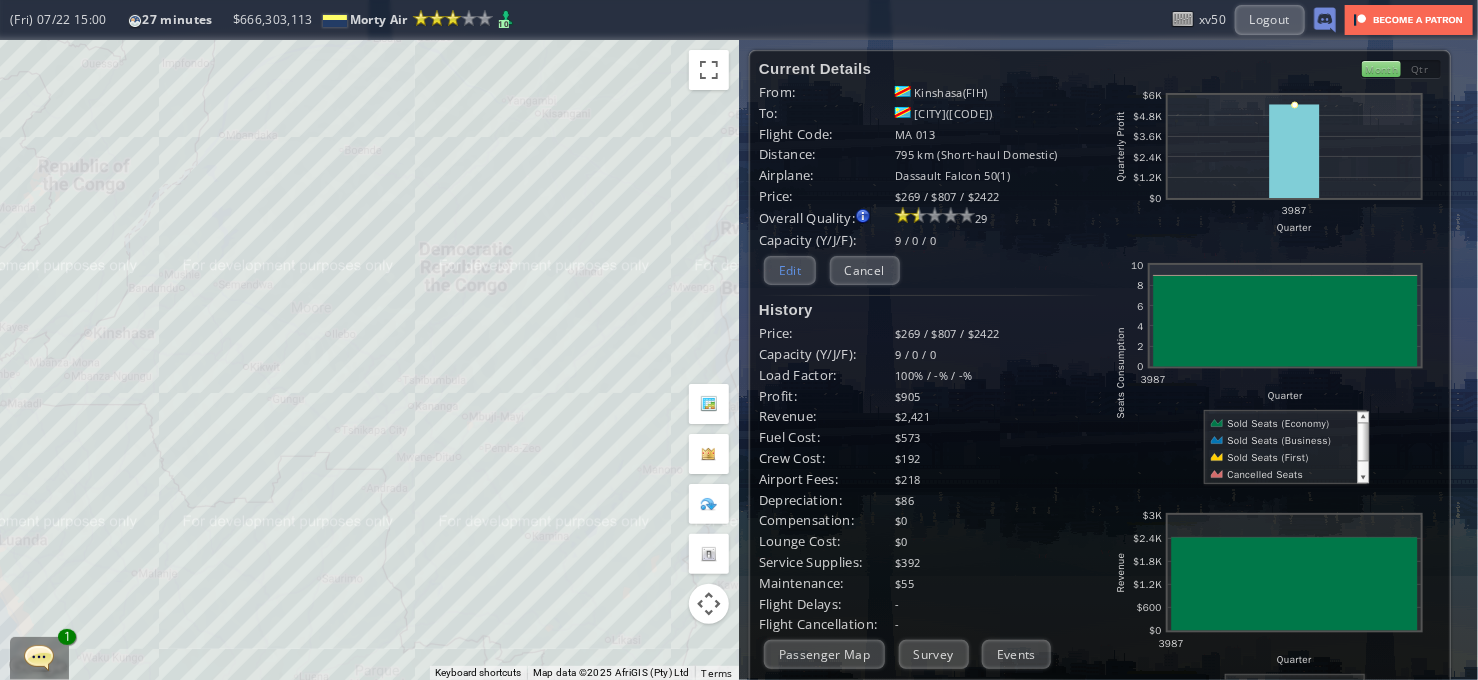 click on "Edit" at bounding box center [790, 270] 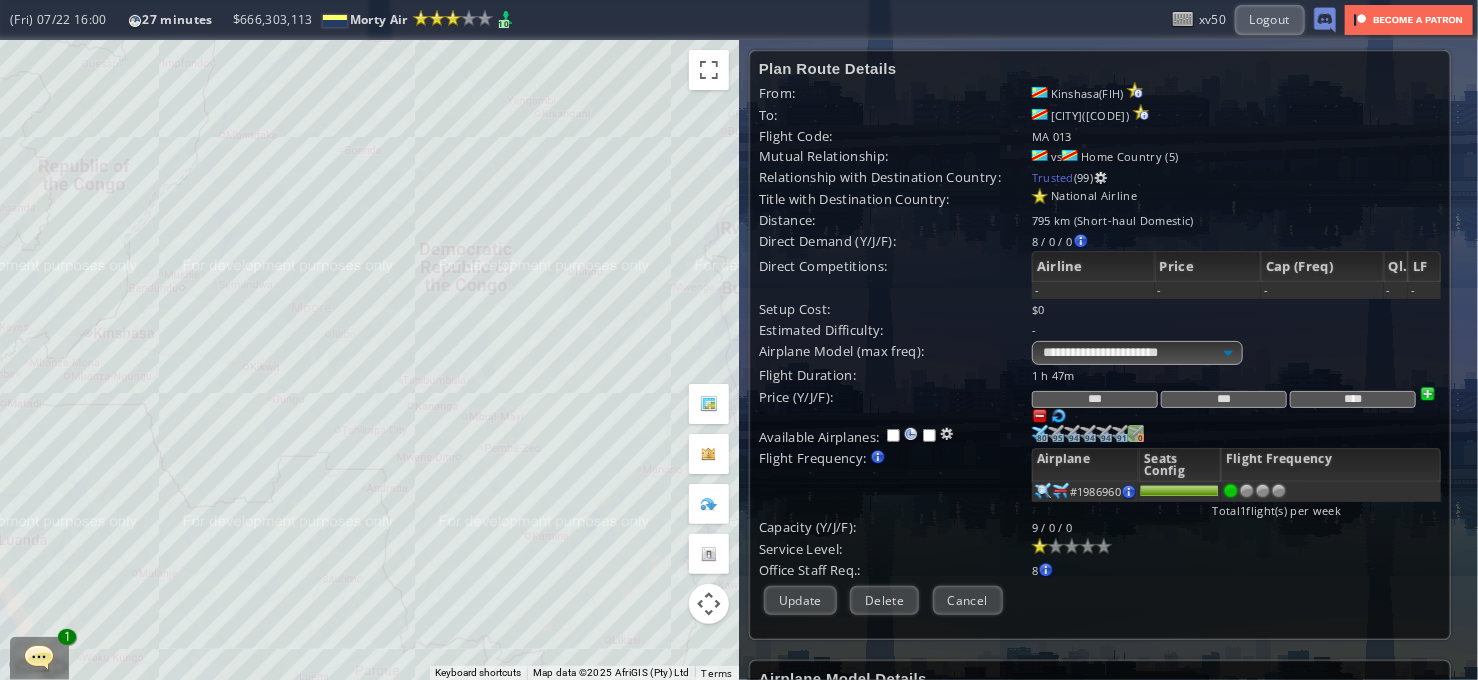 click at bounding box center (1040, 433) 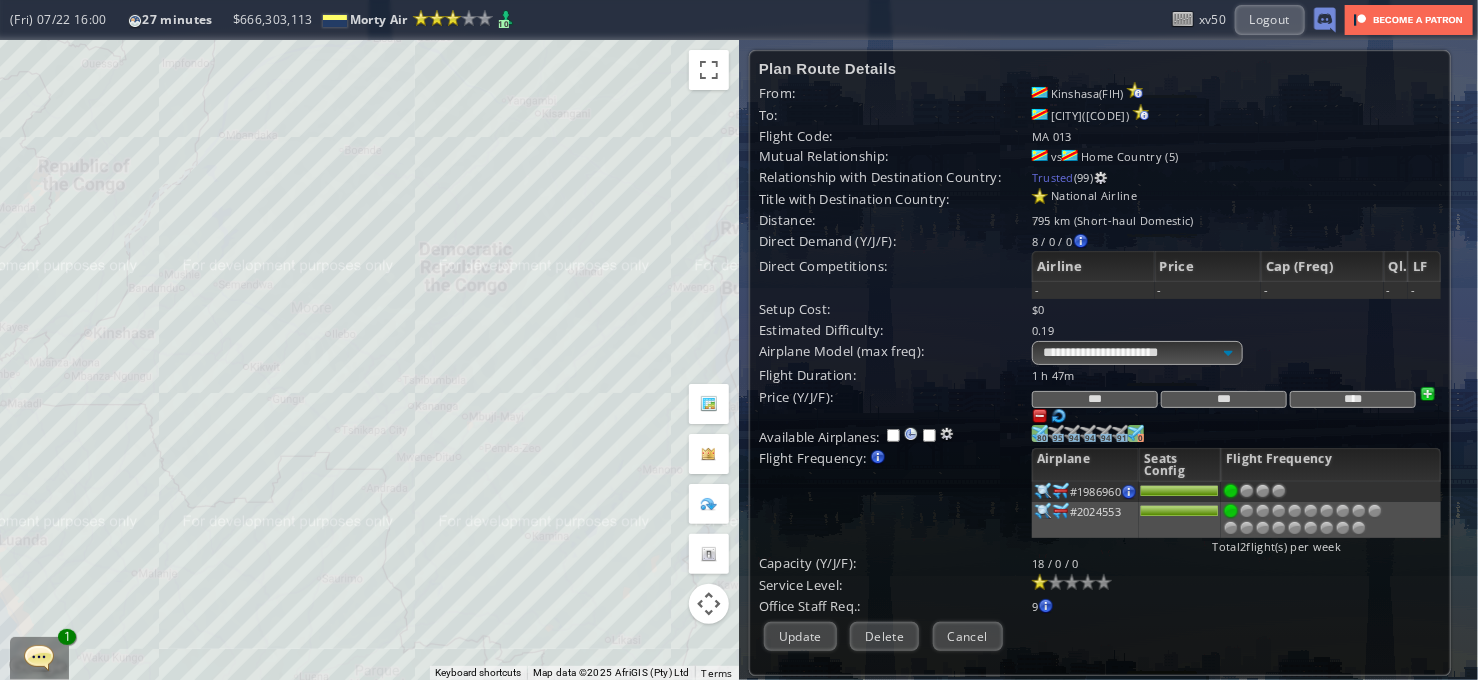 click on "80" at bounding box center [1042, 438] 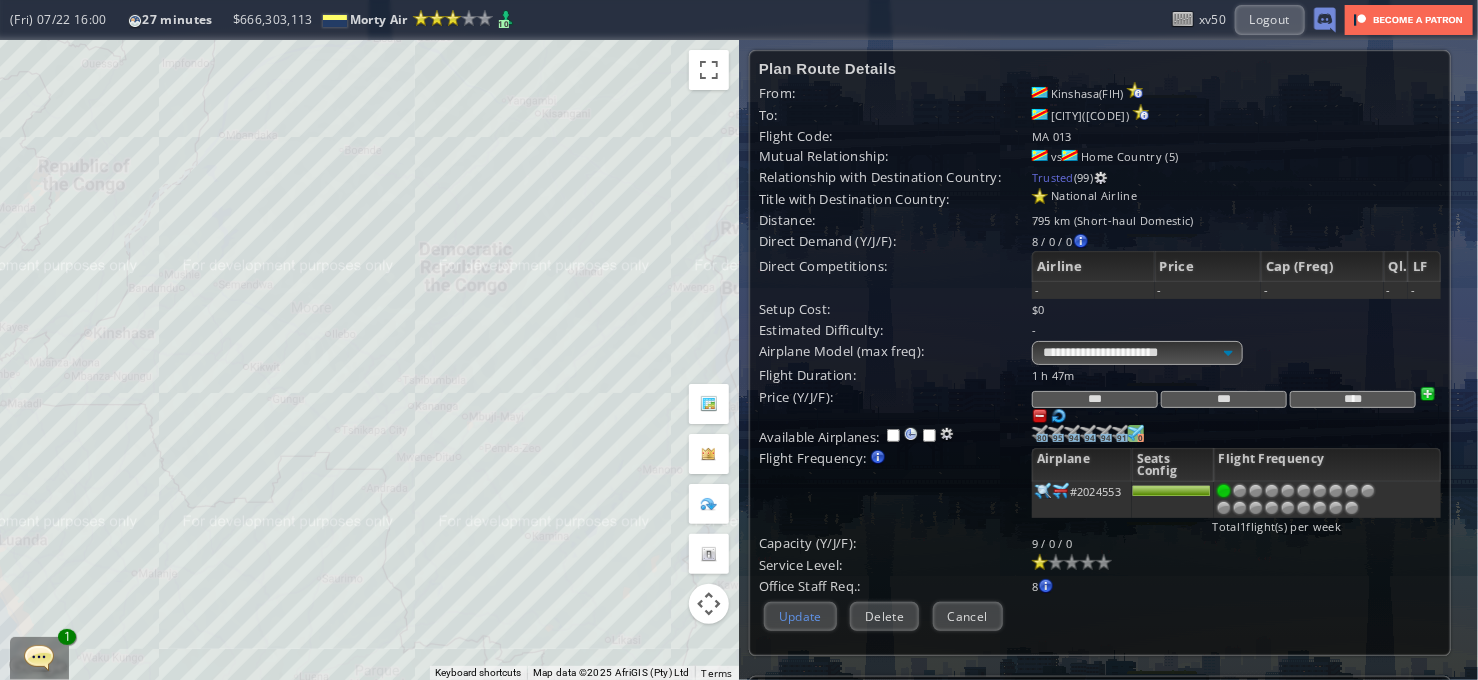 click on "Update" at bounding box center [800, 616] 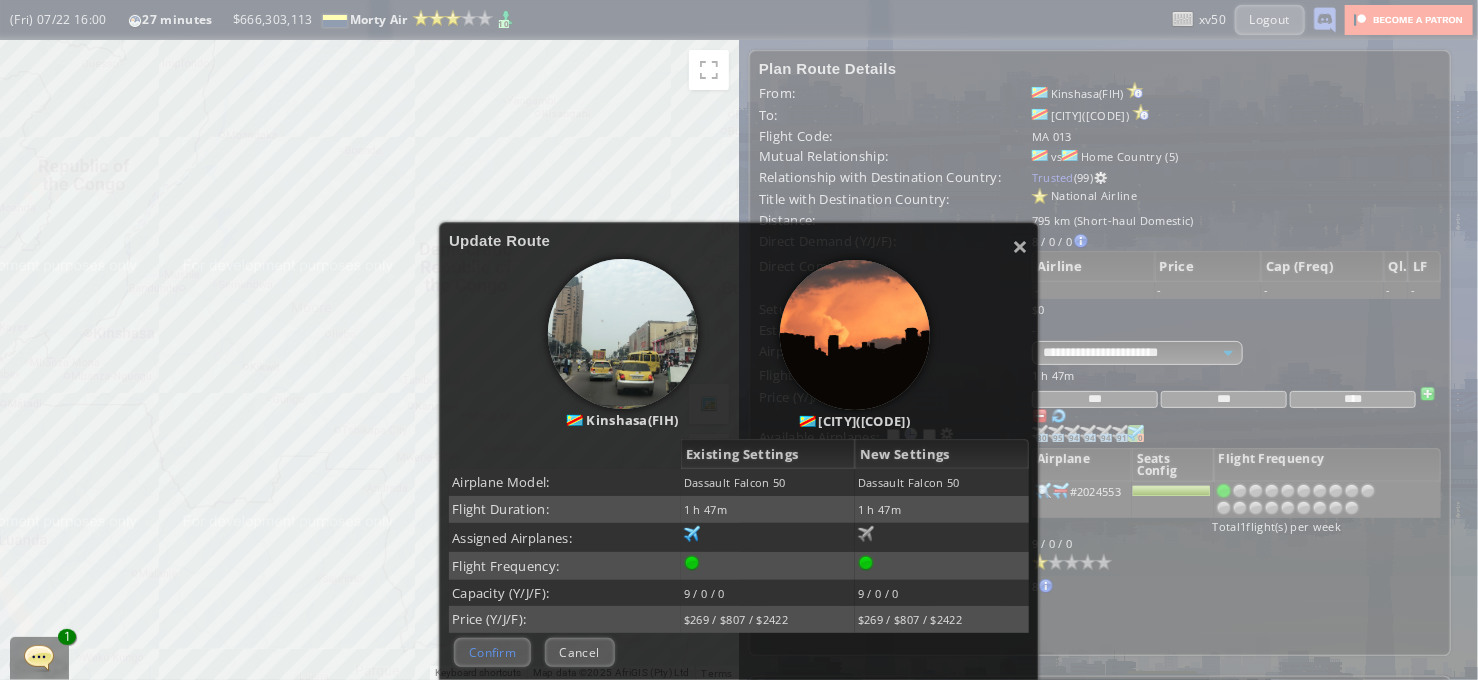 click on "Confirm" at bounding box center (492, 652) 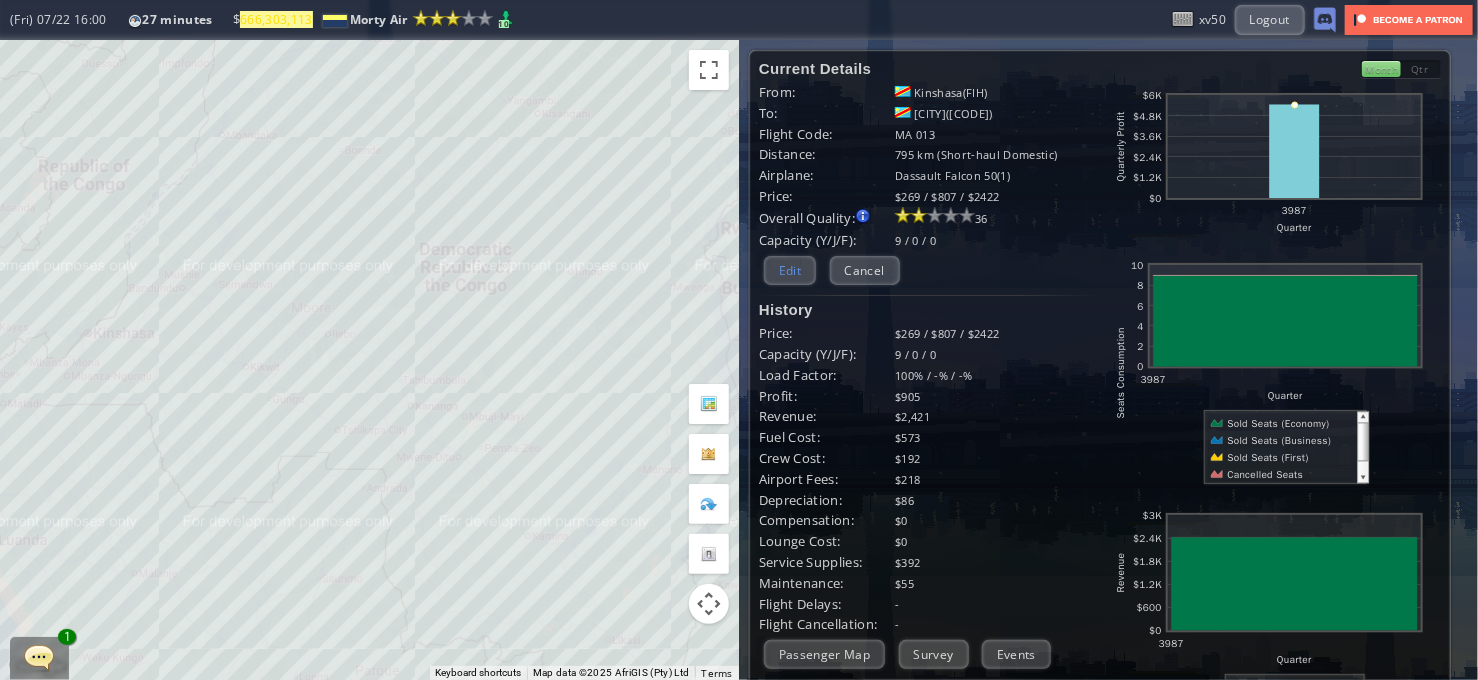 click on "Edit" at bounding box center [790, 270] 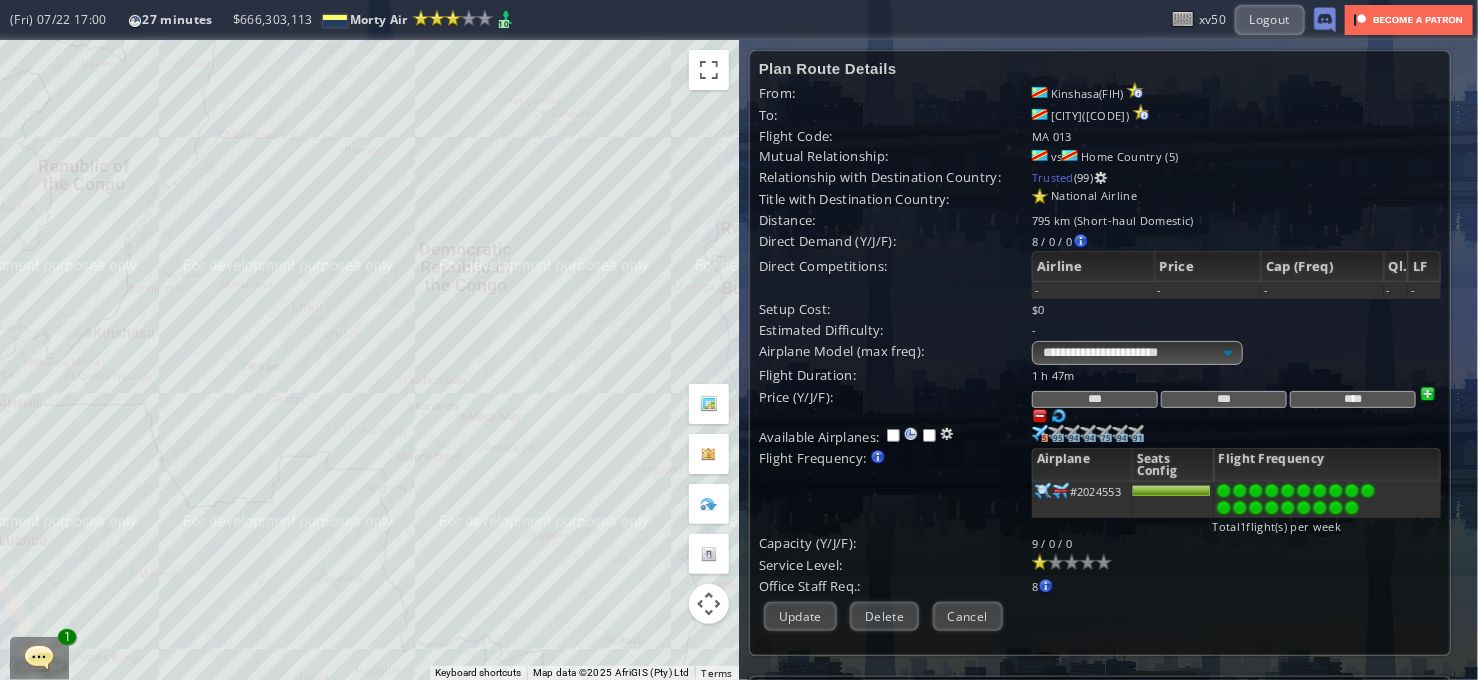 click at bounding box center (1352, 508) 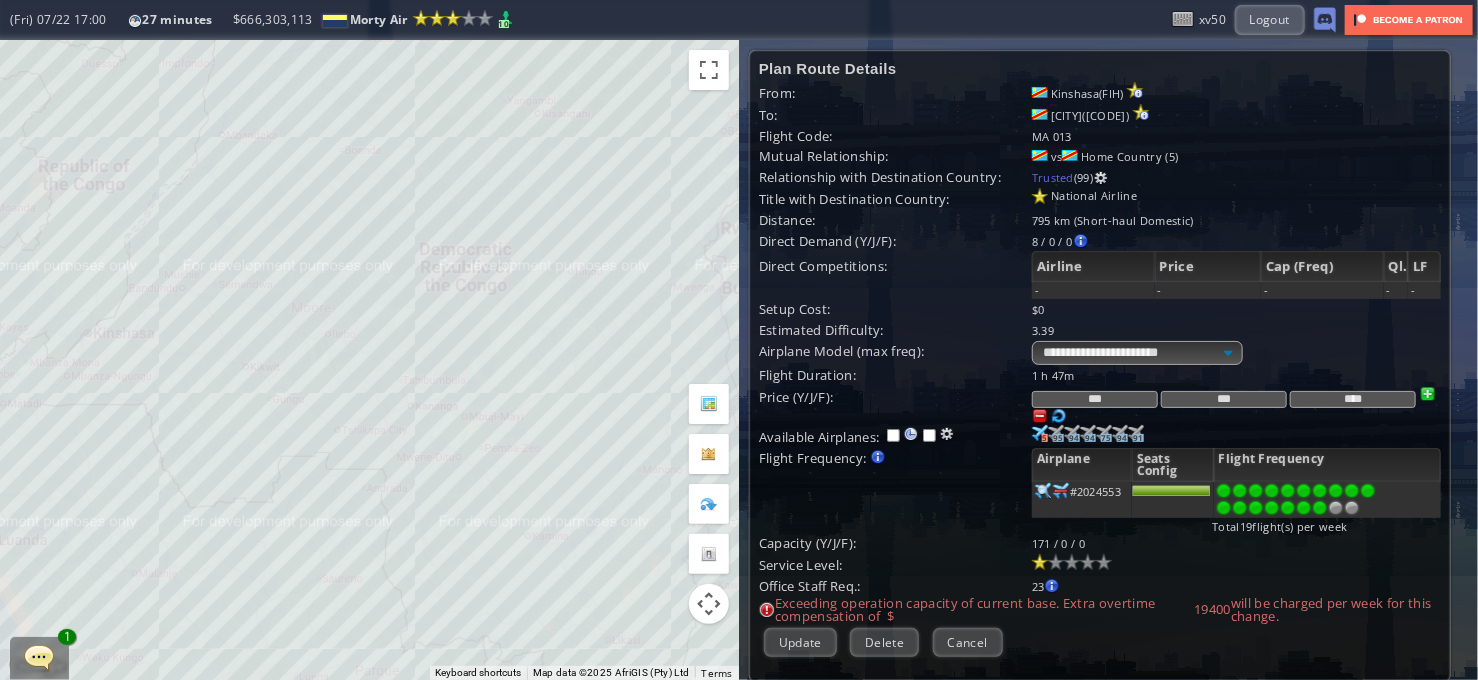 click at bounding box center [1320, 508] 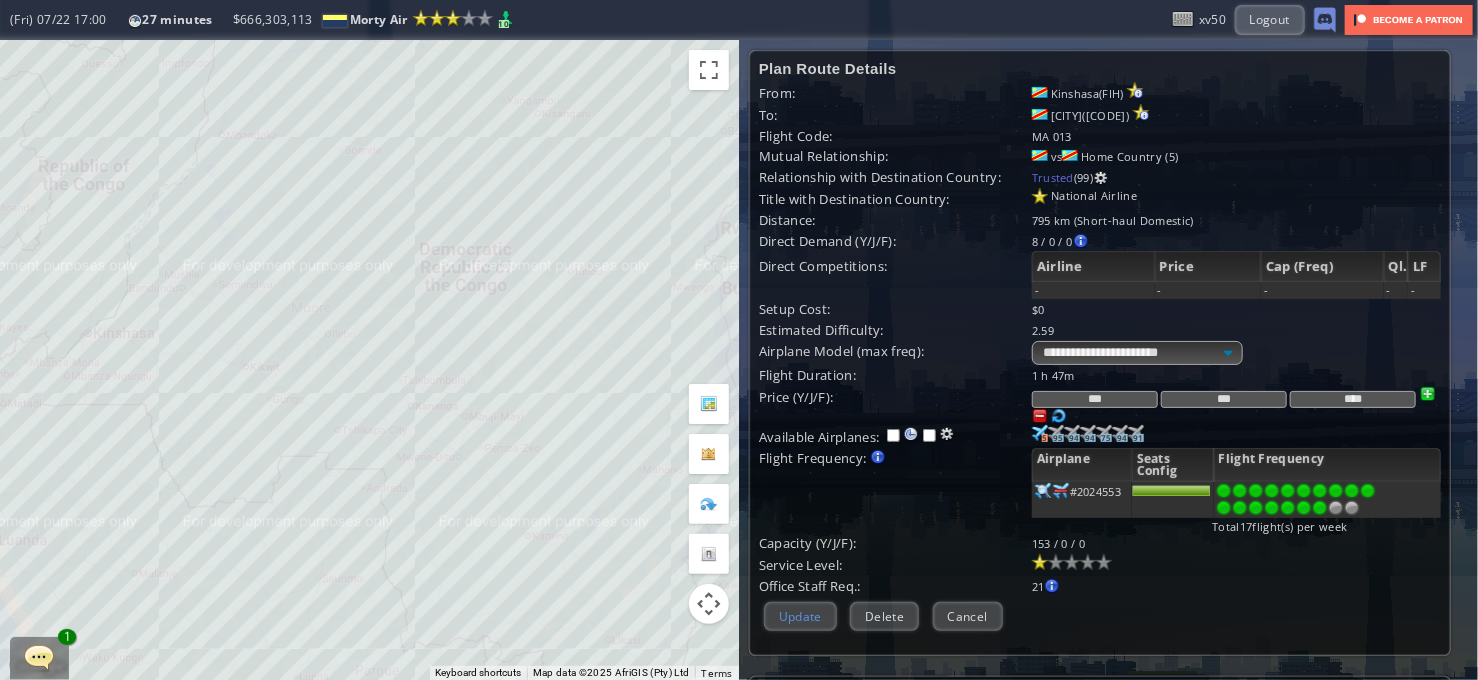 click on "Update" at bounding box center (800, 616) 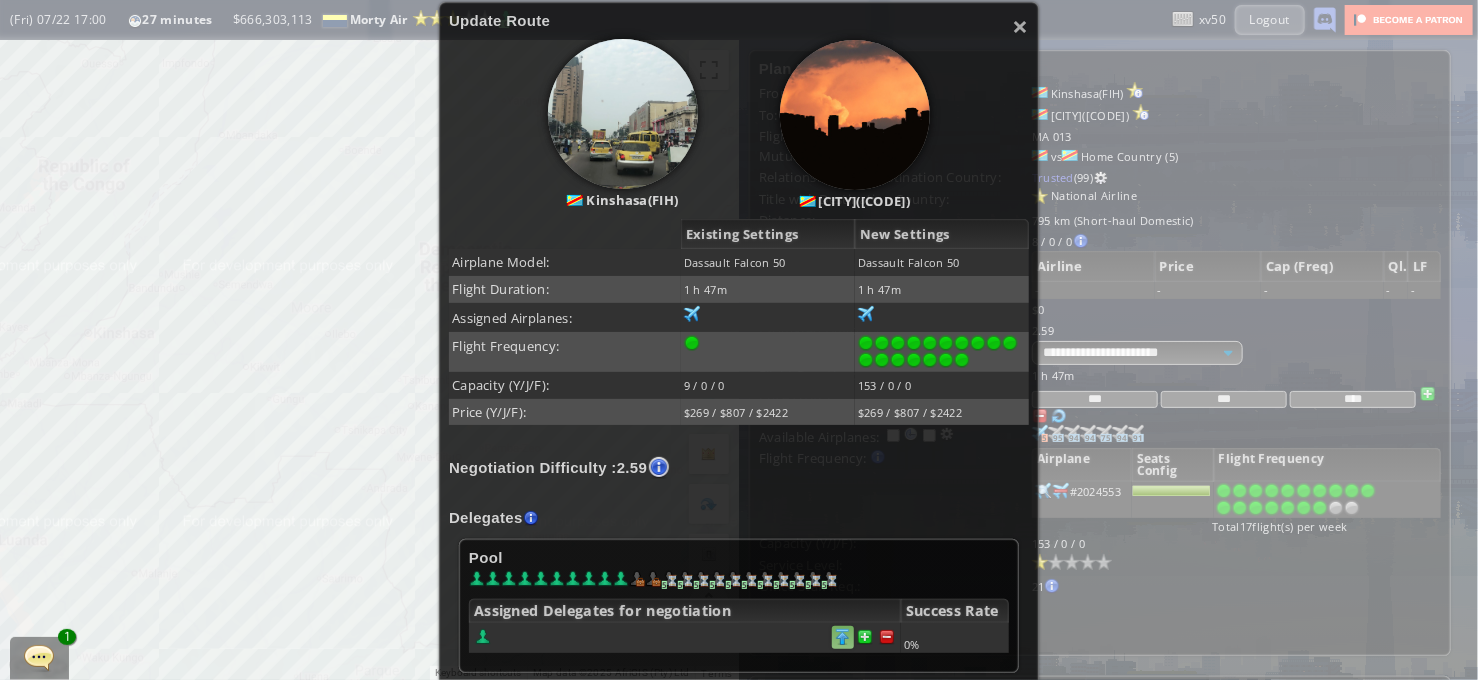 click at bounding box center (843, 637) 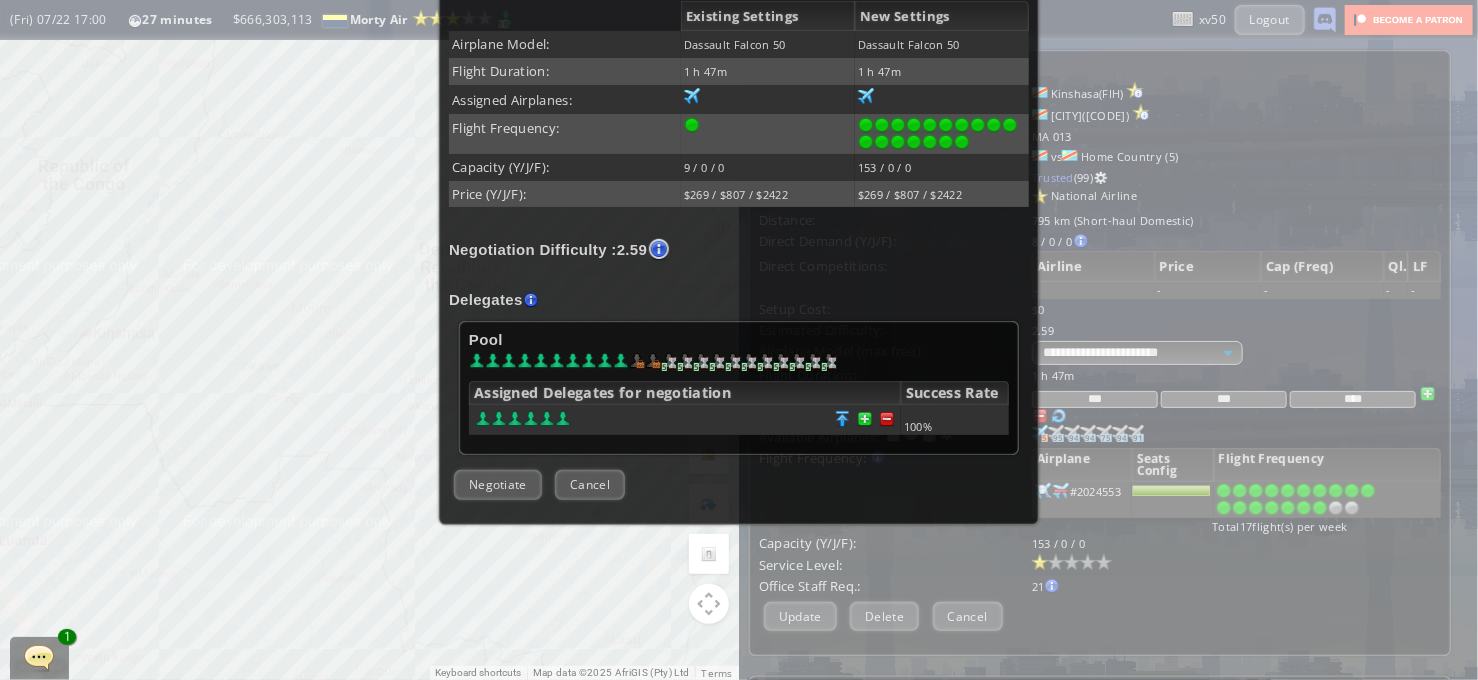 scroll, scrollTop: 440, scrollLeft: 0, axis: vertical 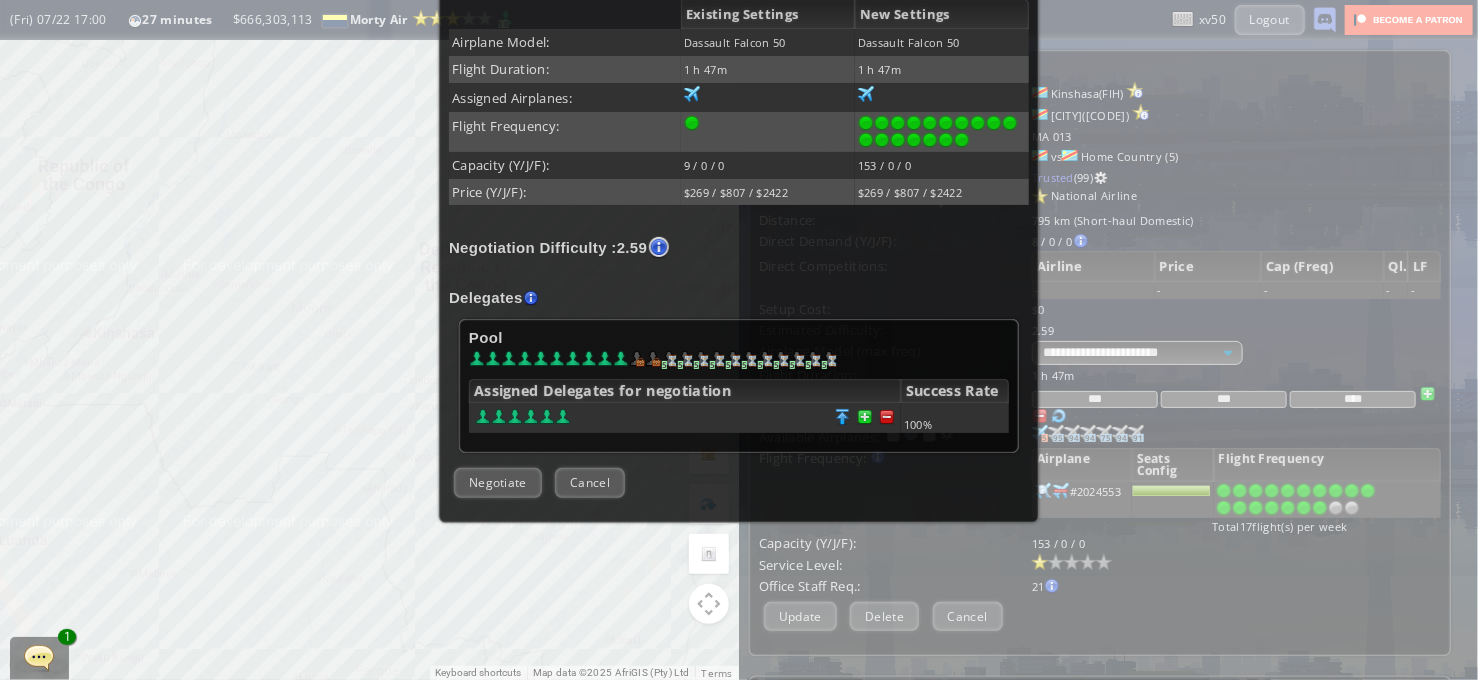 click on "Negotiate" at bounding box center [498, 482] 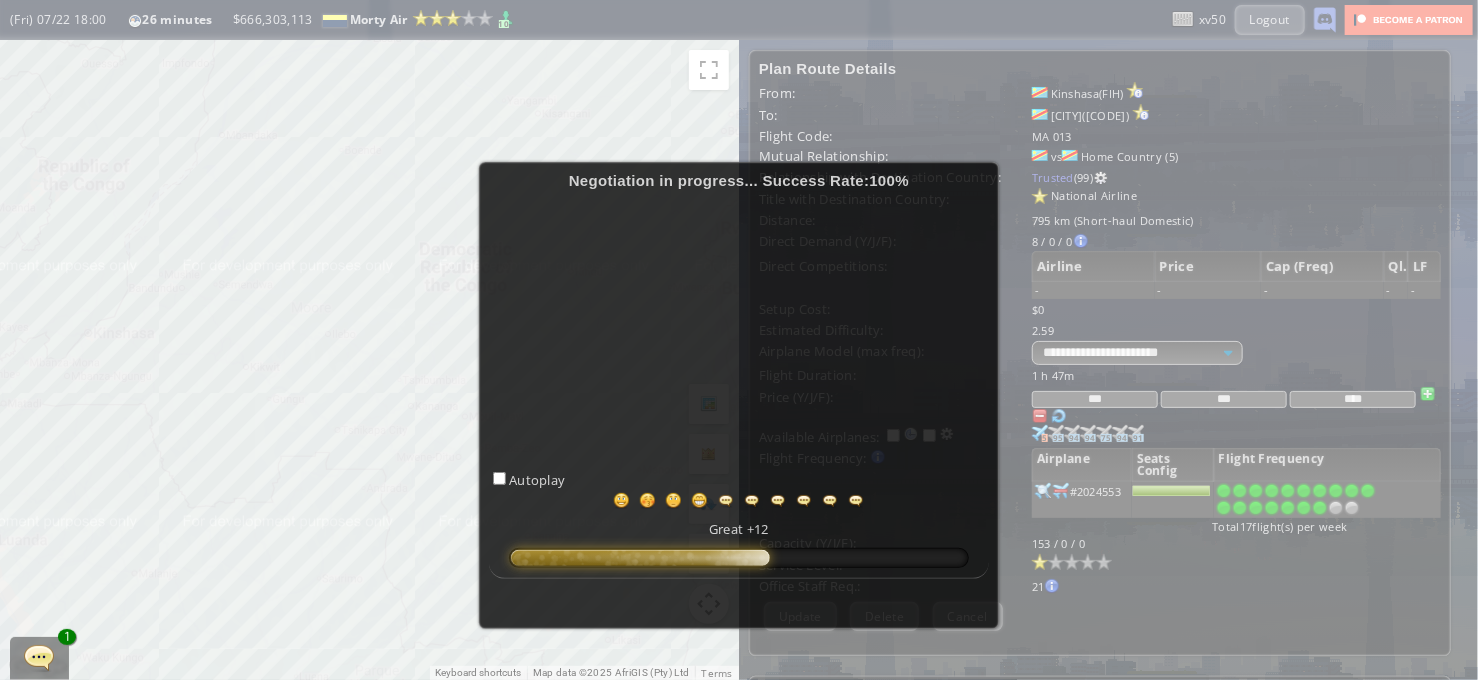scroll, scrollTop: 64, scrollLeft: 0, axis: vertical 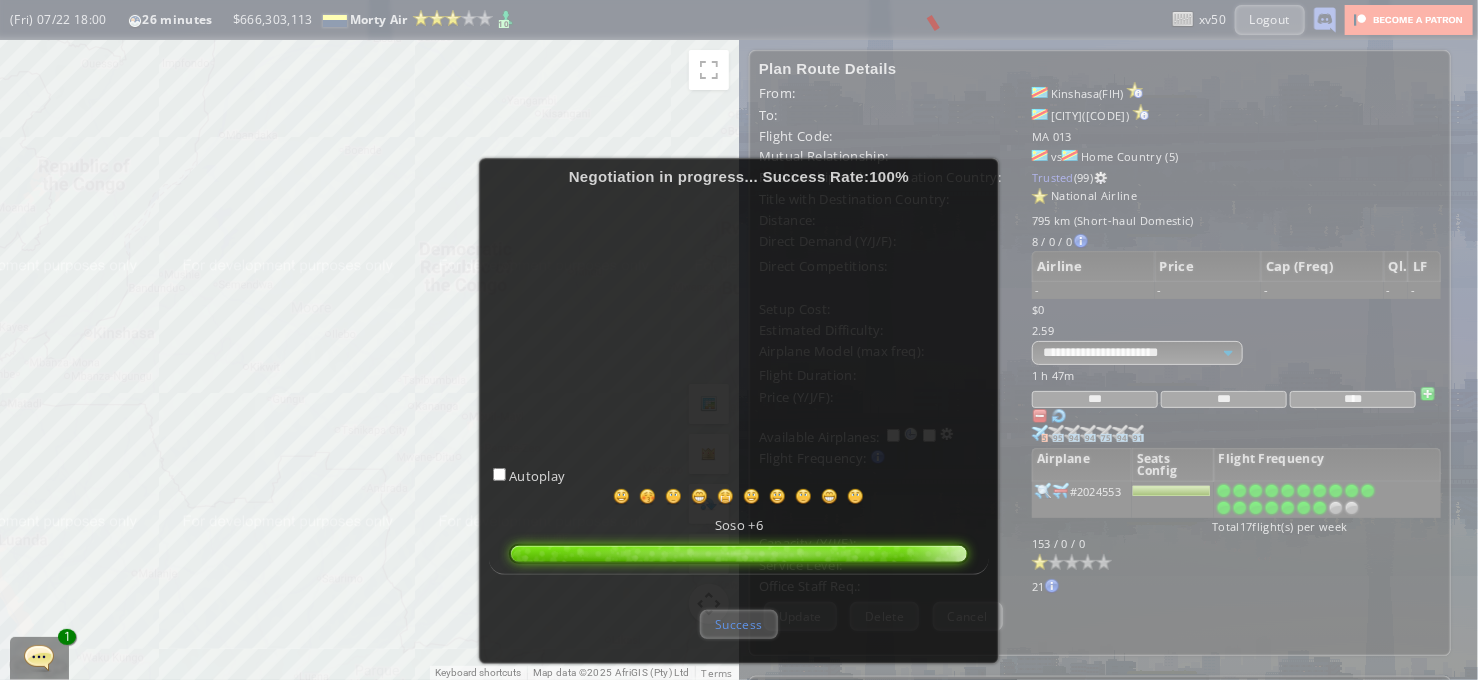 click on "Success" at bounding box center [738, 624] 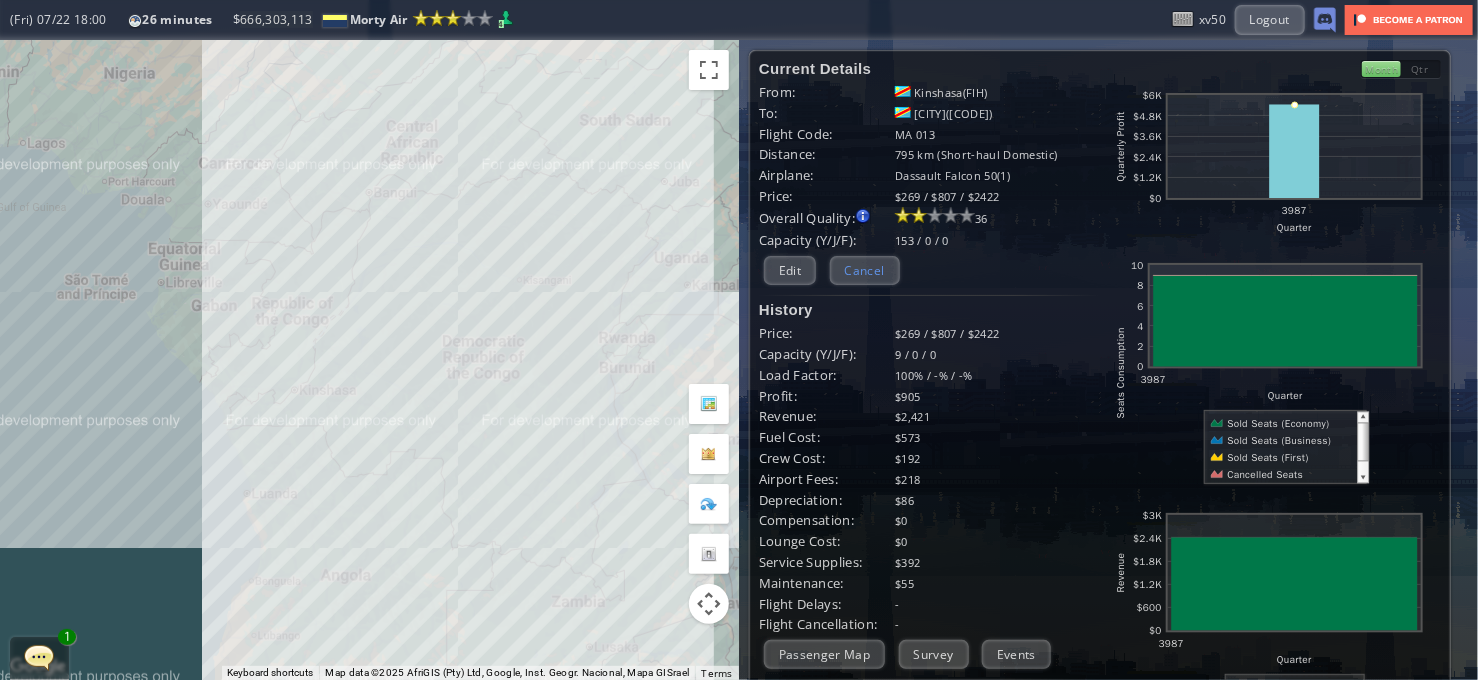 click on "Cancel" at bounding box center [865, 270] 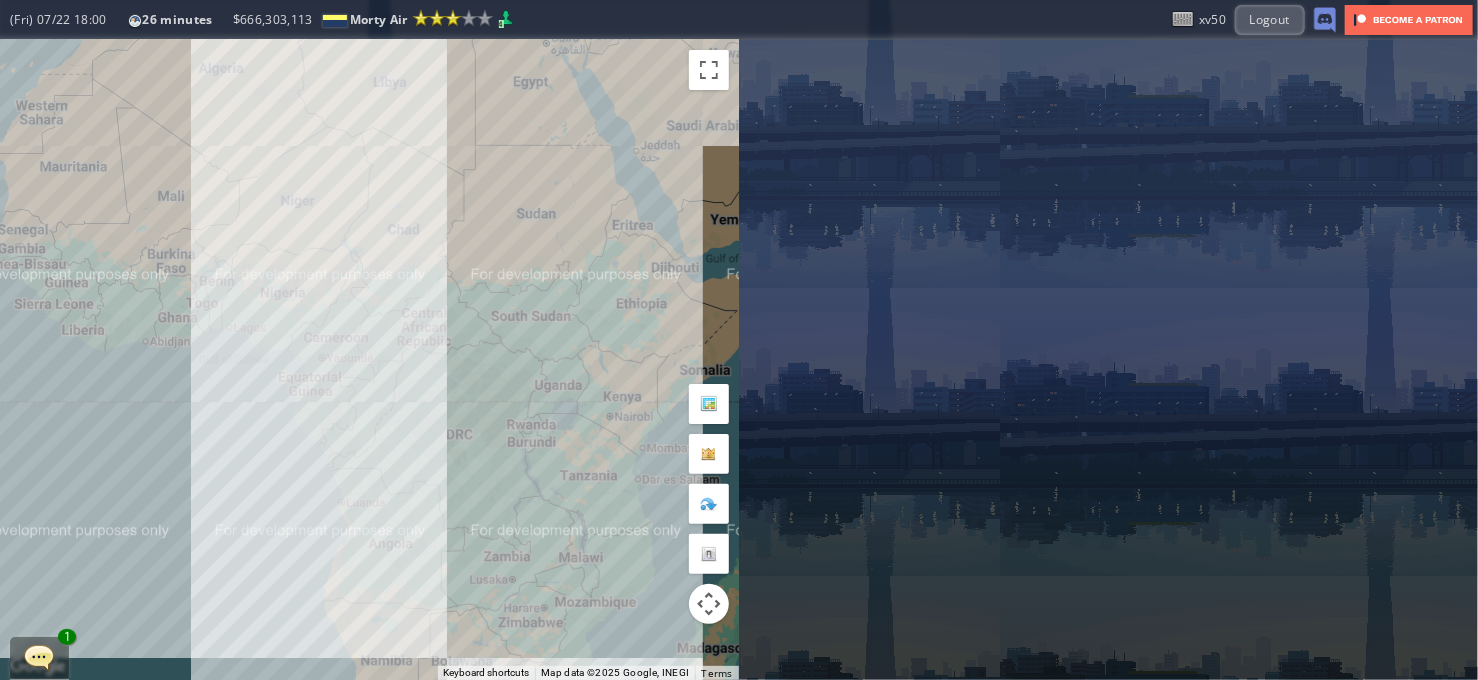 click on "To navigate, press the arrow keys." at bounding box center (369, 360) 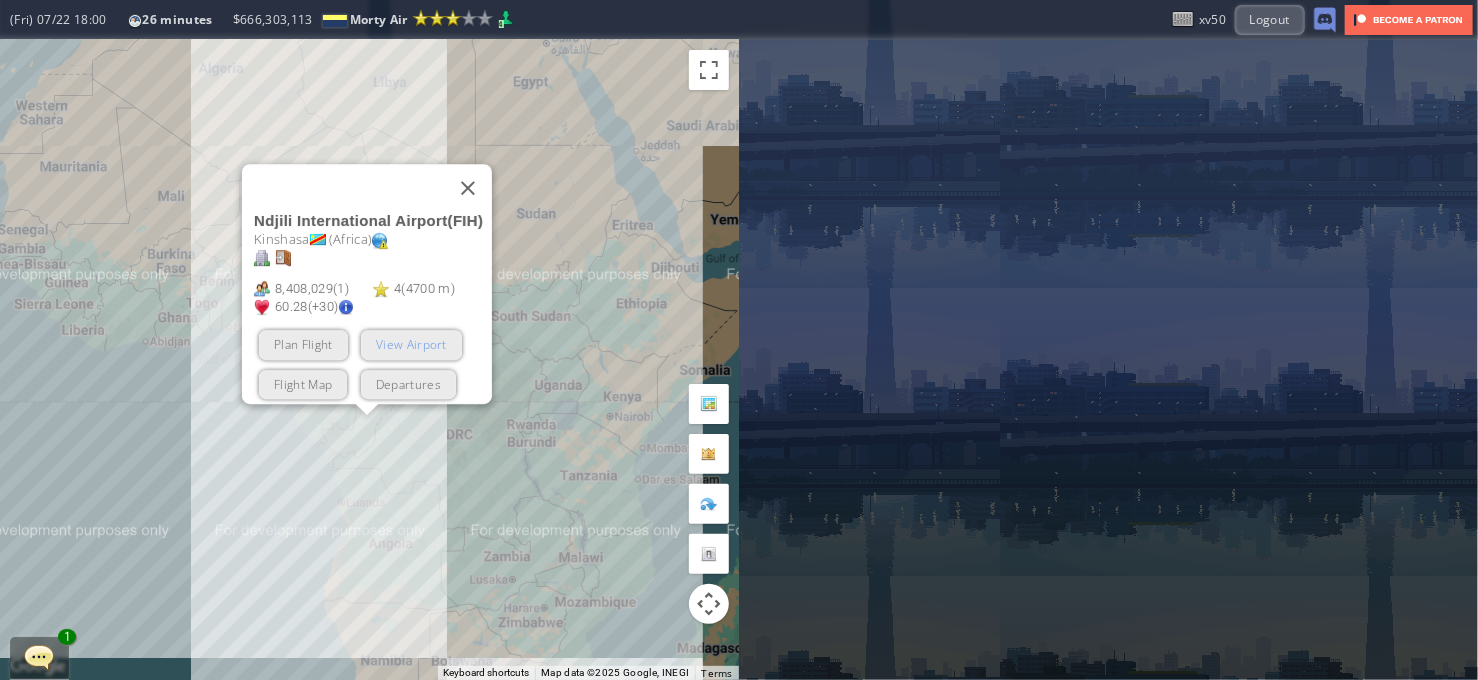 click on "View Airport" at bounding box center [410, 345] 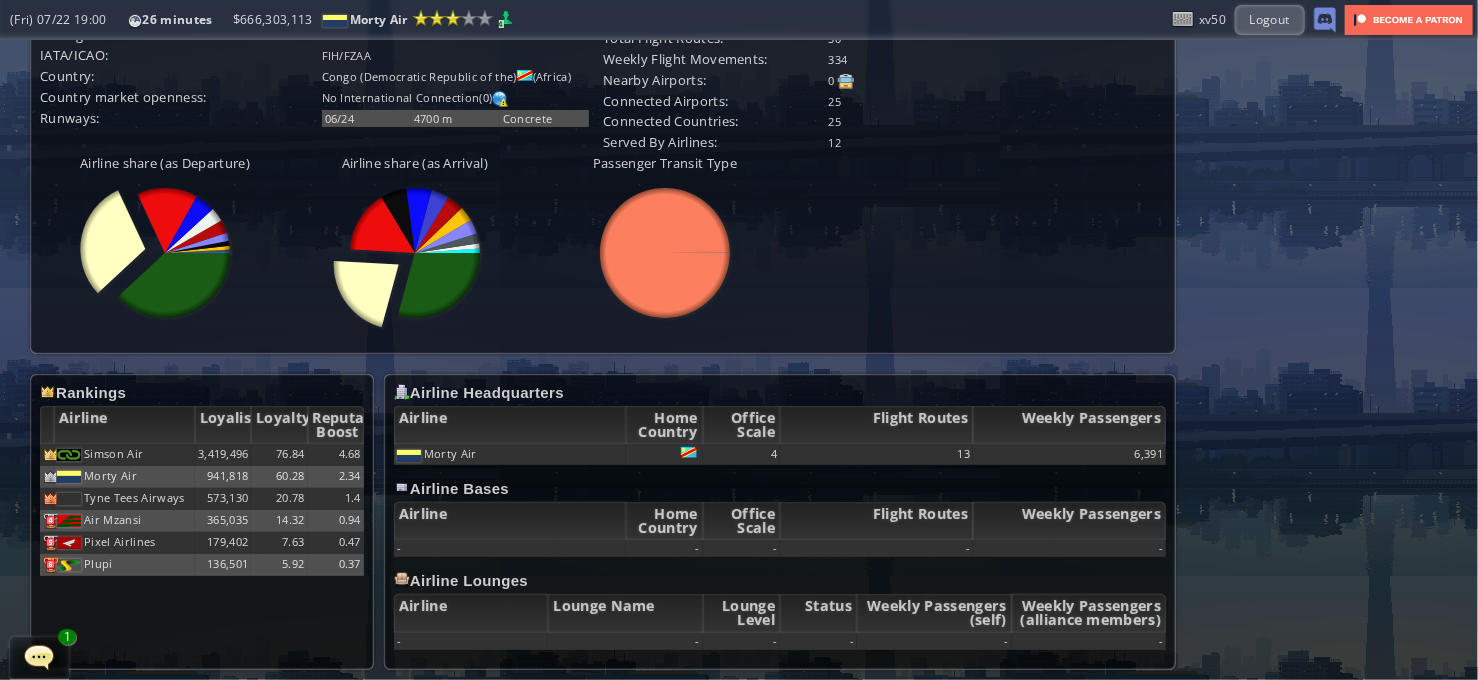 scroll, scrollTop: 0, scrollLeft: 0, axis: both 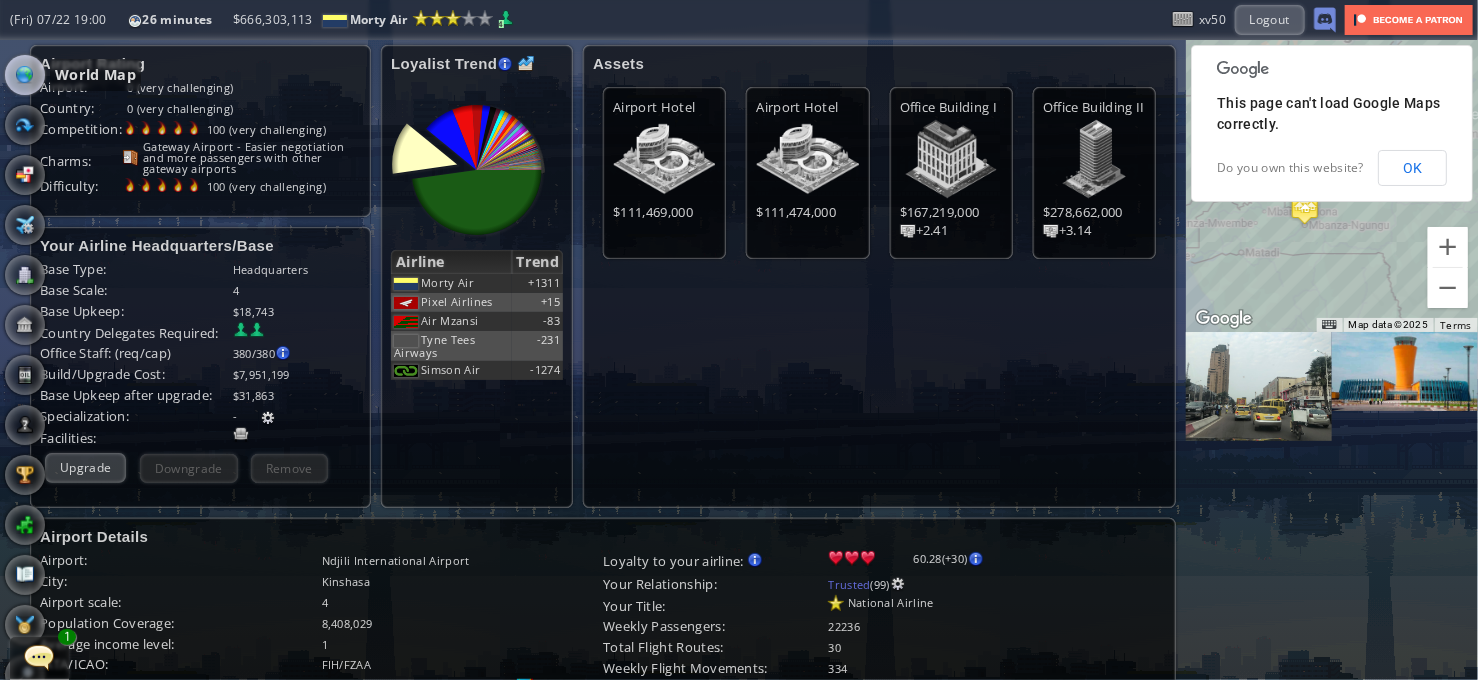 click at bounding box center (25, 75) 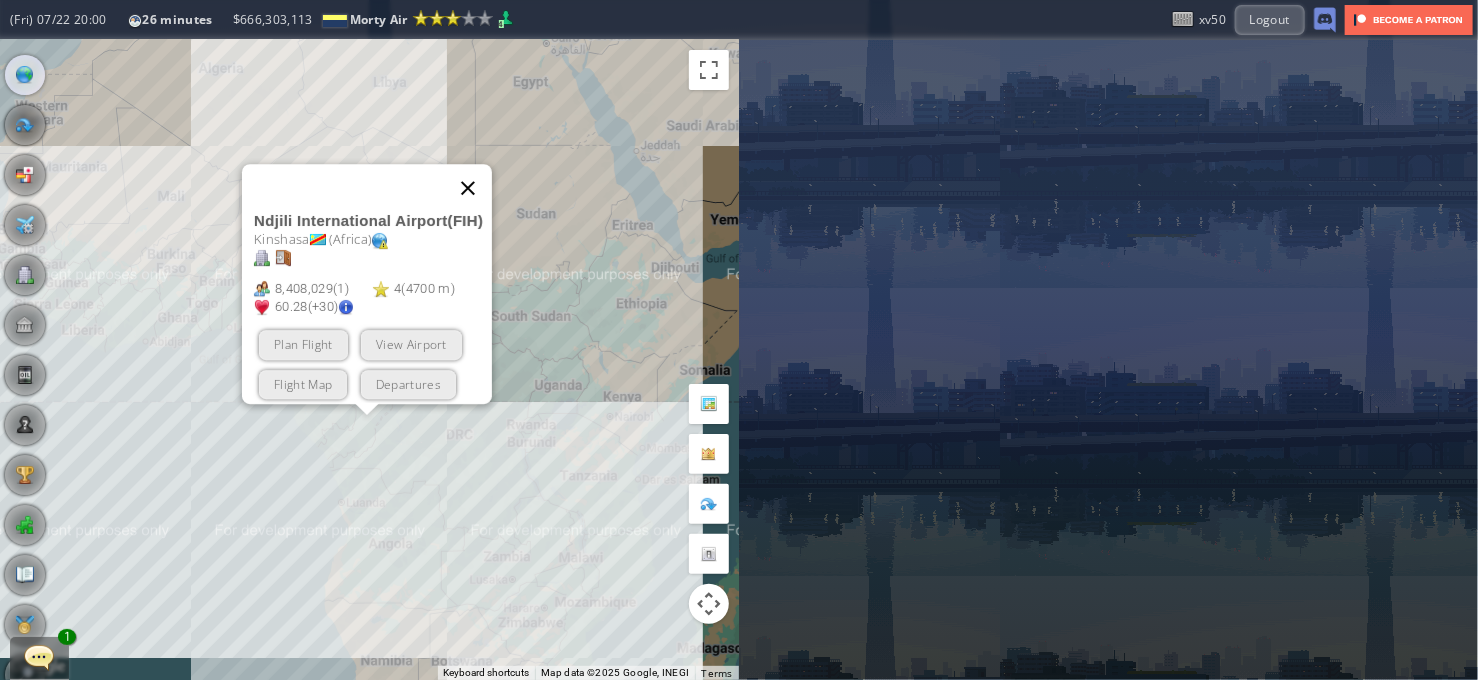 click at bounding box center [468, 188] 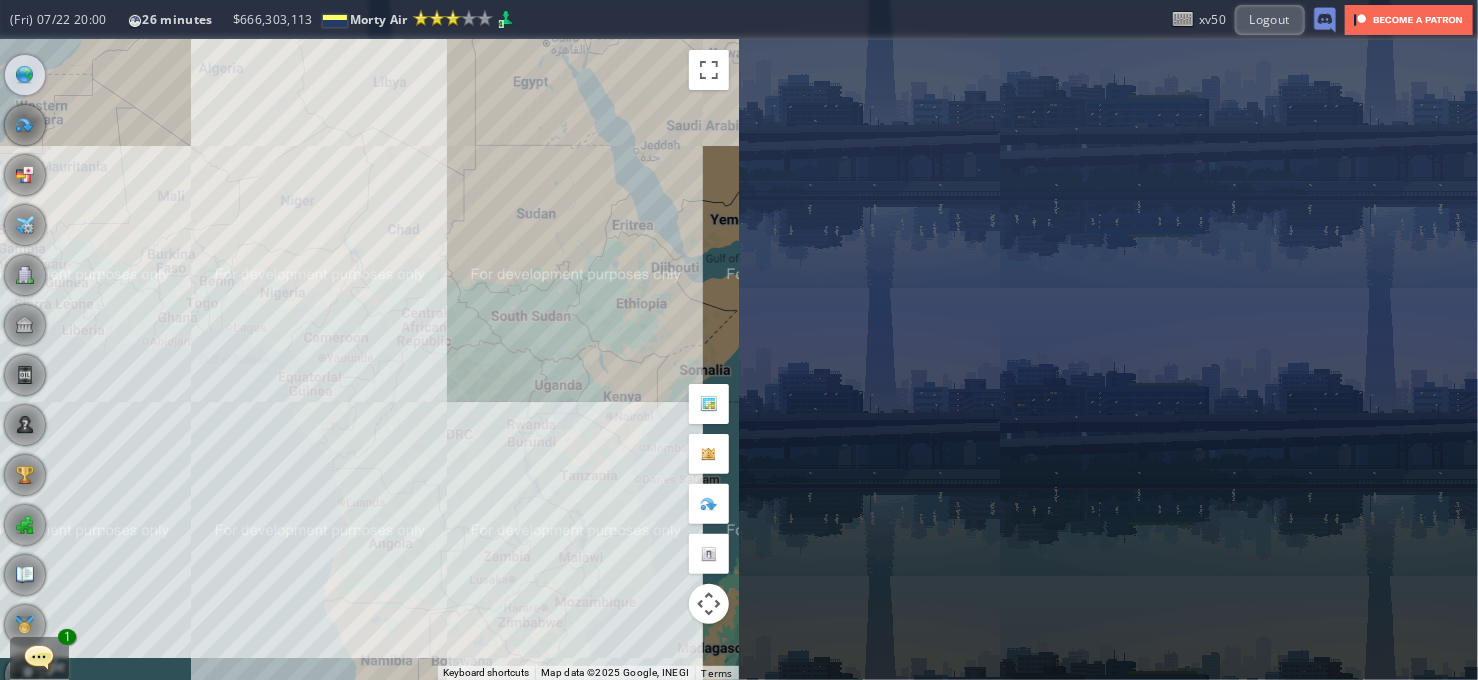click on "To navigate, press the arrow keys." at bounding box center [369, 360] 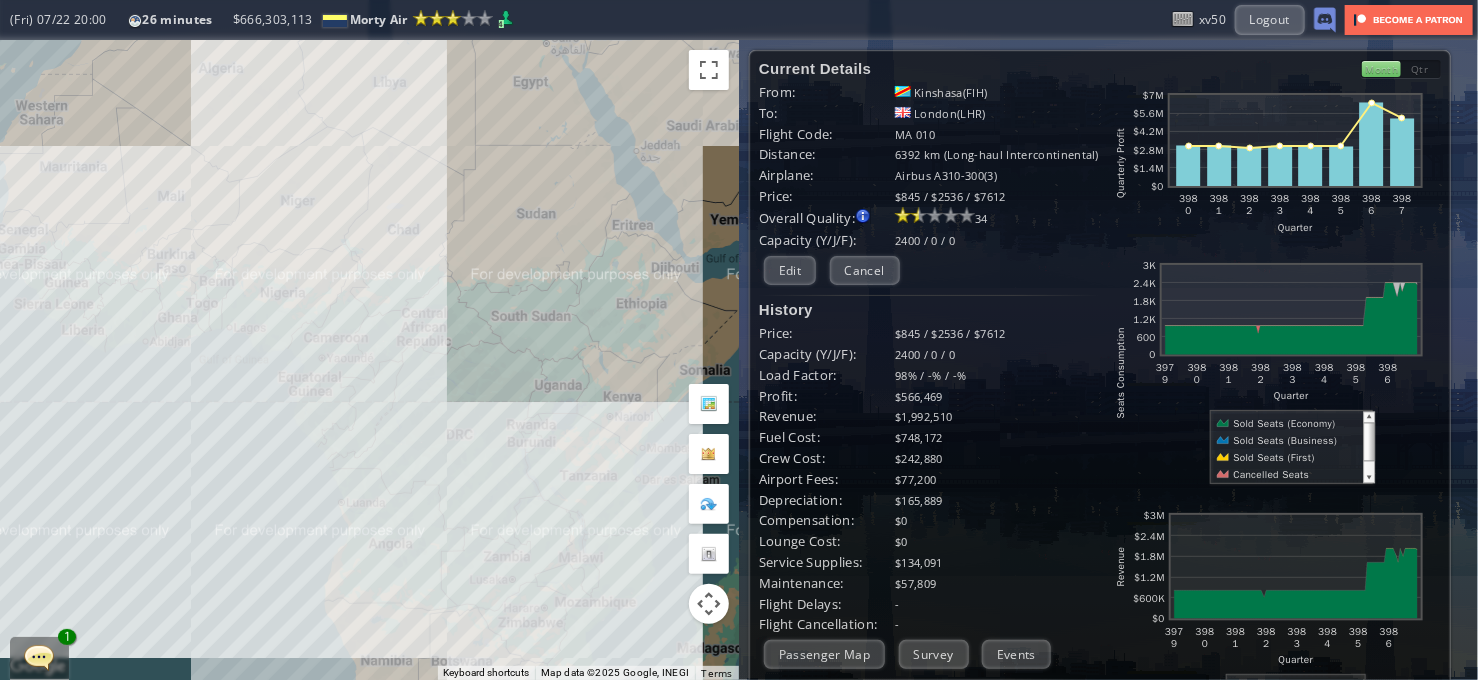 click on "To navigate, press the arrow keys." at bounding box center (369, 360) 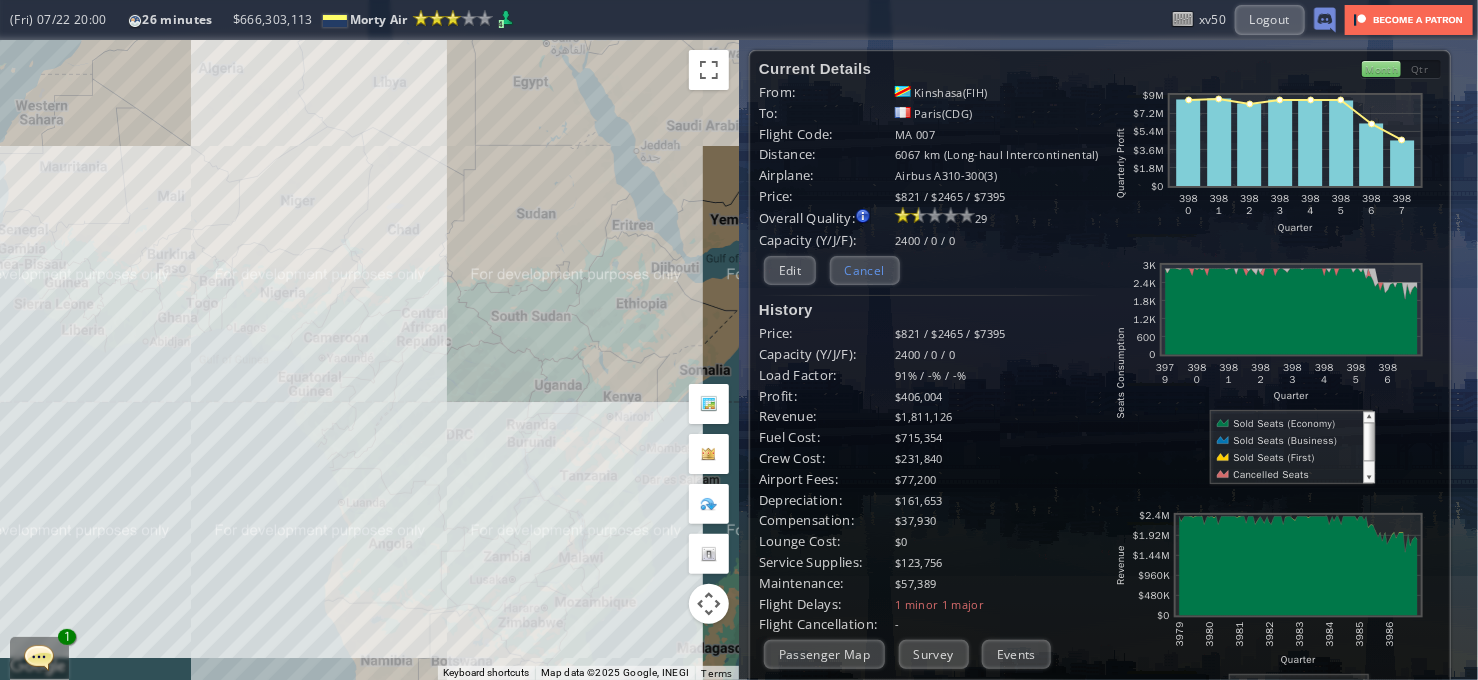 click on "Cancel" at bounding box center (865, 270) 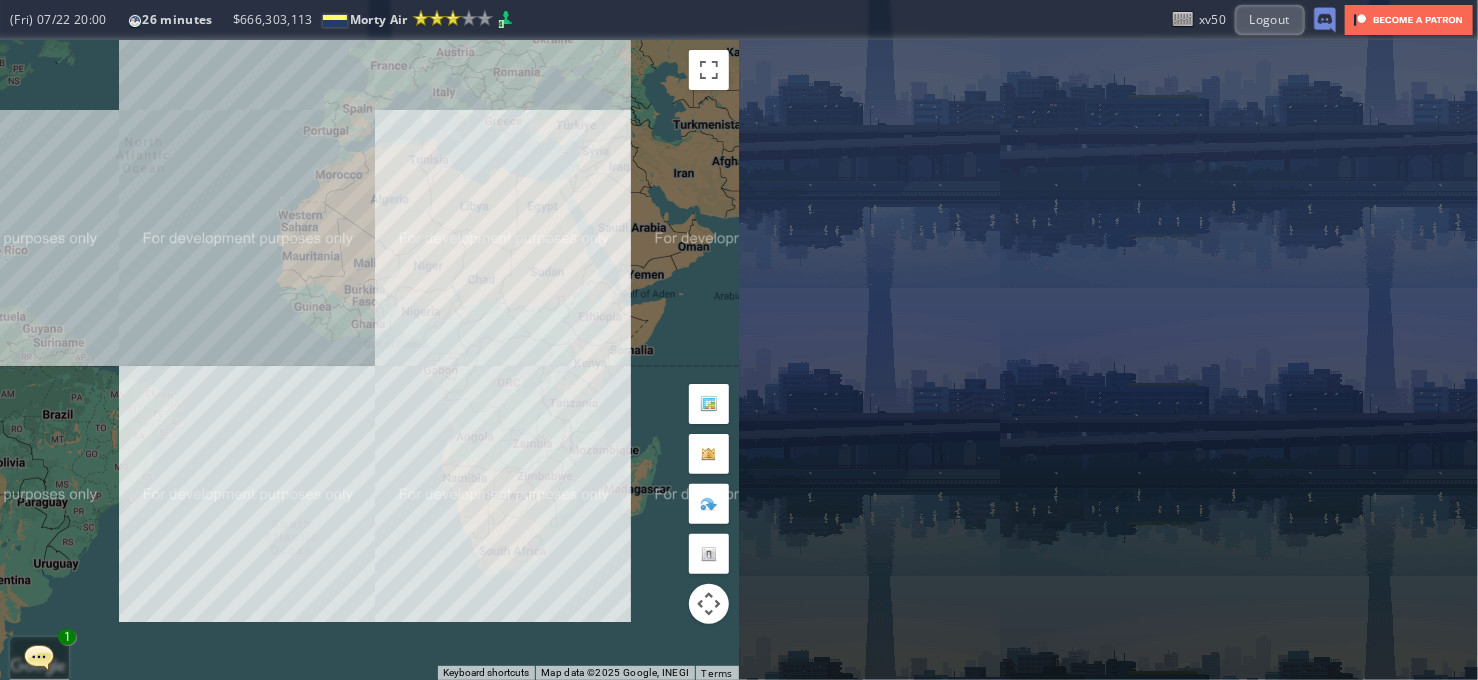 drag, startPoint x: 491, startPoint y: 318, endPoint x: 535, endPoint y: 312, distance: 44.407207 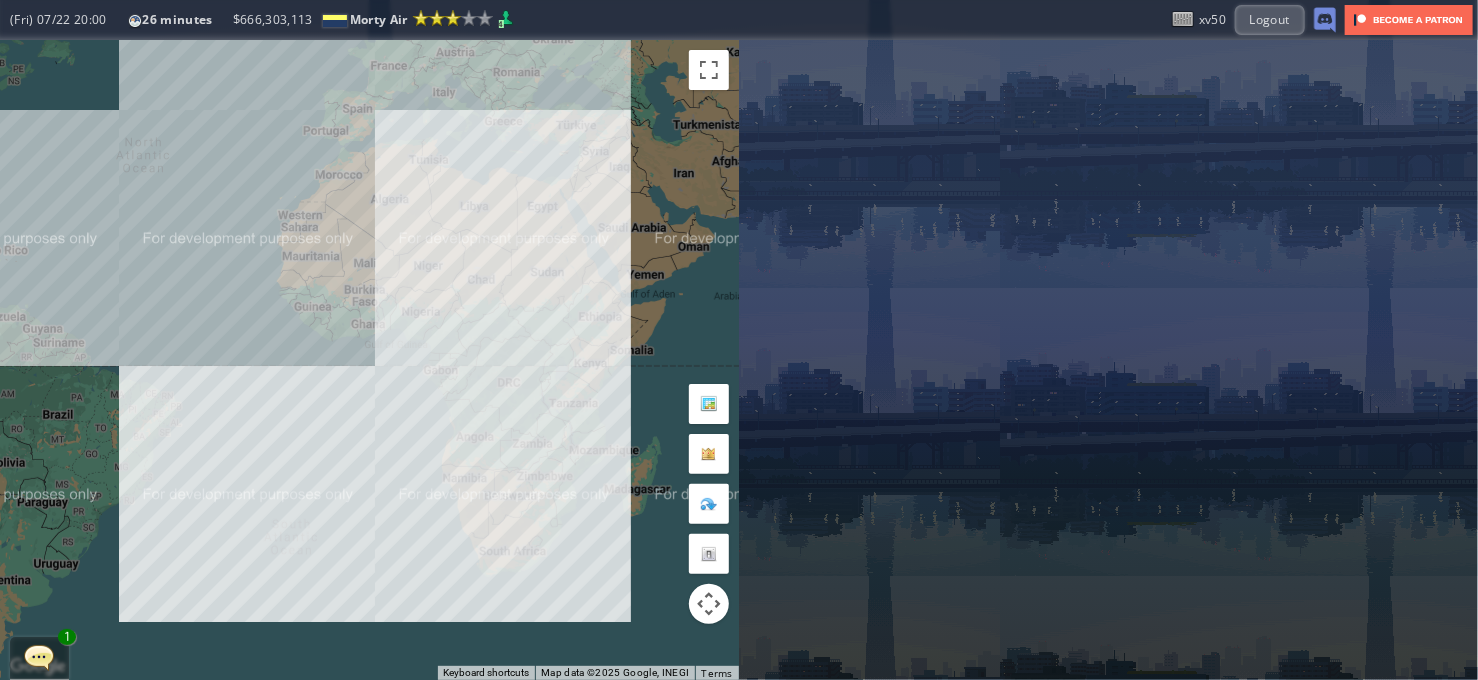 click on "To navigate, press the arrow keys." at bounding box center [369, 360] 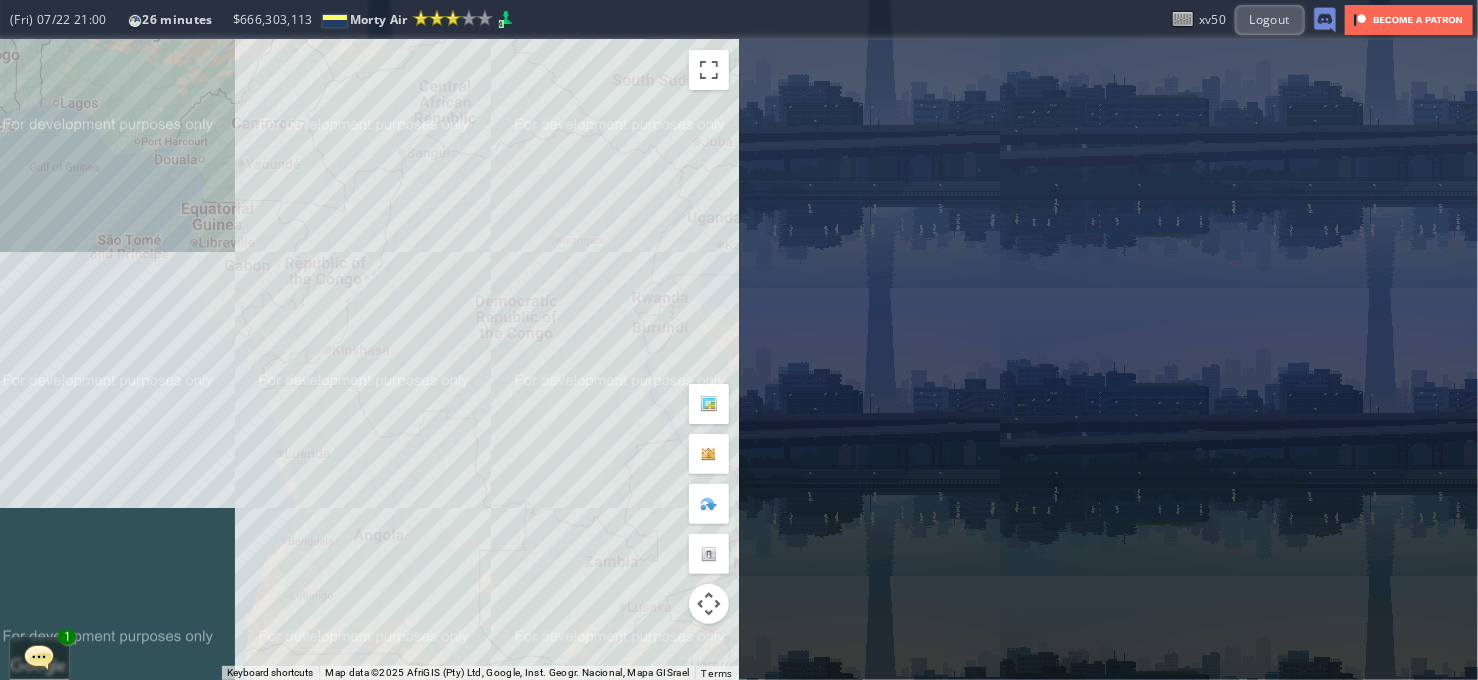 click on "To navigate, press the arrow keys." at bounding box center (369, 360) 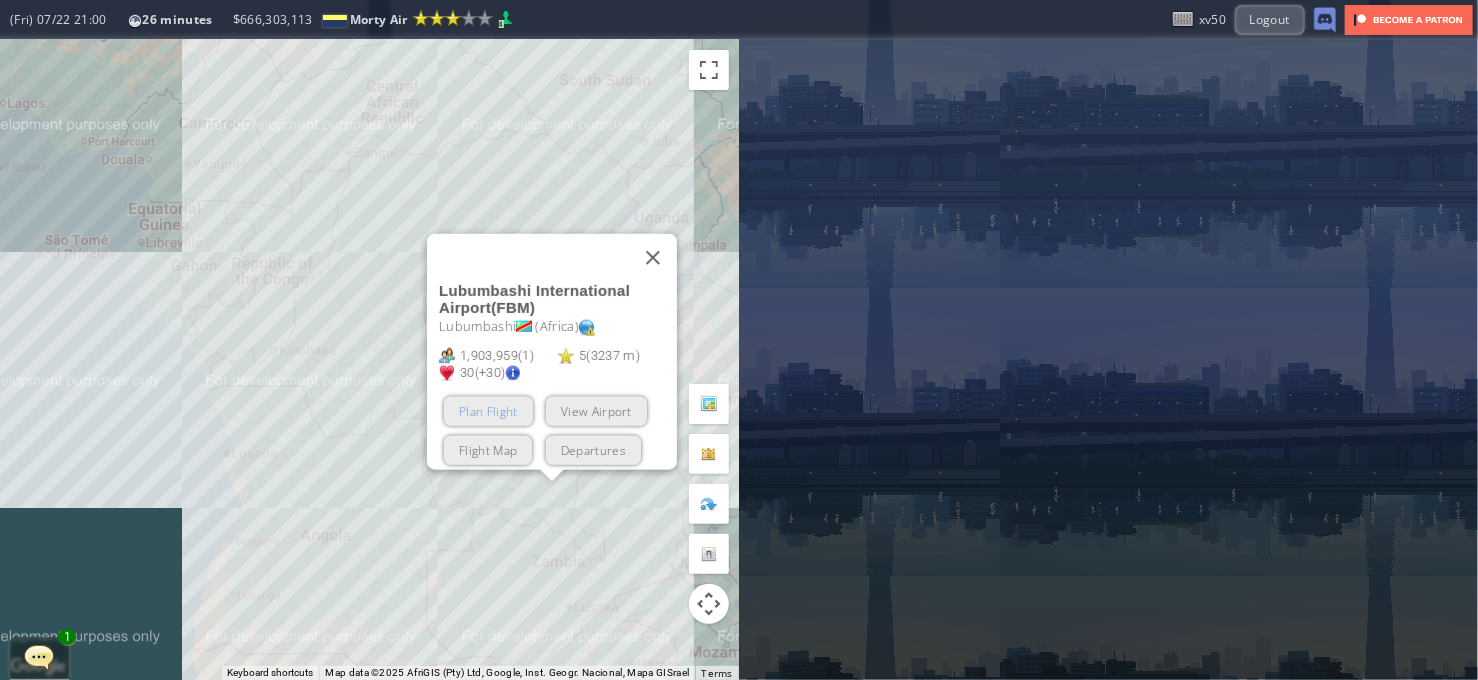 click on "Plan Flight" at bounding box center (488, 411) 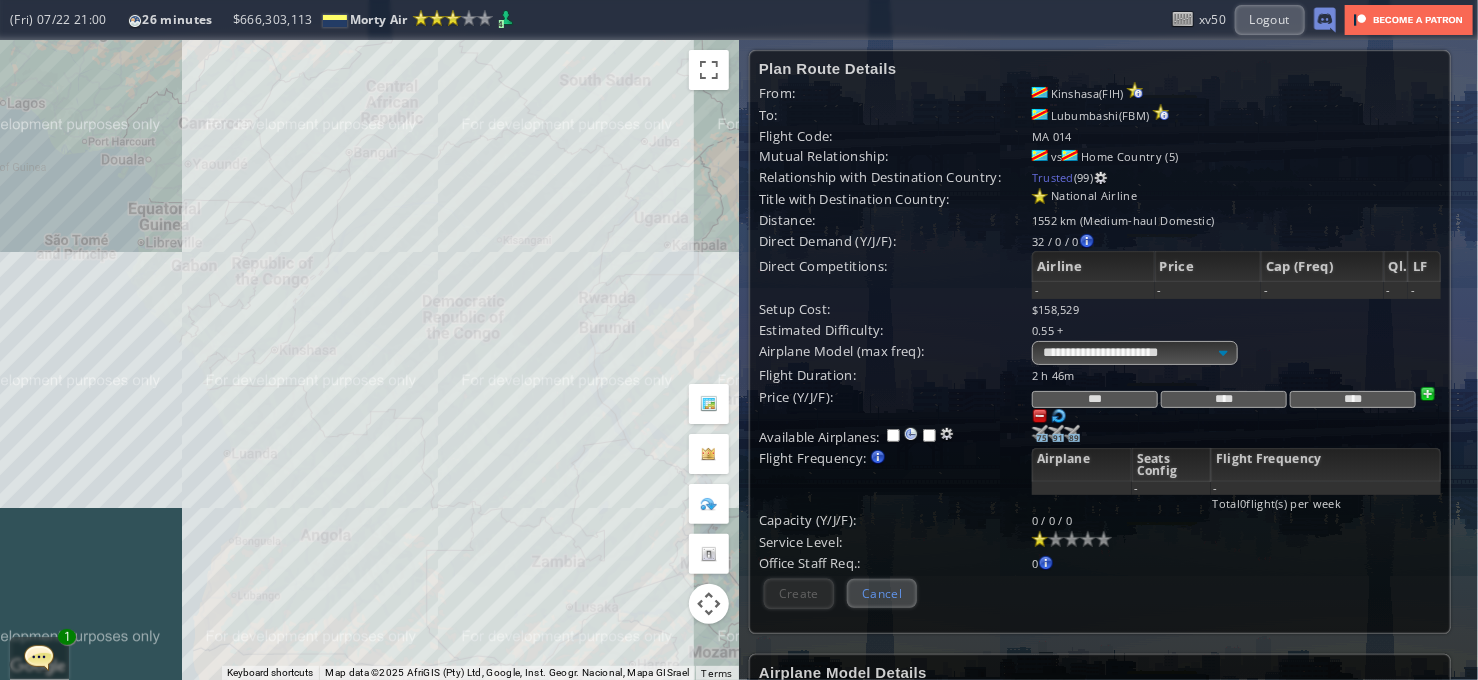 click on "Cancel" at bounding box center (882, 593) 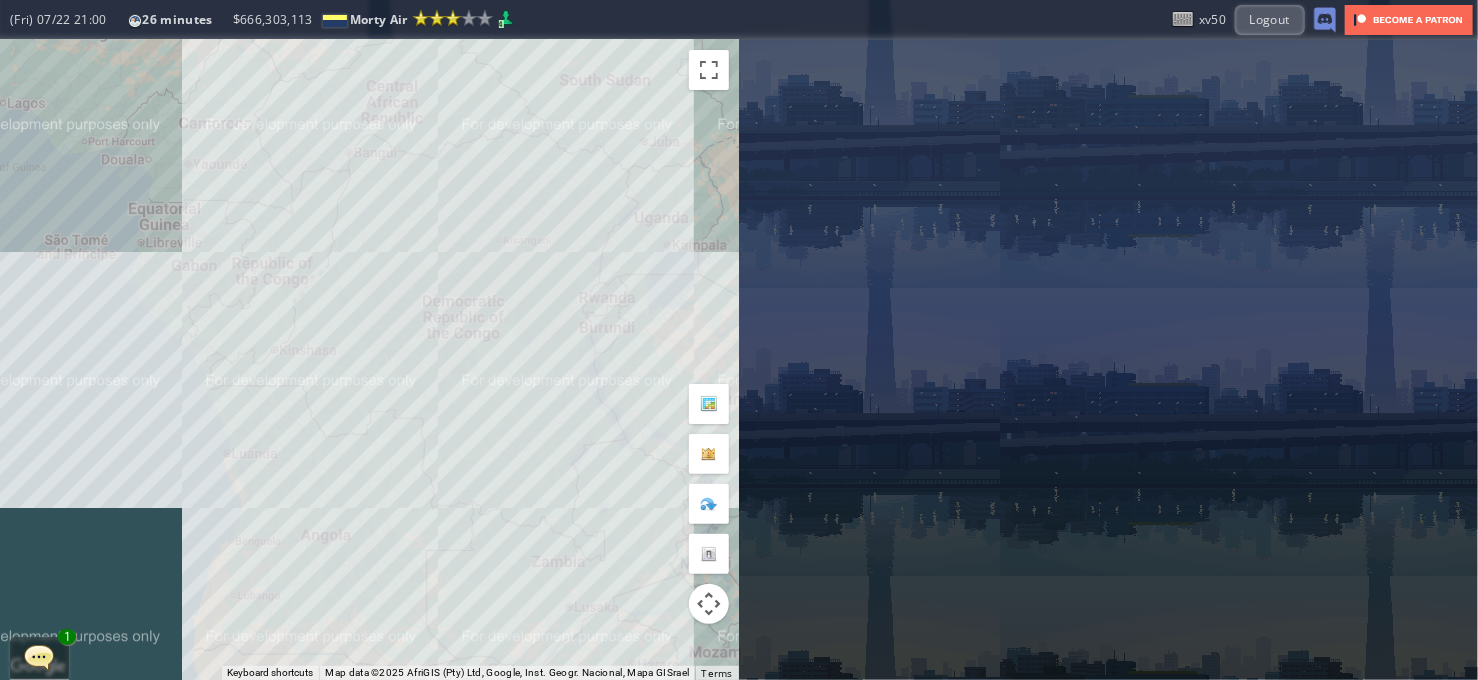 click on "To navigate, press the arrow keys." at bounding box center [369, 360] 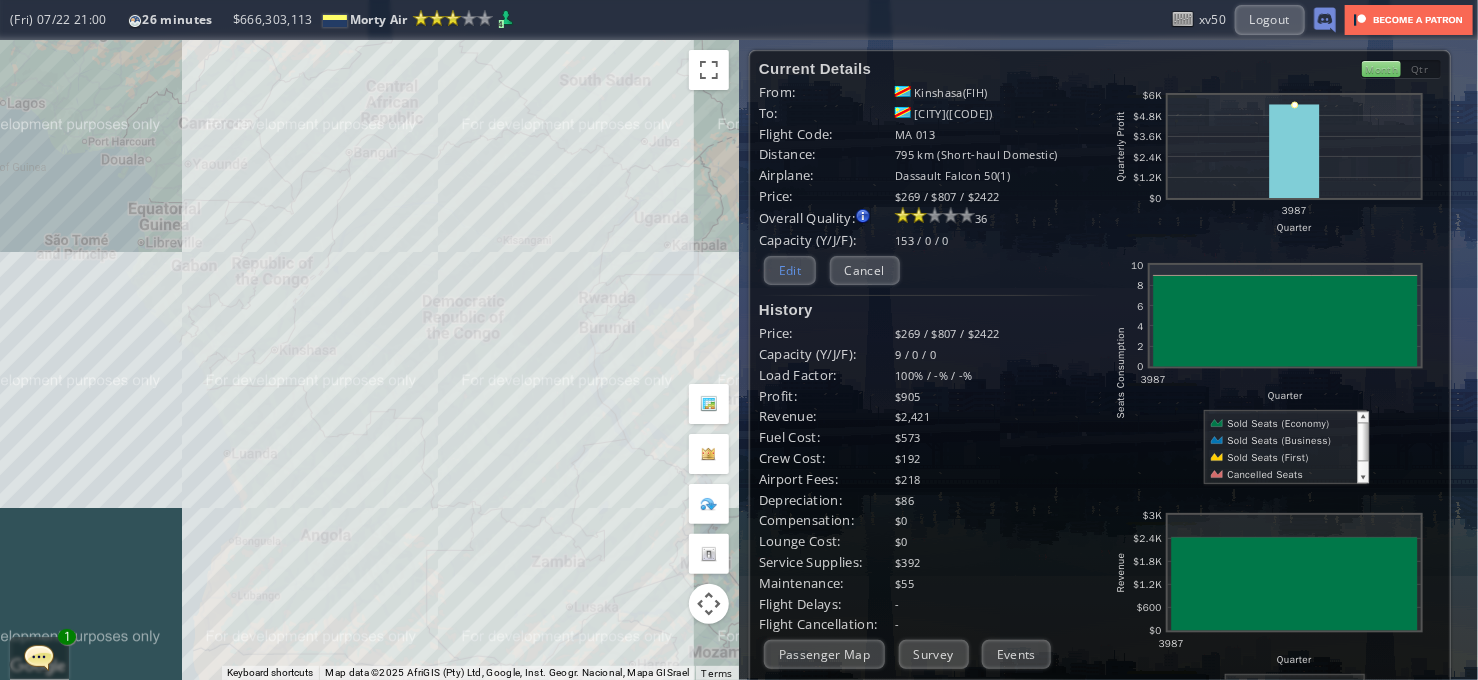 click on "Edit" at bounding box center (790, 270) 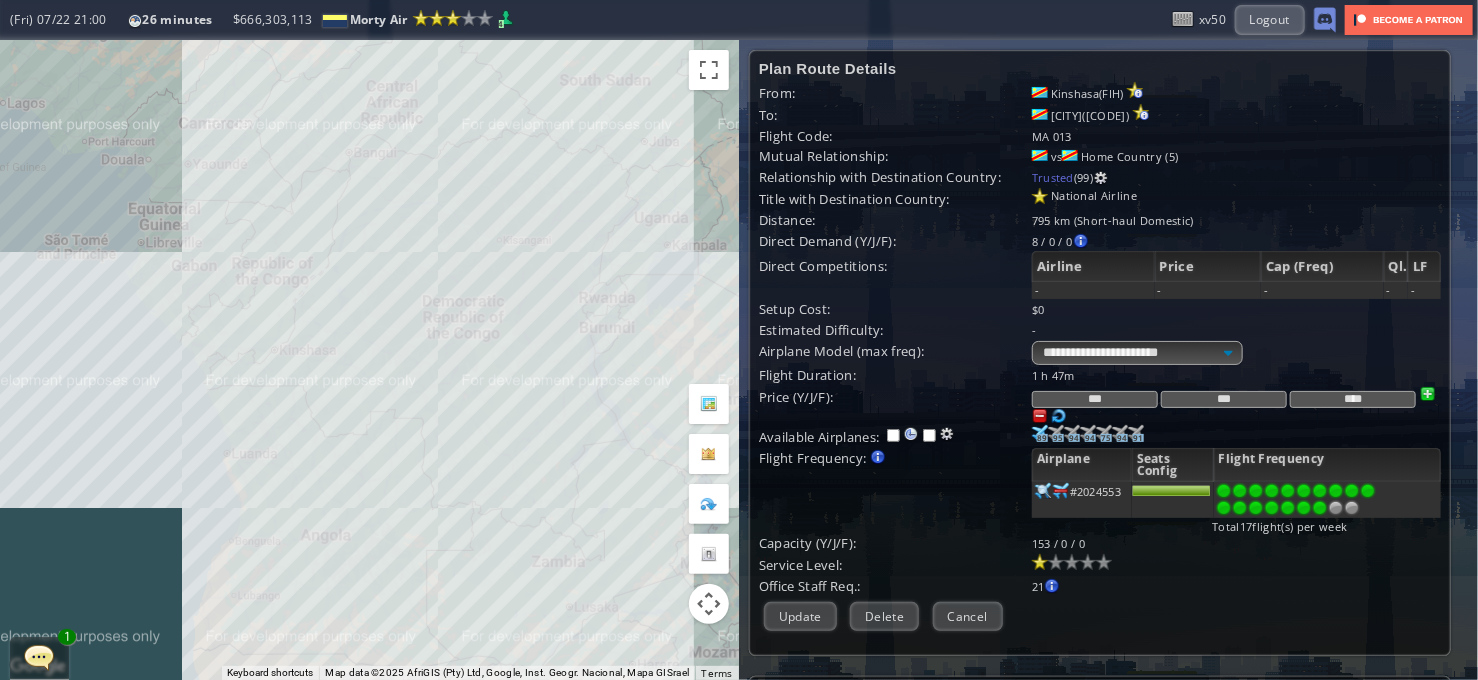 click at bounding box center [1043, 491] 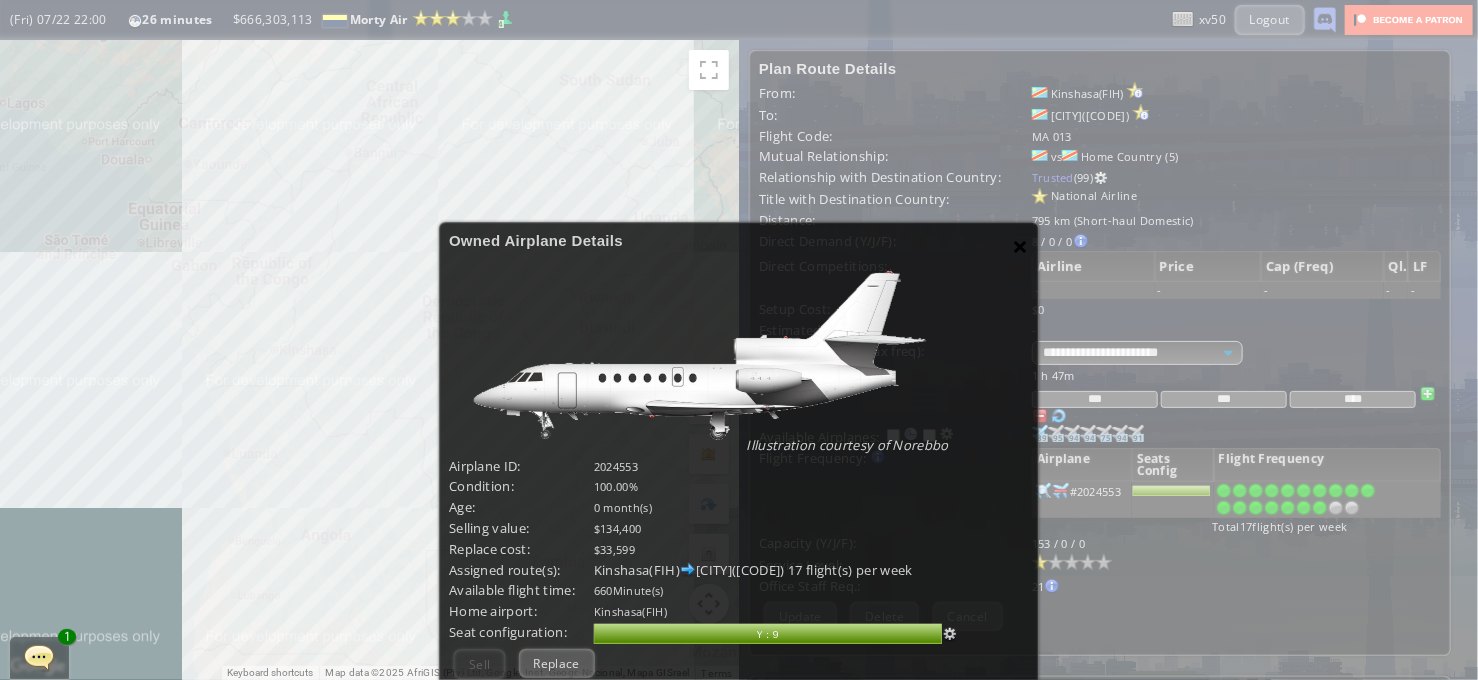 click on "×" at bounding box center [1021, 246] 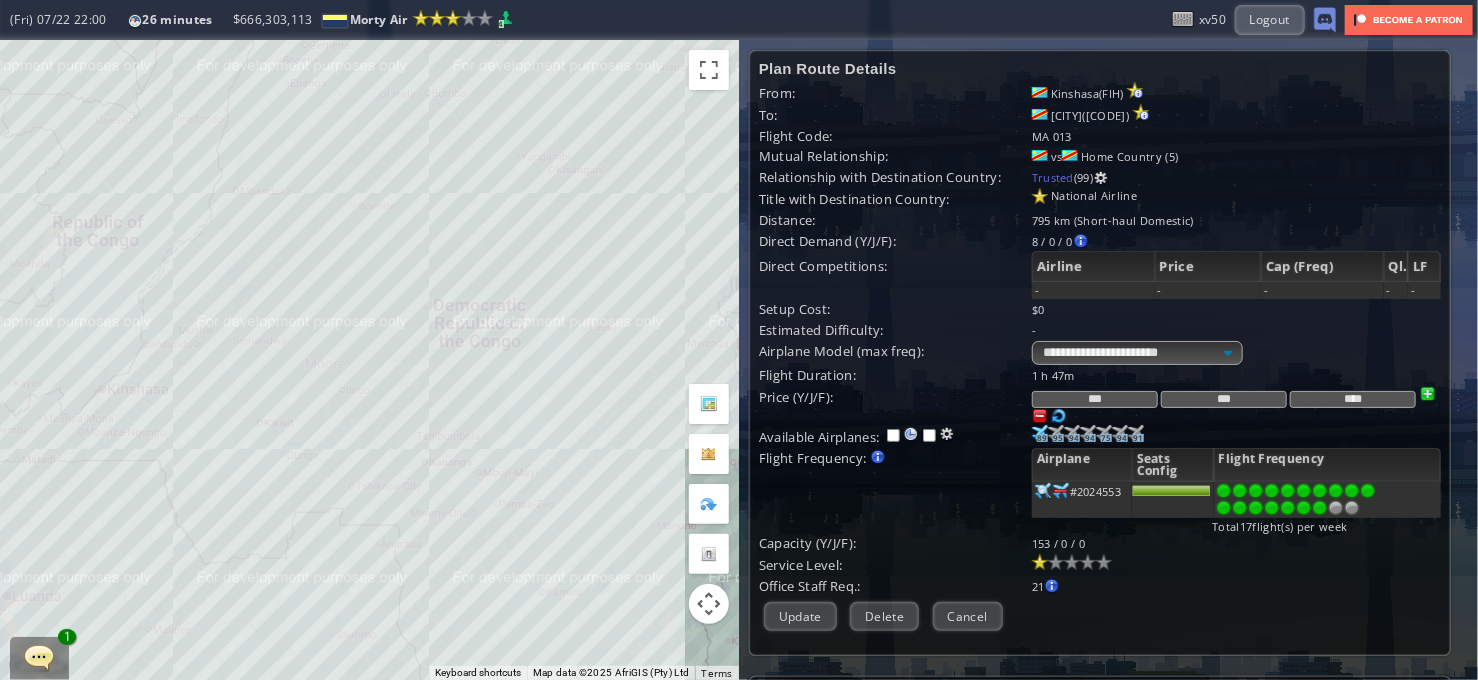 drag, startPoint x: 320, startPoint y: 473, endPoint x: 530, endPoint y: 573, distance: 232.59407 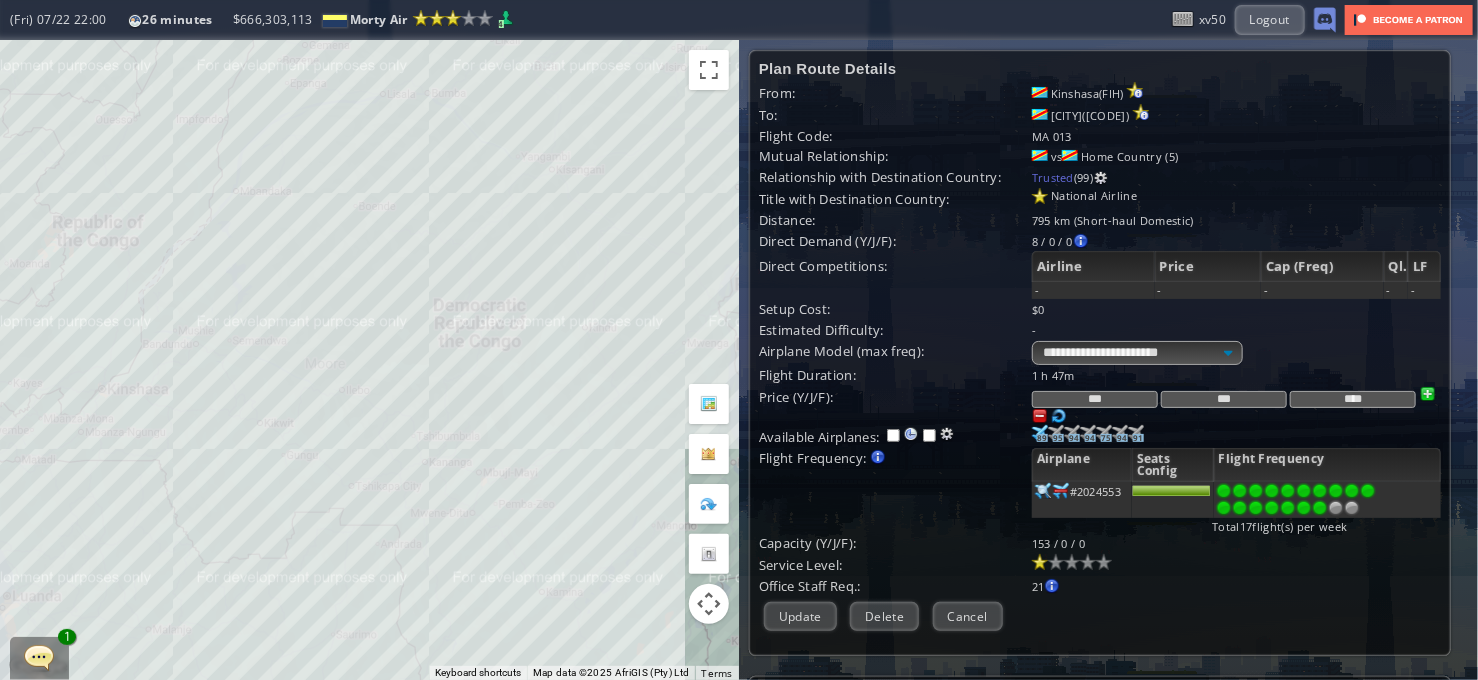 click on "To navigate, press the arrow keys." at bounding box center [369, 360] 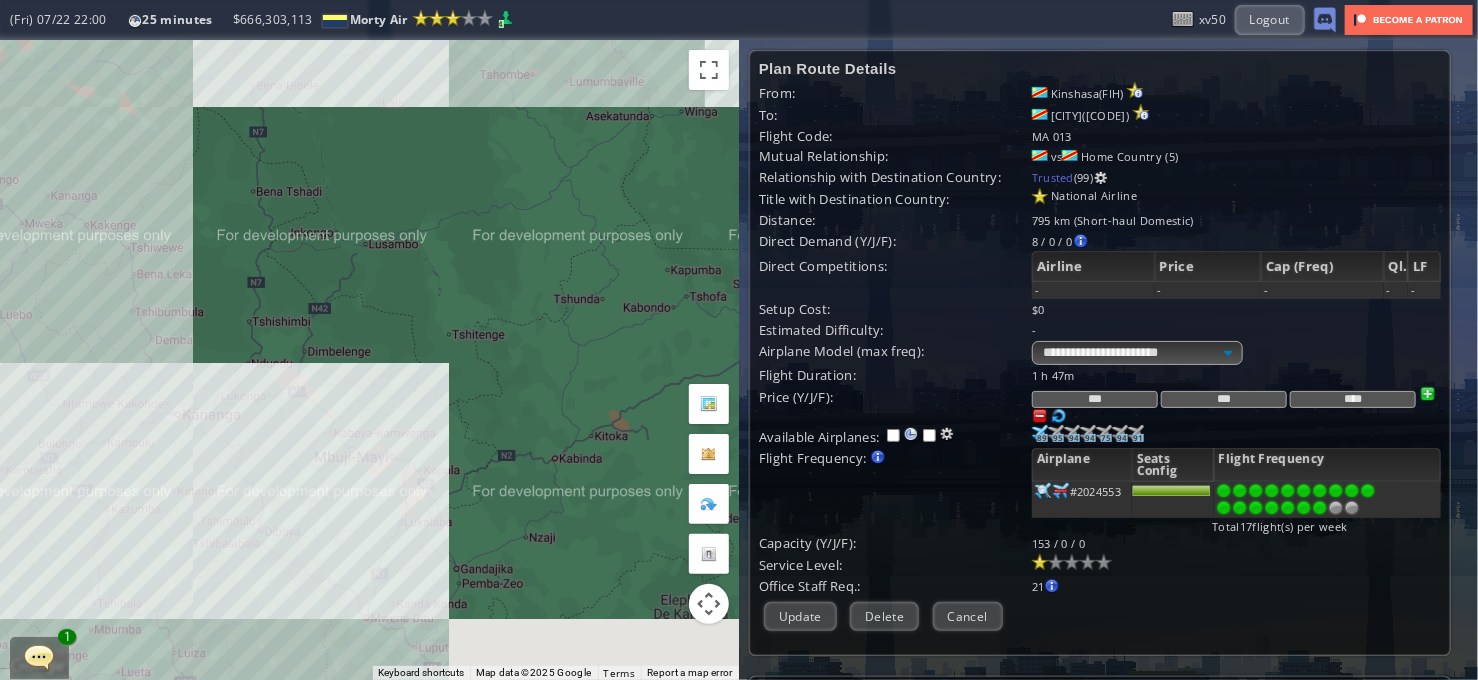 drag, startPoint x: 327, startPoint y: 590, endPoint x: 520, endPoint y: 382, distance: 283.74814 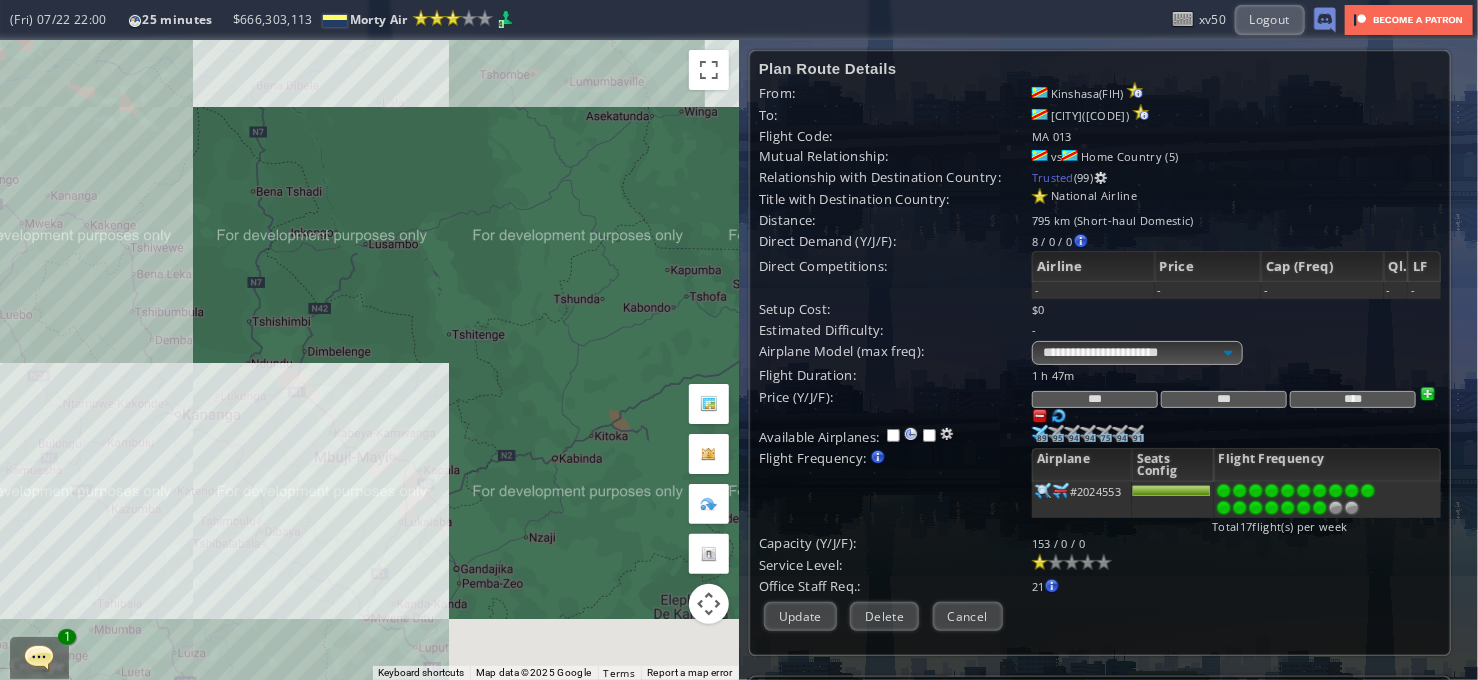 click on "To navigate, press the arrow keys." at bounding box center [369, 360] 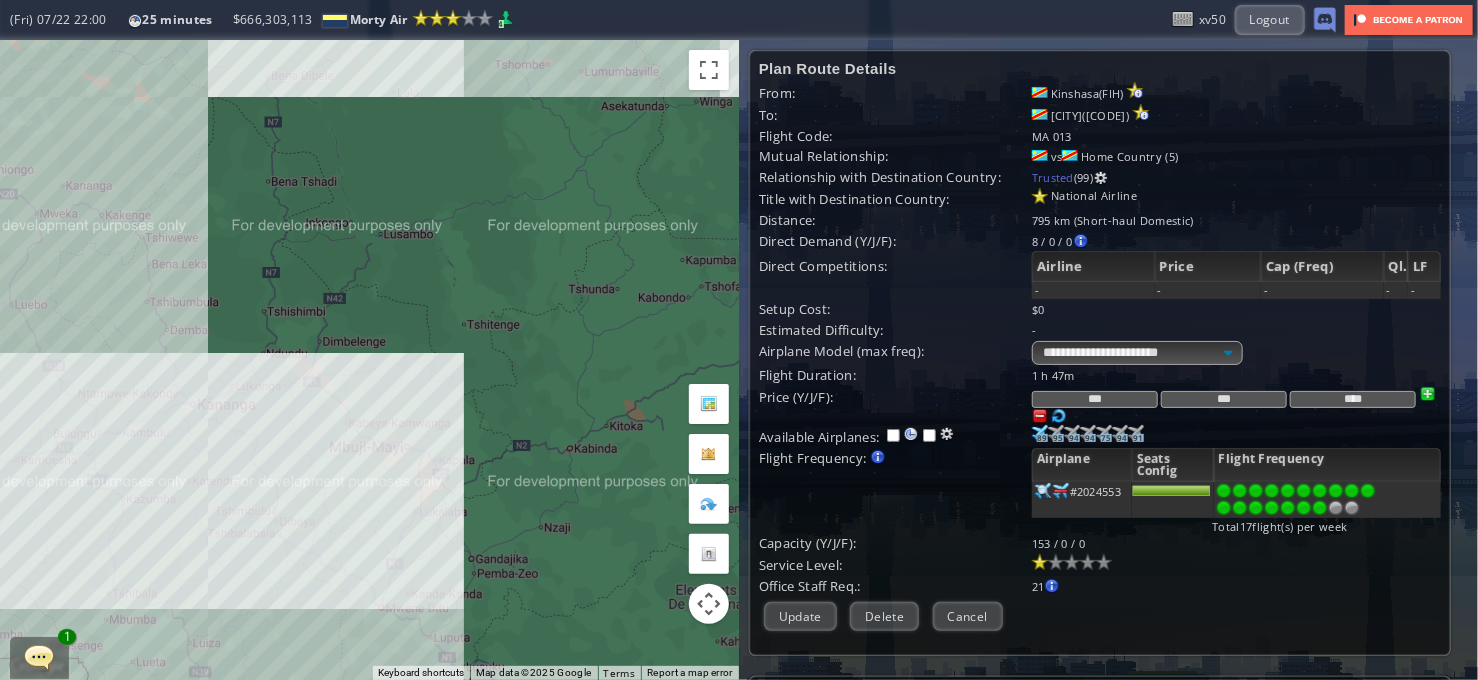 click on "To navigate, press the arrow keys." at bounding box center (369, 360) 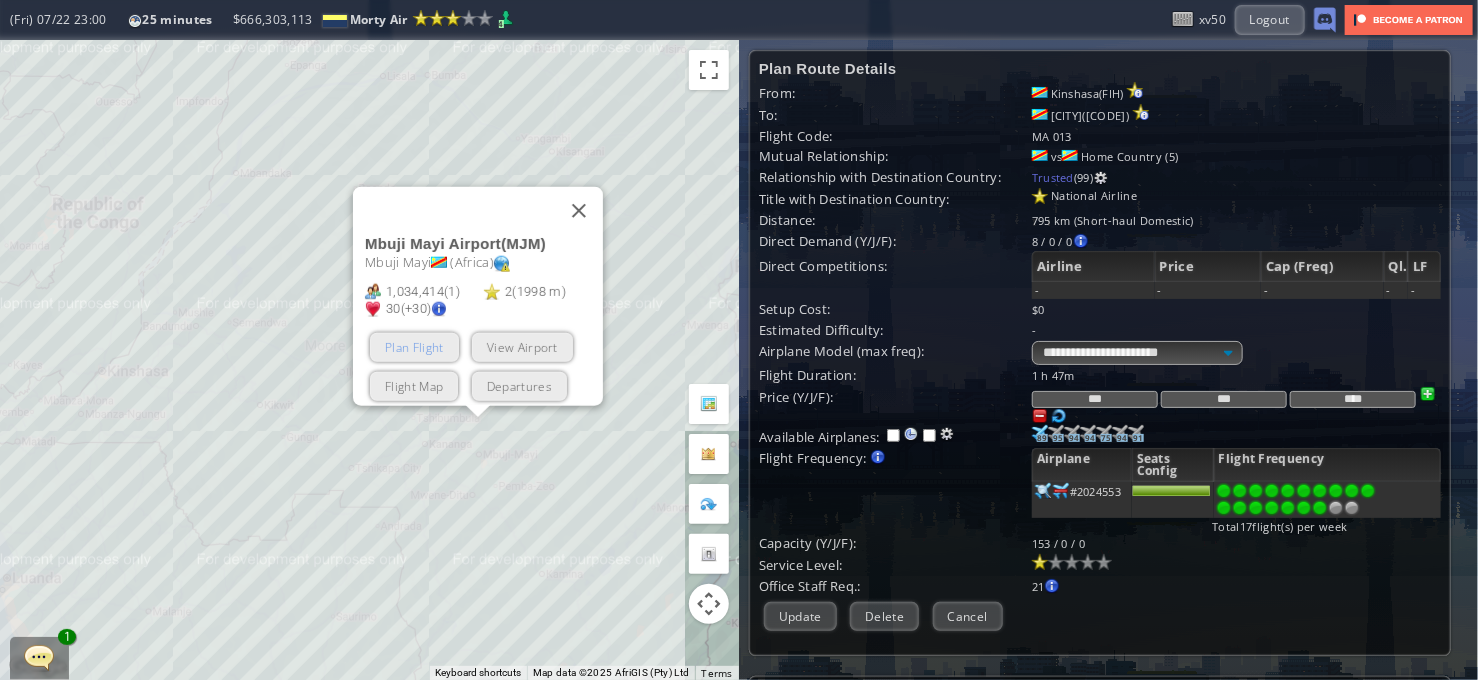 click on "Plan Flight" at bounding box center (414, 347) 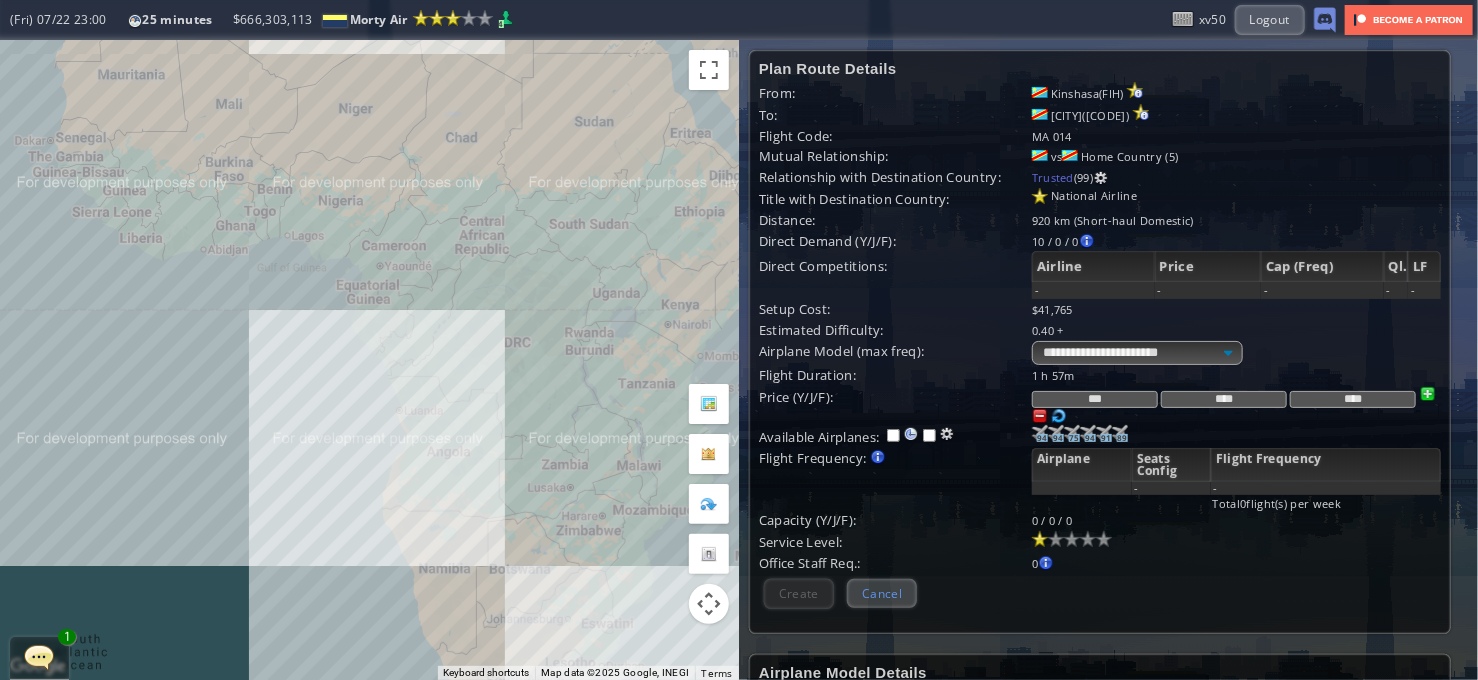 click on "Cancel" at bounding box center (882, 593) 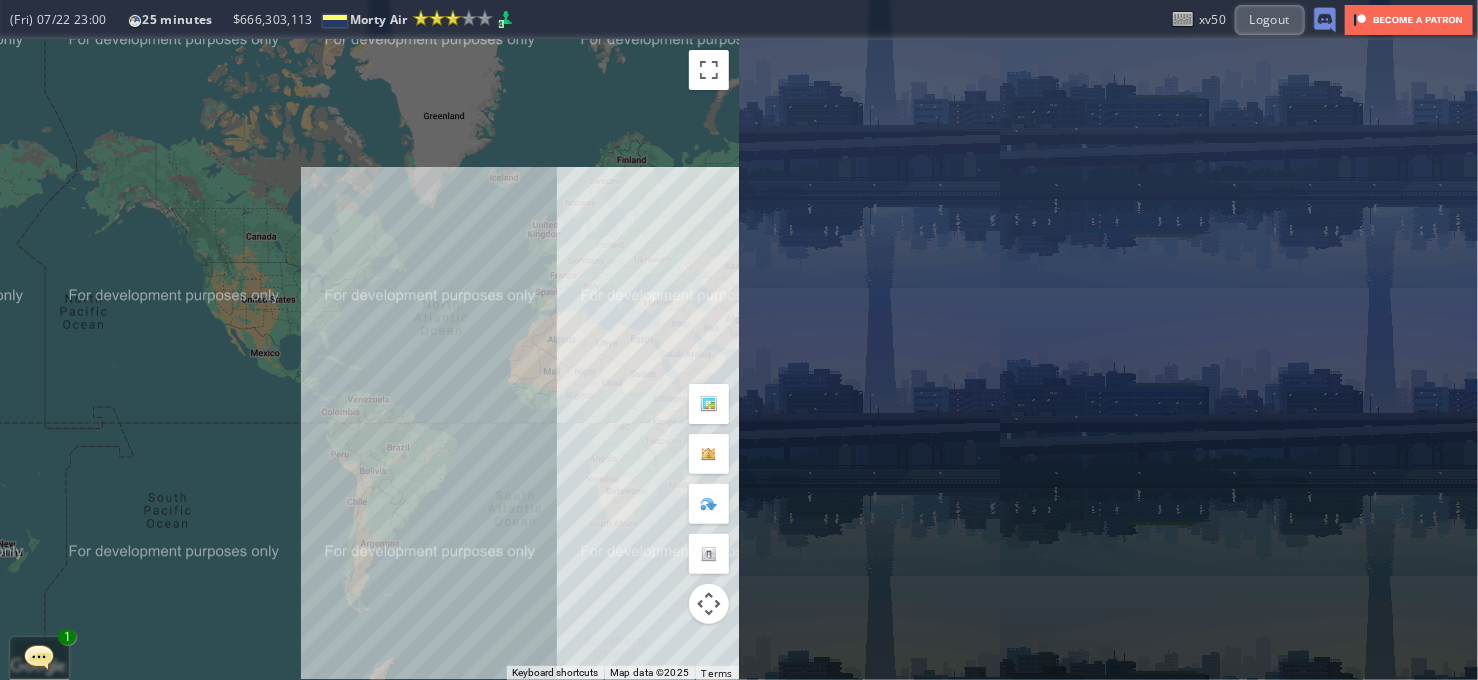 click on "To navigate, press the arrow keys." at bounding box center [369, 360] 